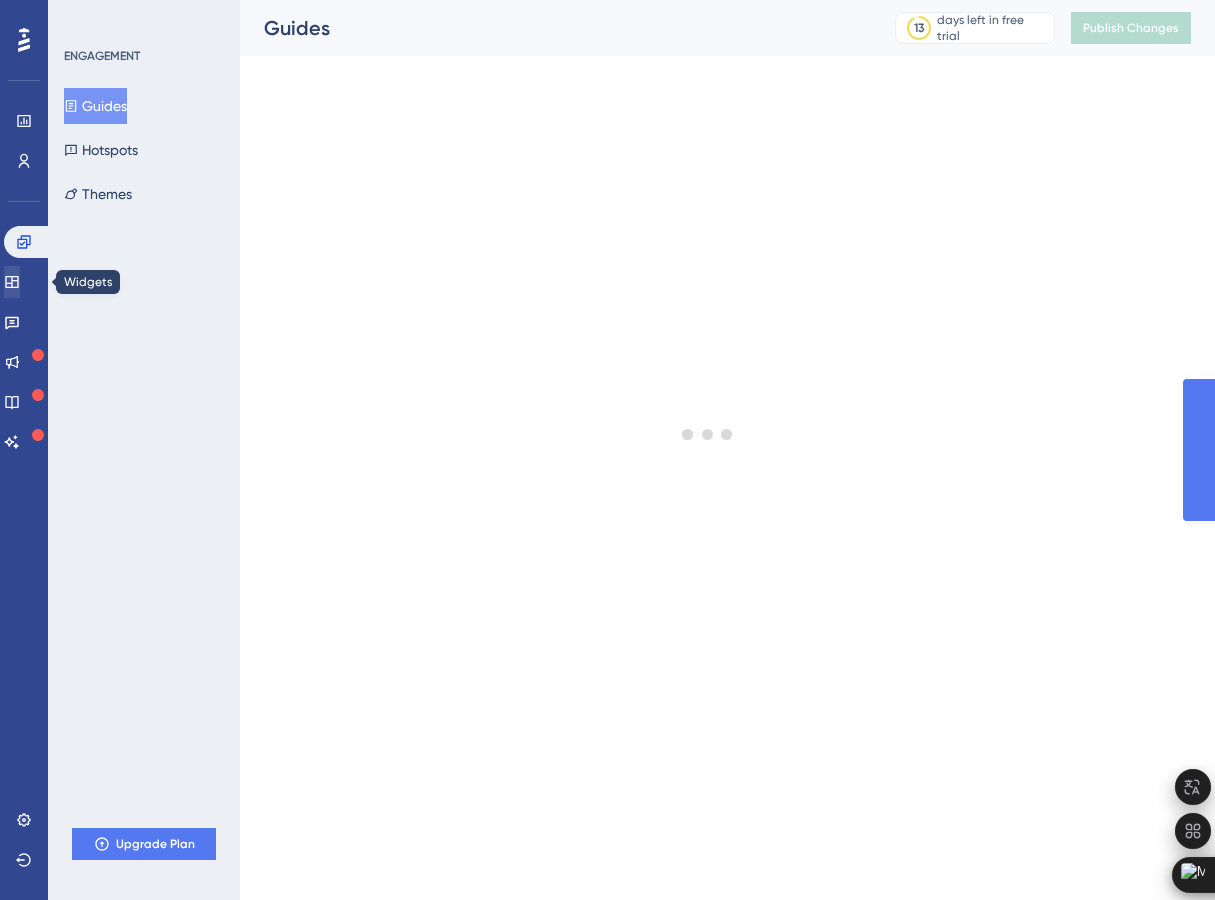 scroll, scrollTop: 0, scrollLeft: 0, axis: both 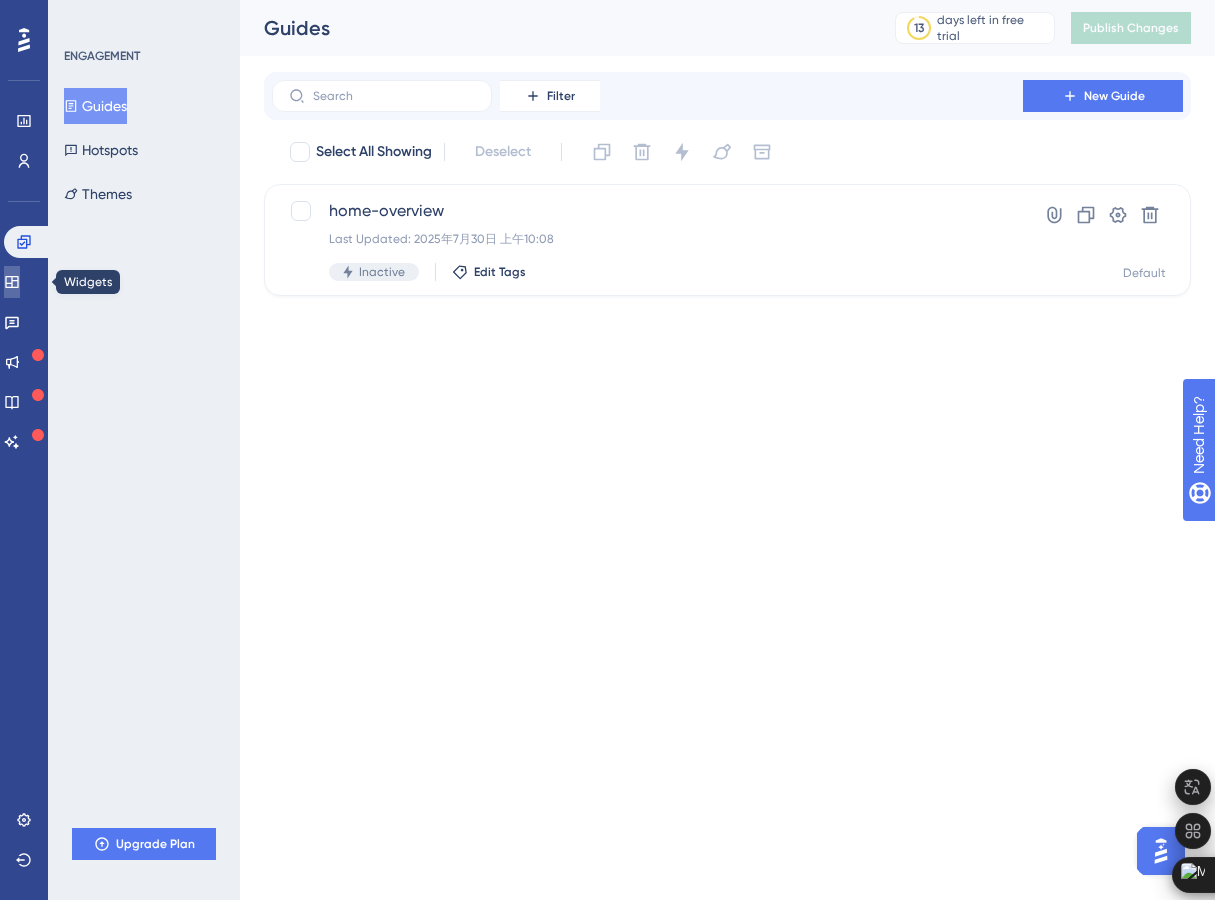 click 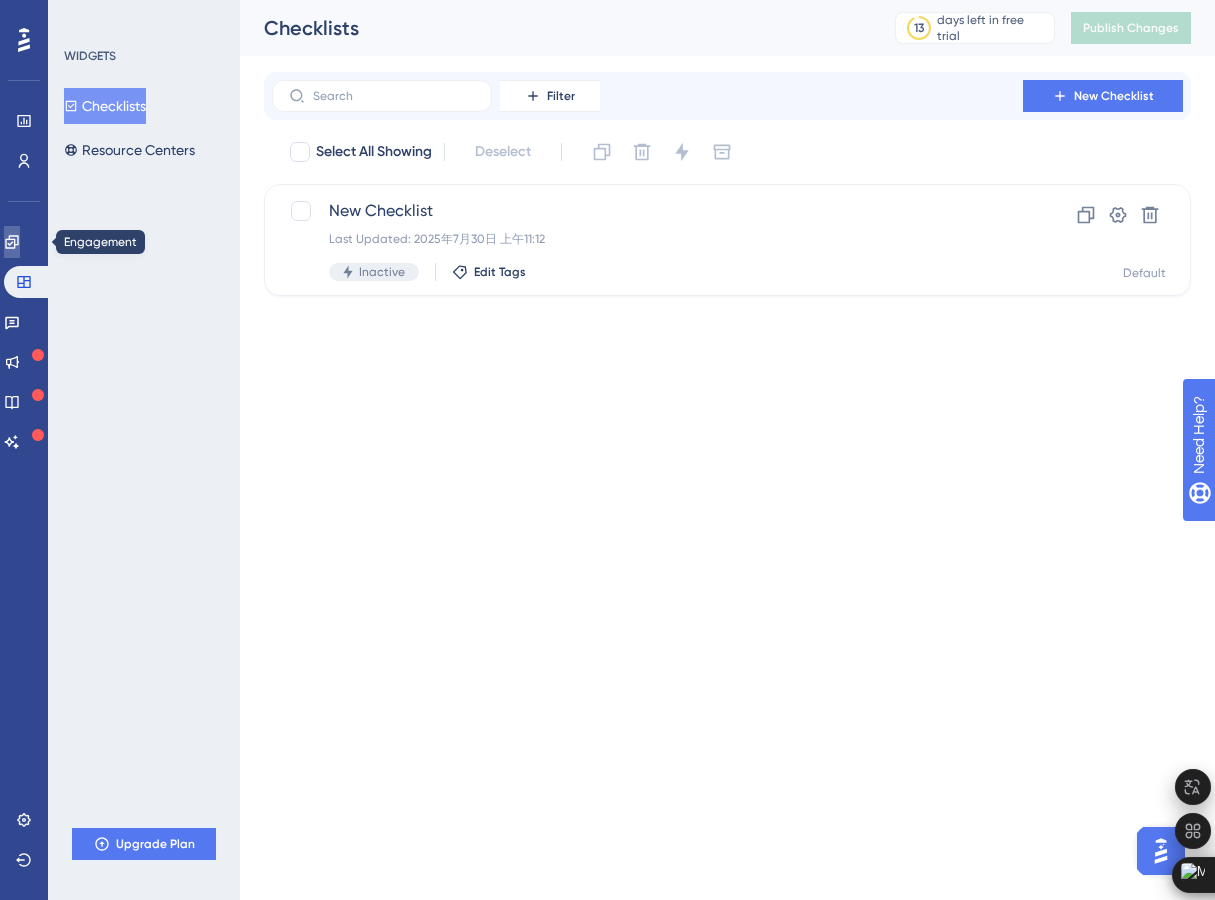 click 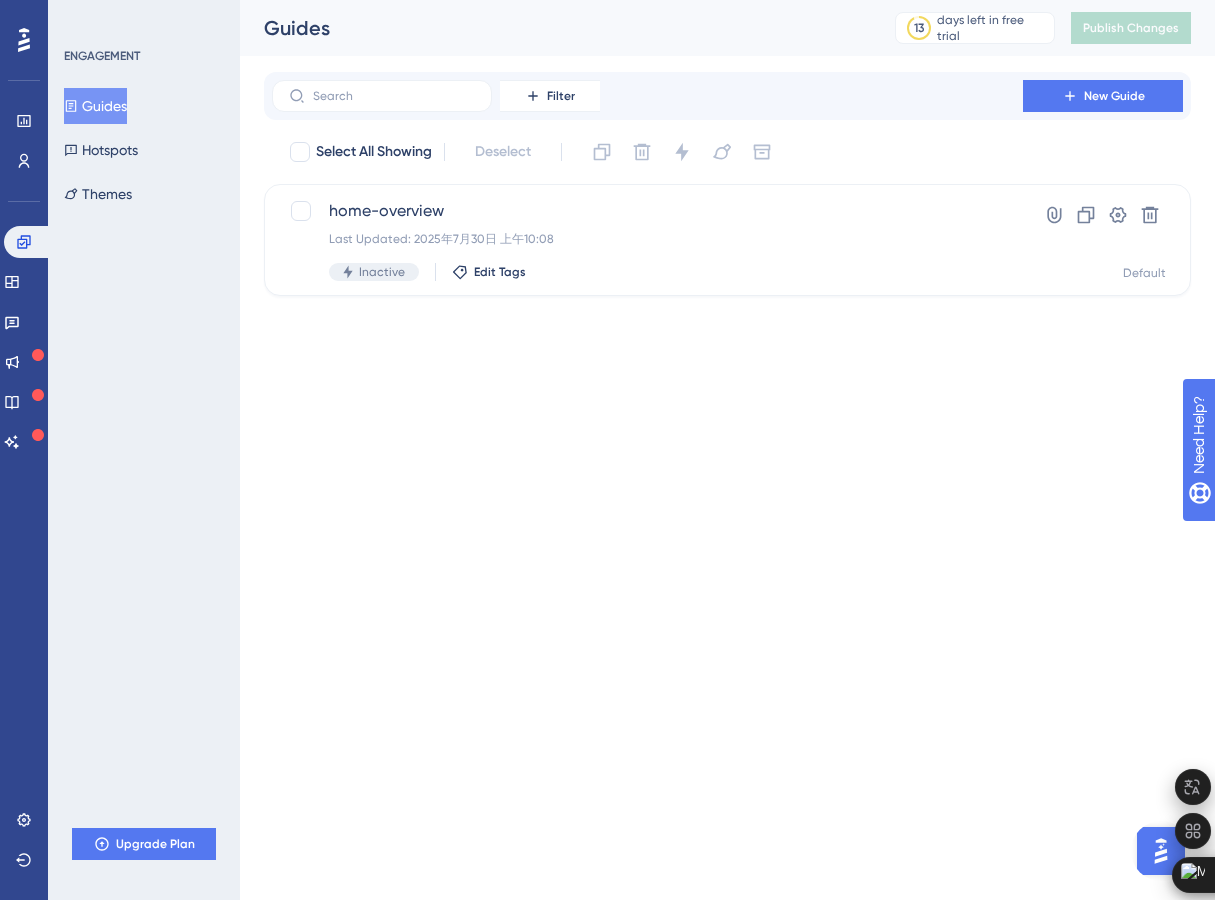 click on "Guides" at bounding box center [95, 106] 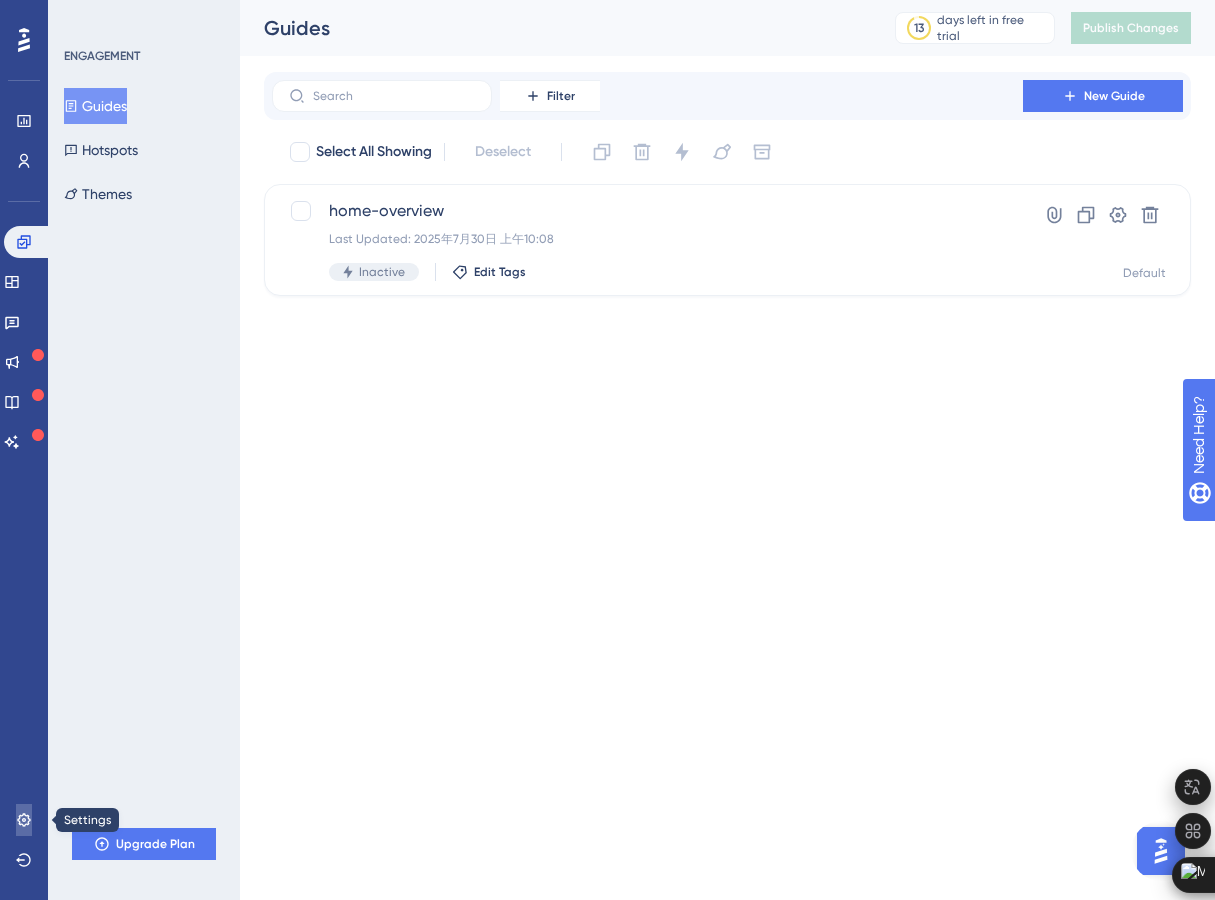click 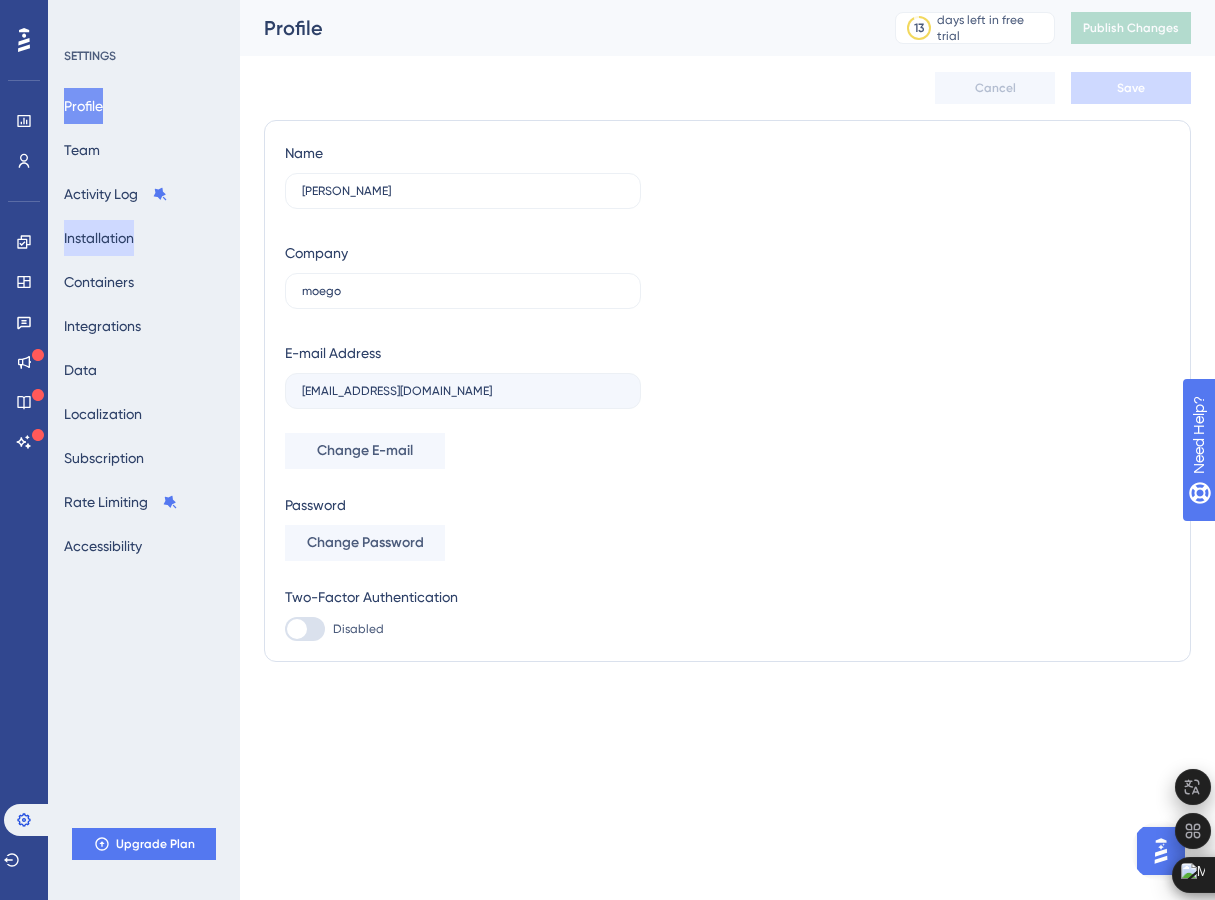 click on "Installation" at bounding box center (99, 238) 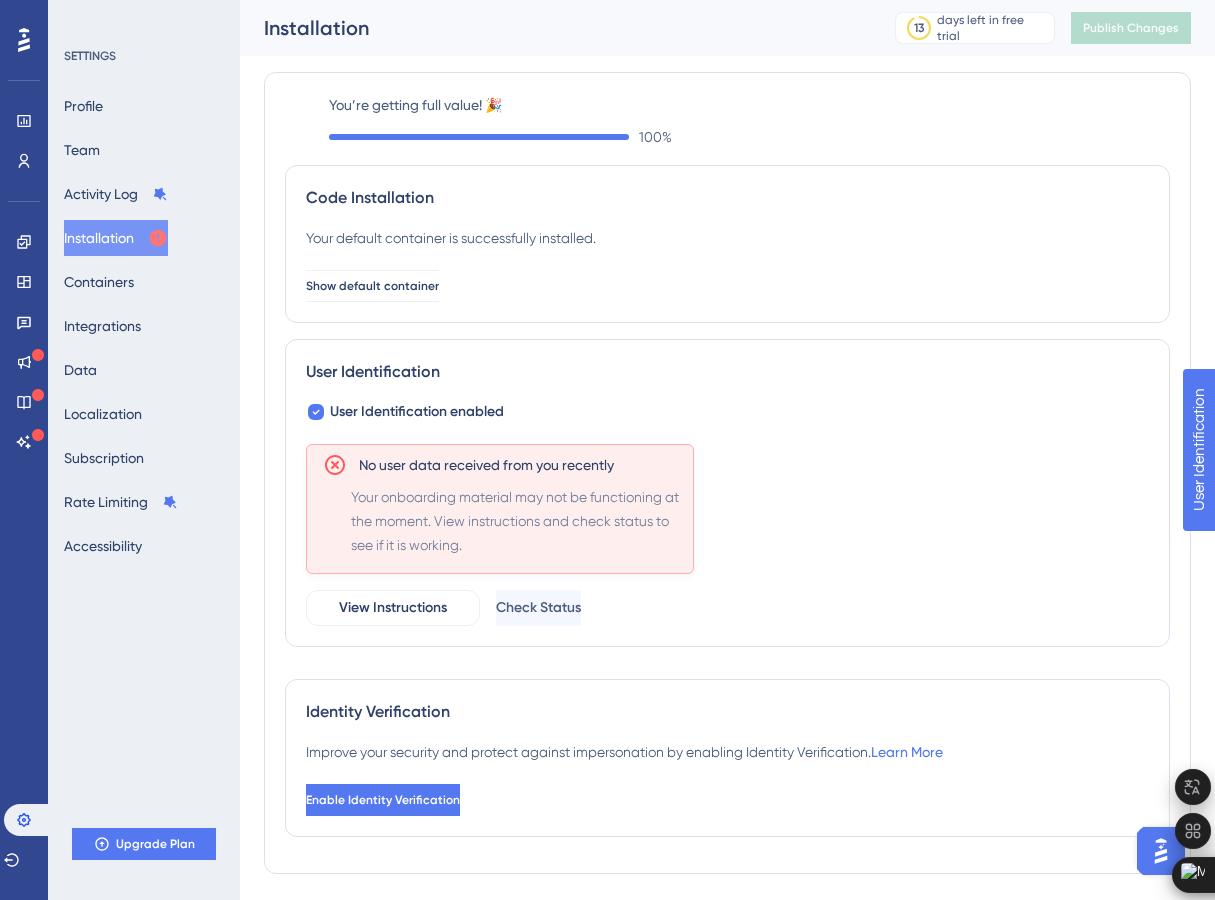 scroll, scrollTop: 0, scrollLeft: 0, axis: both 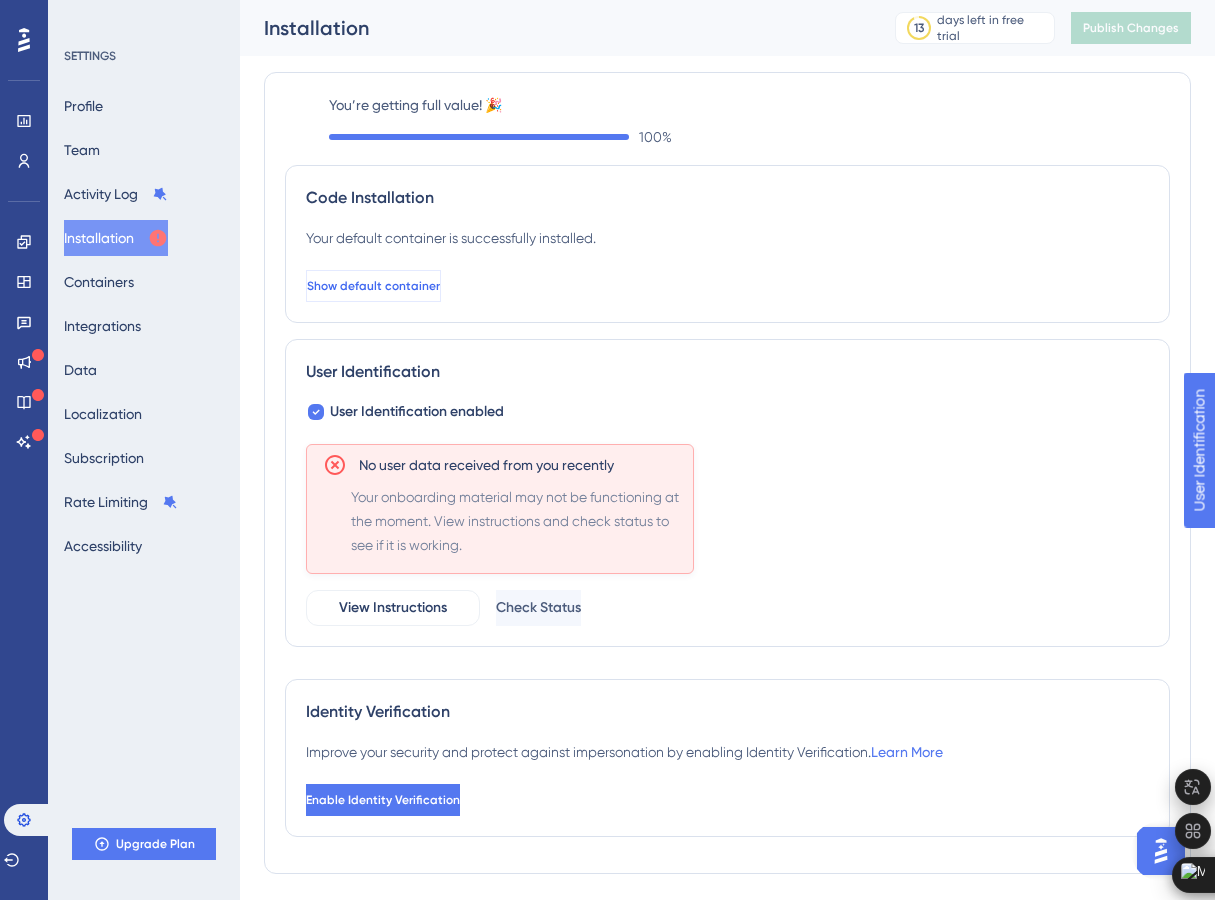 click on "Show default container" at bounding box center (373, 286) 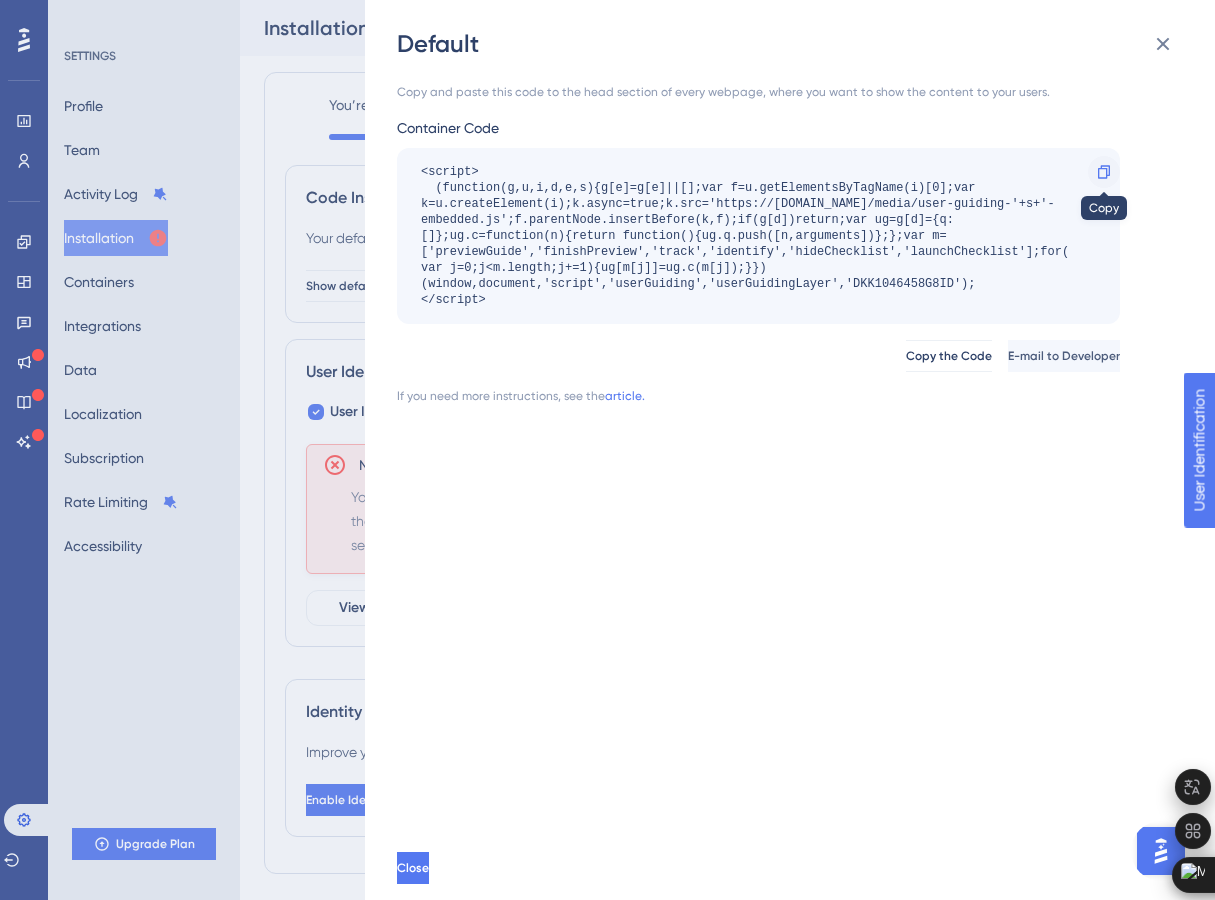 click 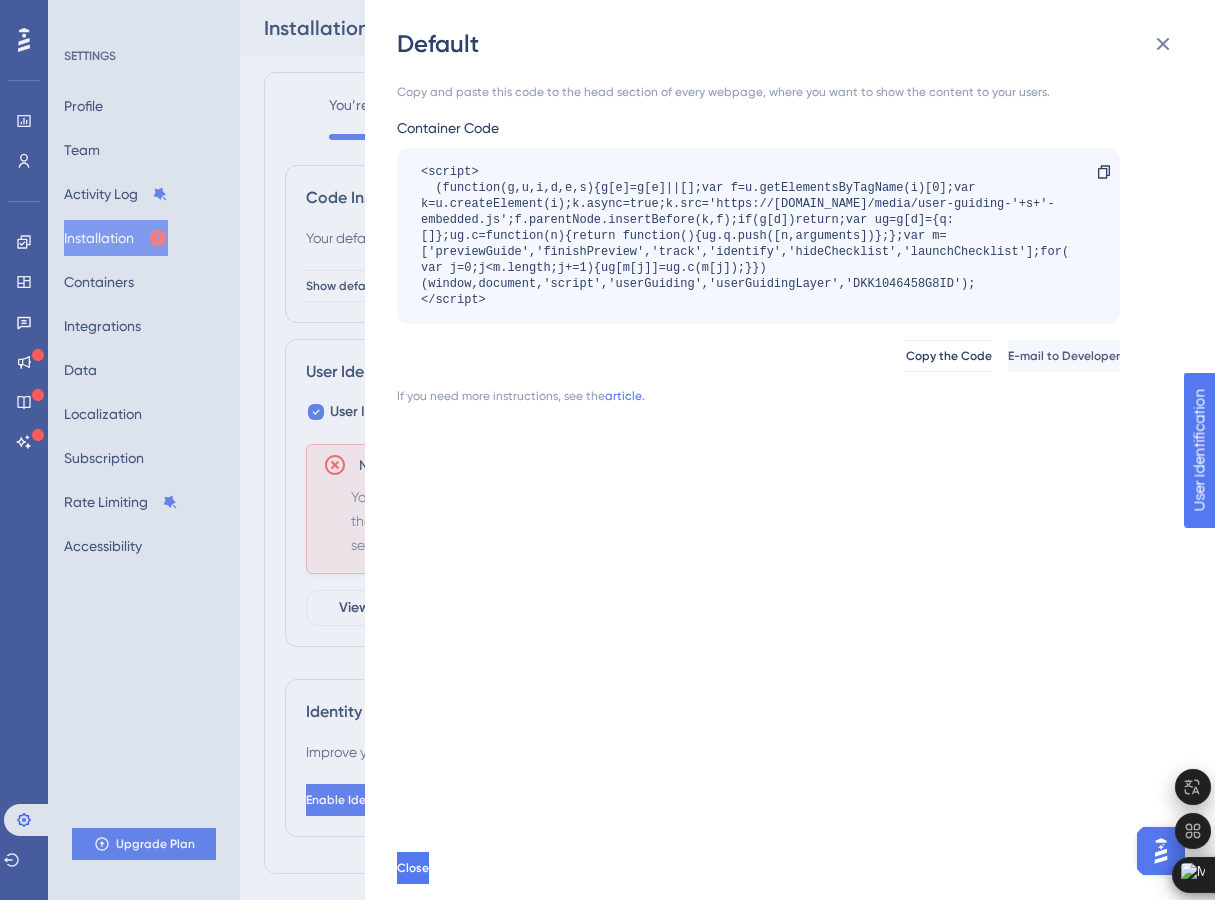 click on "Copy the Code E-mail to Developer" at bounding box center (758, 356) 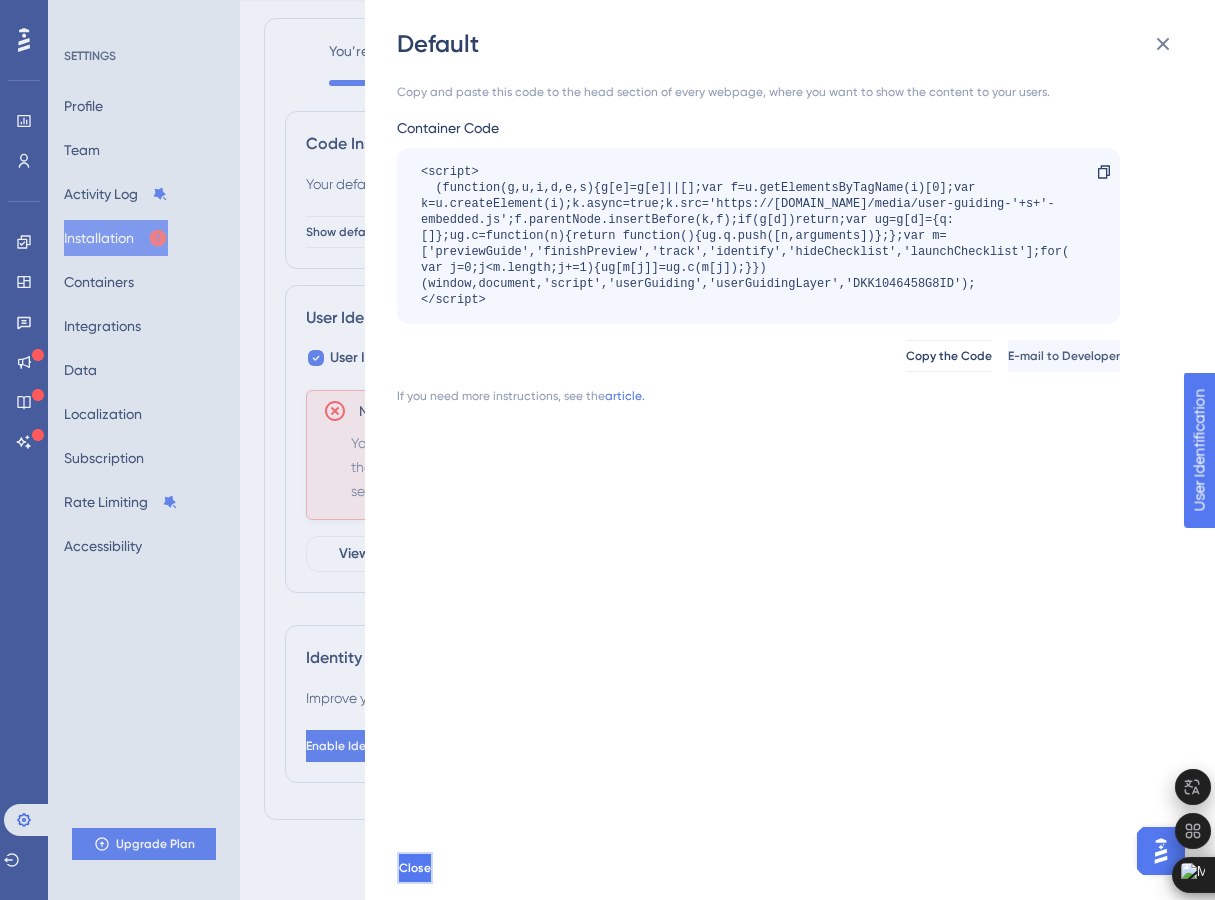 click on "Close" at bounding box center (415, 868) 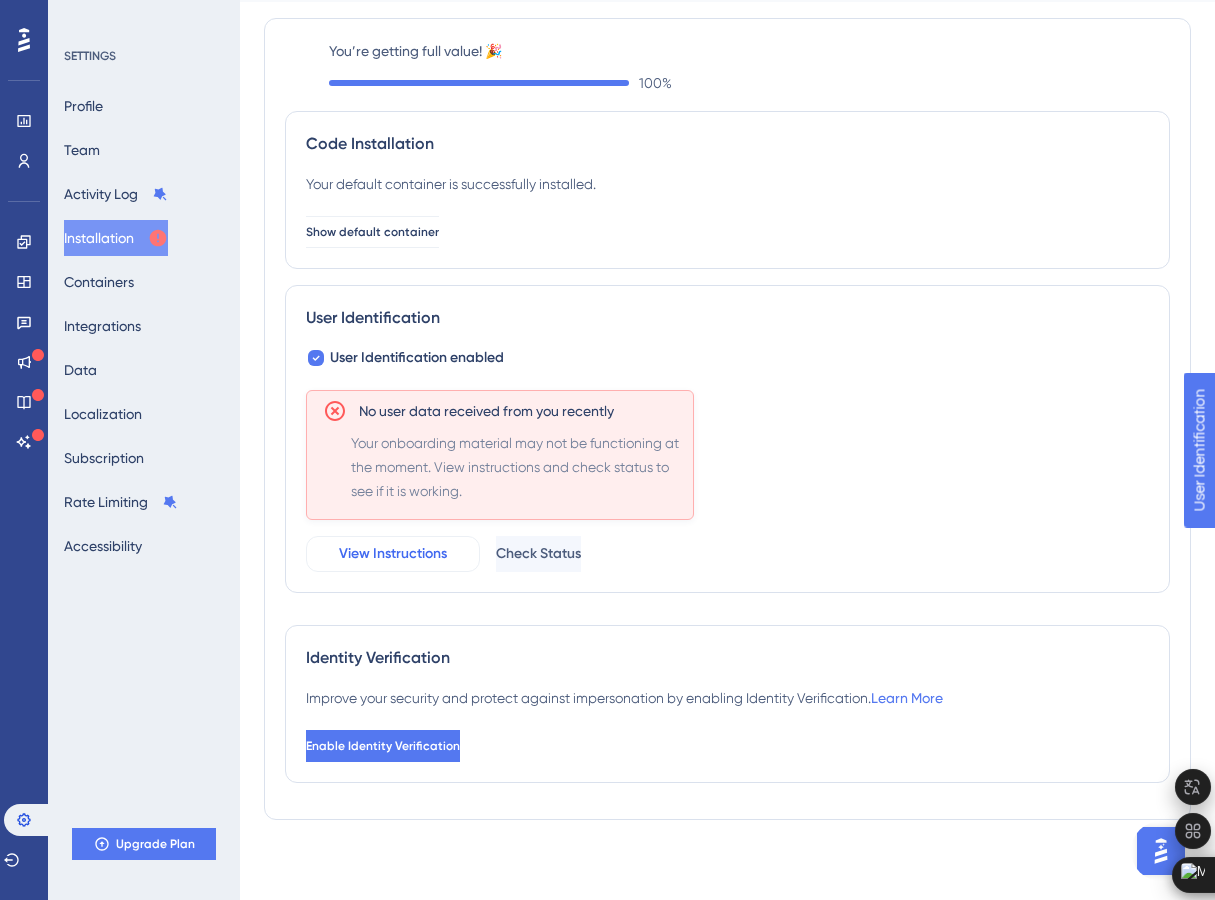 click on "View Instructions" at bounding box center [393, 554] 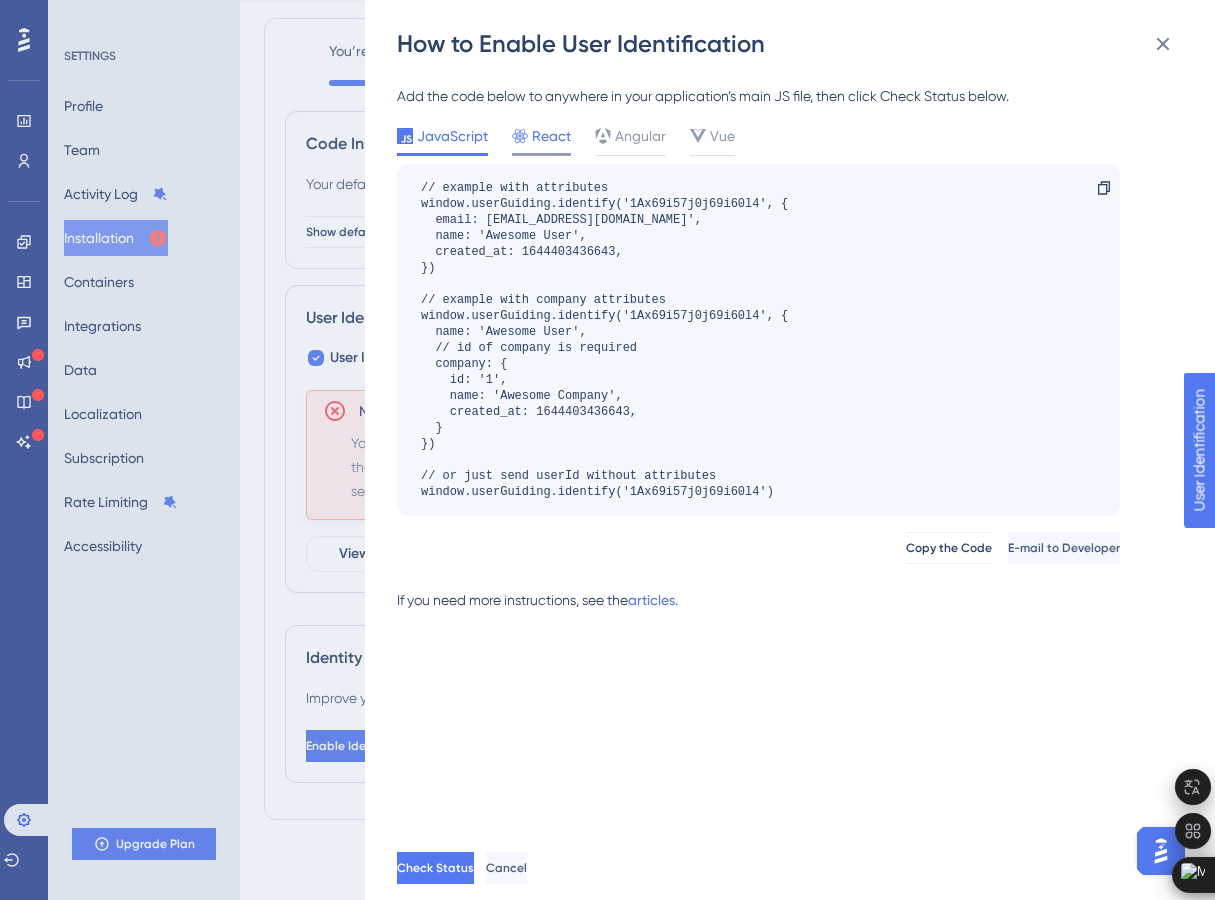 click on "React" at bounding box center [551, 136] 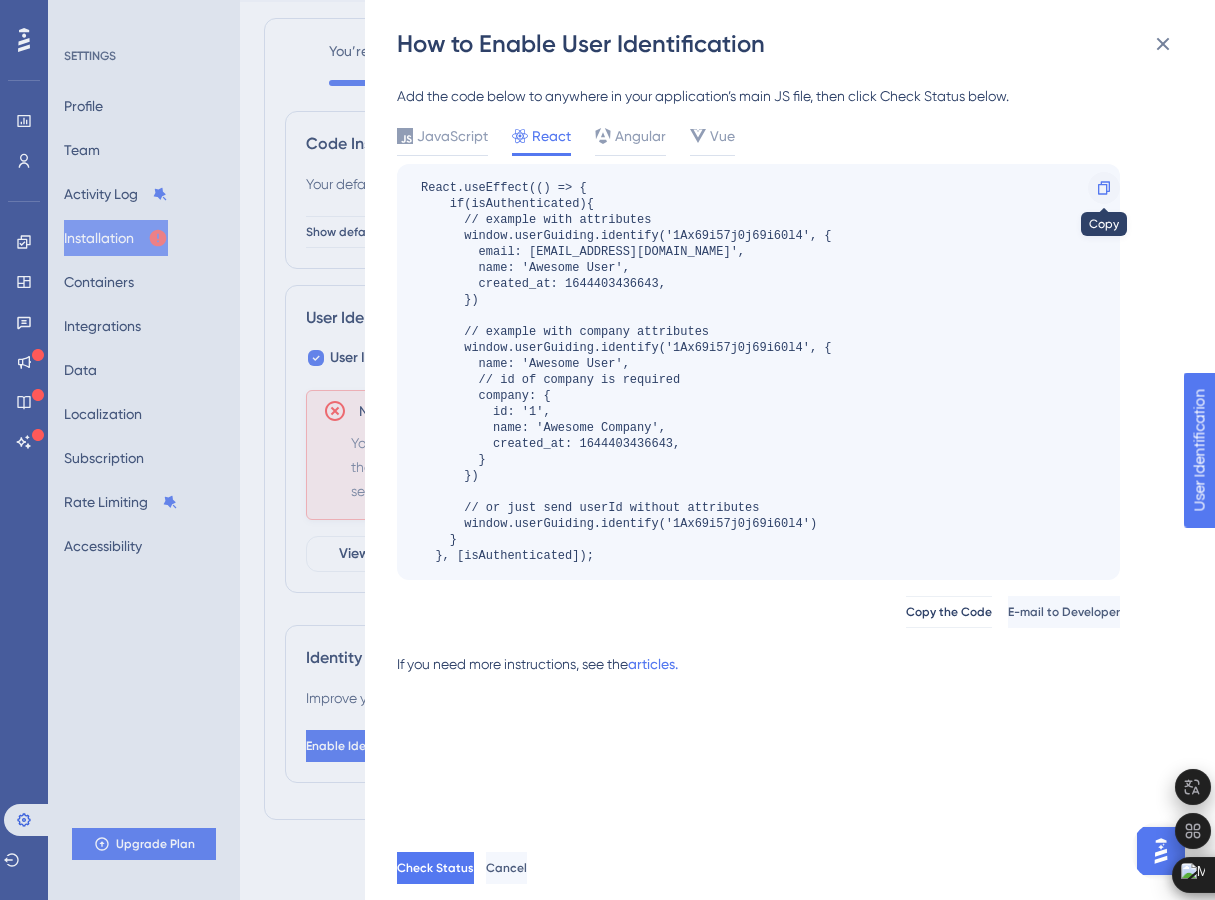 click 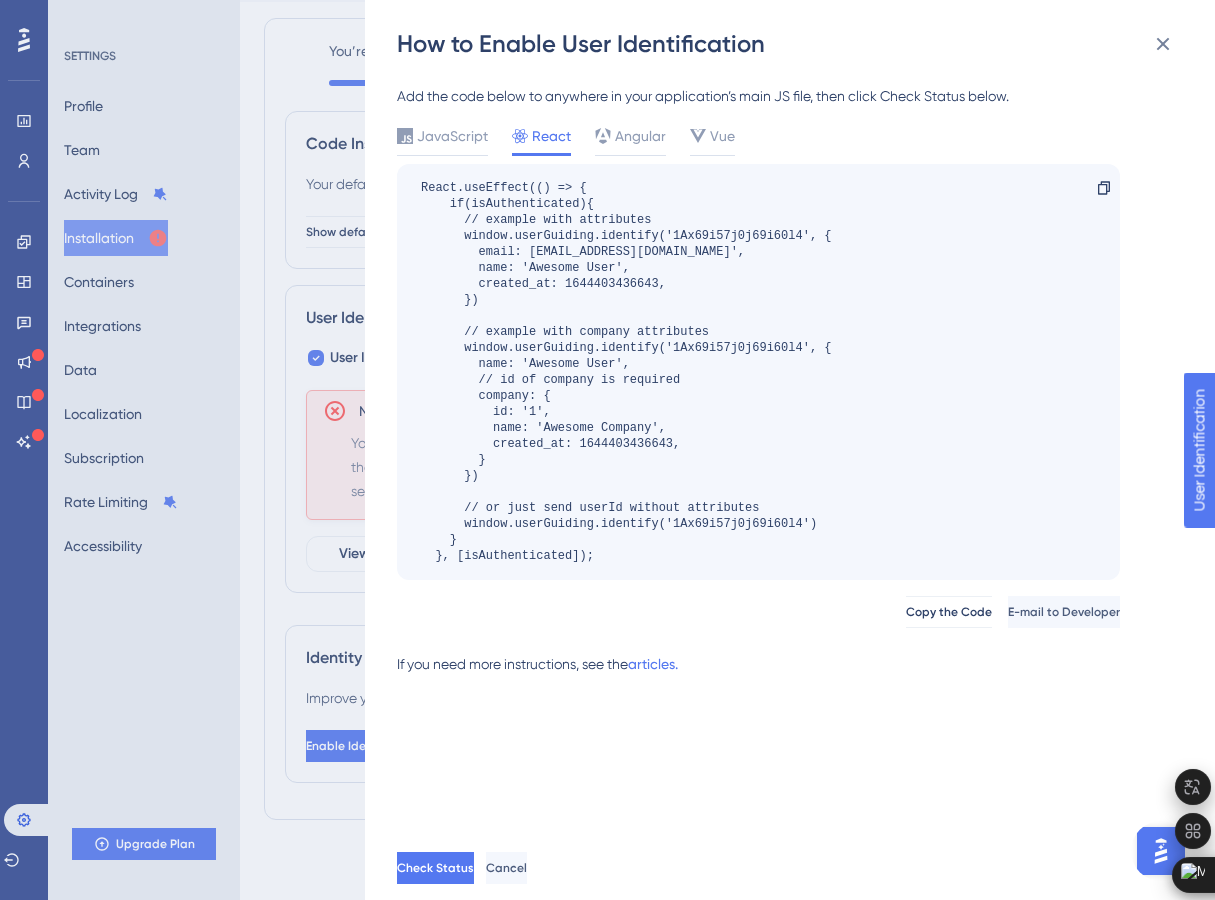 click on "Add the code below to anywhere in your application’s main JS file, then click Check Status below. JavaScript React Angular Vue React.useEffect(() => {
if(isAuthenticated){
// example with attributes
window.userGuiding.identify('1Ax69i57j0j69i60l4', {
email: [EMAIL_ADDRESS][DOMAIN_NAME]',
name: 'Awesome User',
created_at: 1644403436643,
})
// example with company attributes
window.userGuiding.identify('1Ax69i57j0j69i60l4', {
name: 'Awesome User',
// id of company is required
company: {
id: '1',
name: 'Awesome Company',
created_at: 1644403436643,
}
})
// or just send userId without attributes
window.userGuiding.identify('1Ax69i57j0j69i60l4')
}
}, [isAuthenticated]);
Copy Copy the Code E-mail to Developer If you need more instructions, see the  articles." at bounding box center (758, 388) 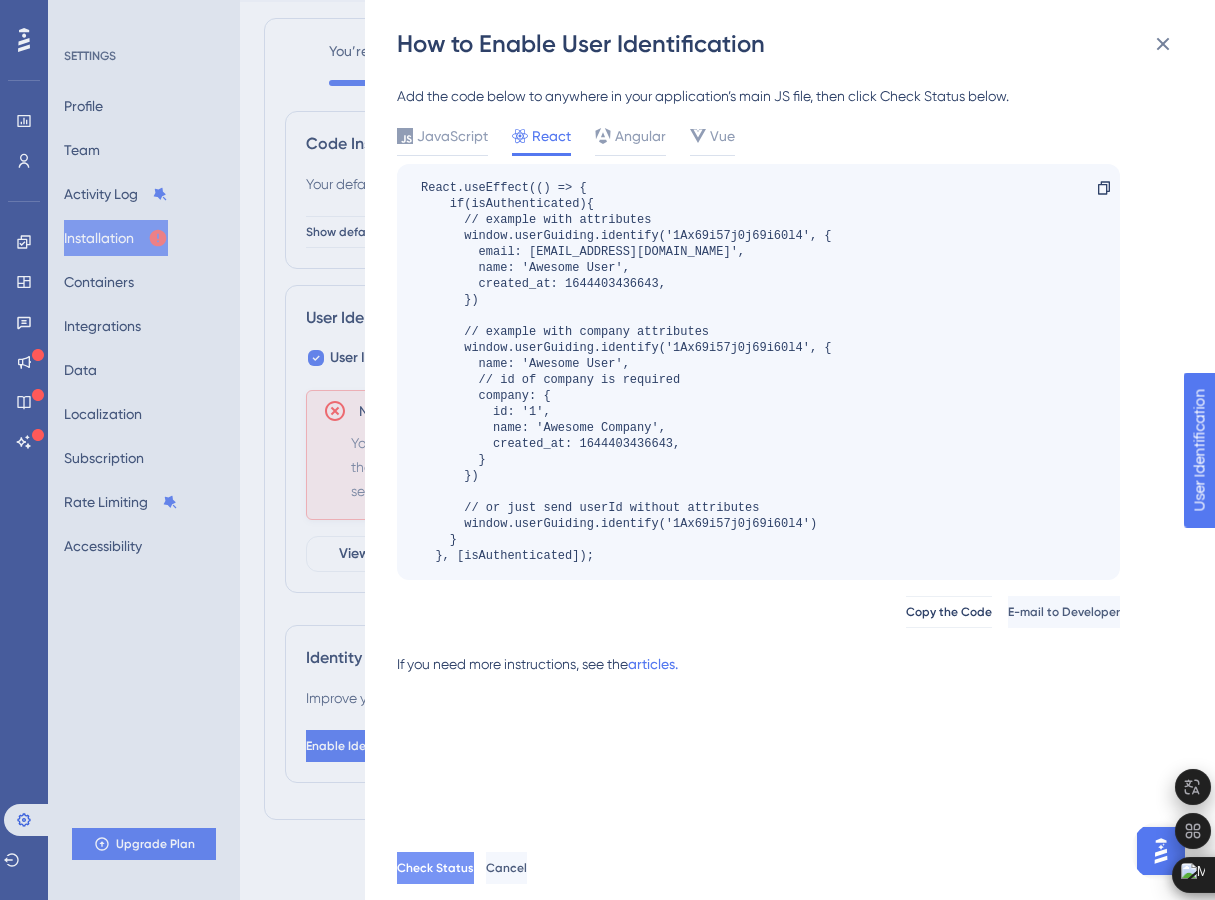 click on "Check Status" at bounding box center [435, 868] 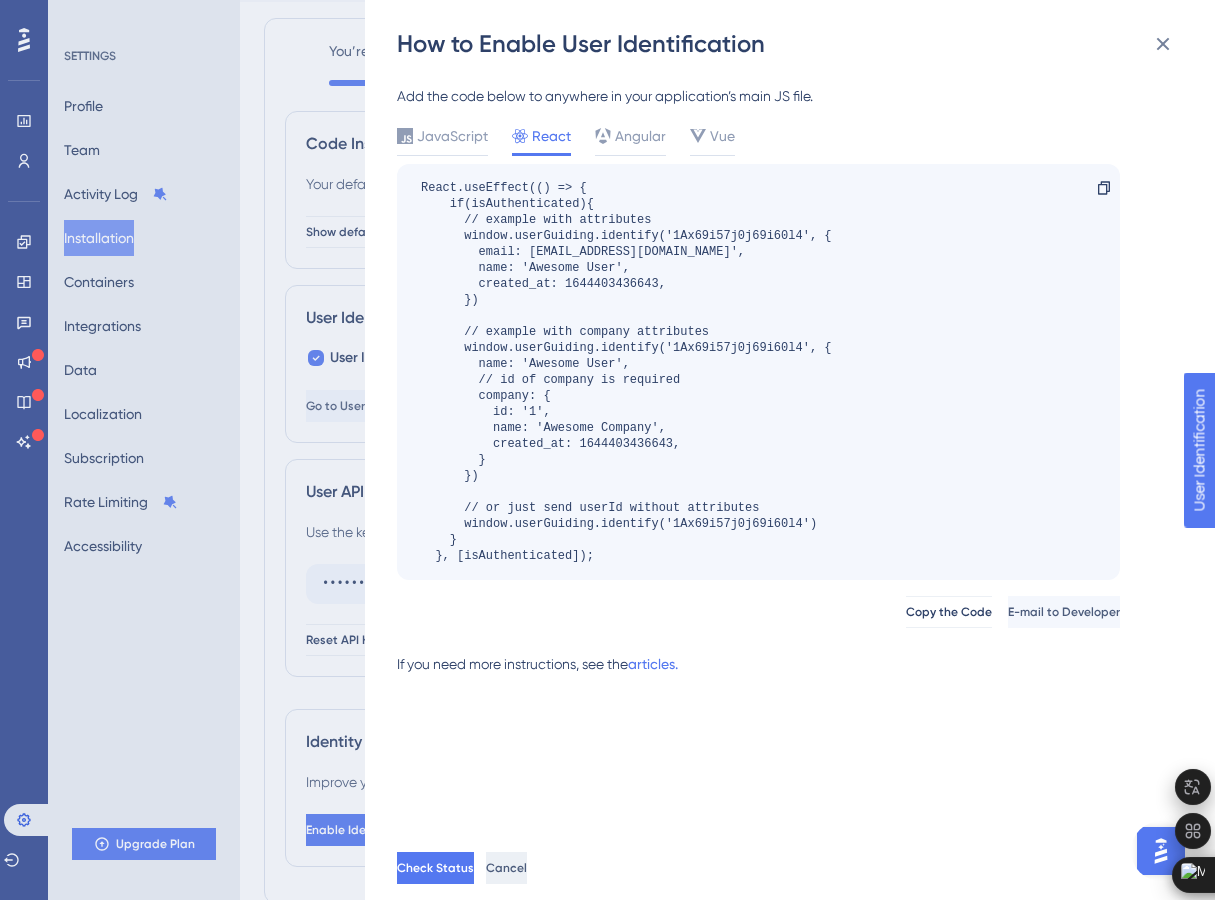 click on "Cancel" at bounding box center [506, 868] 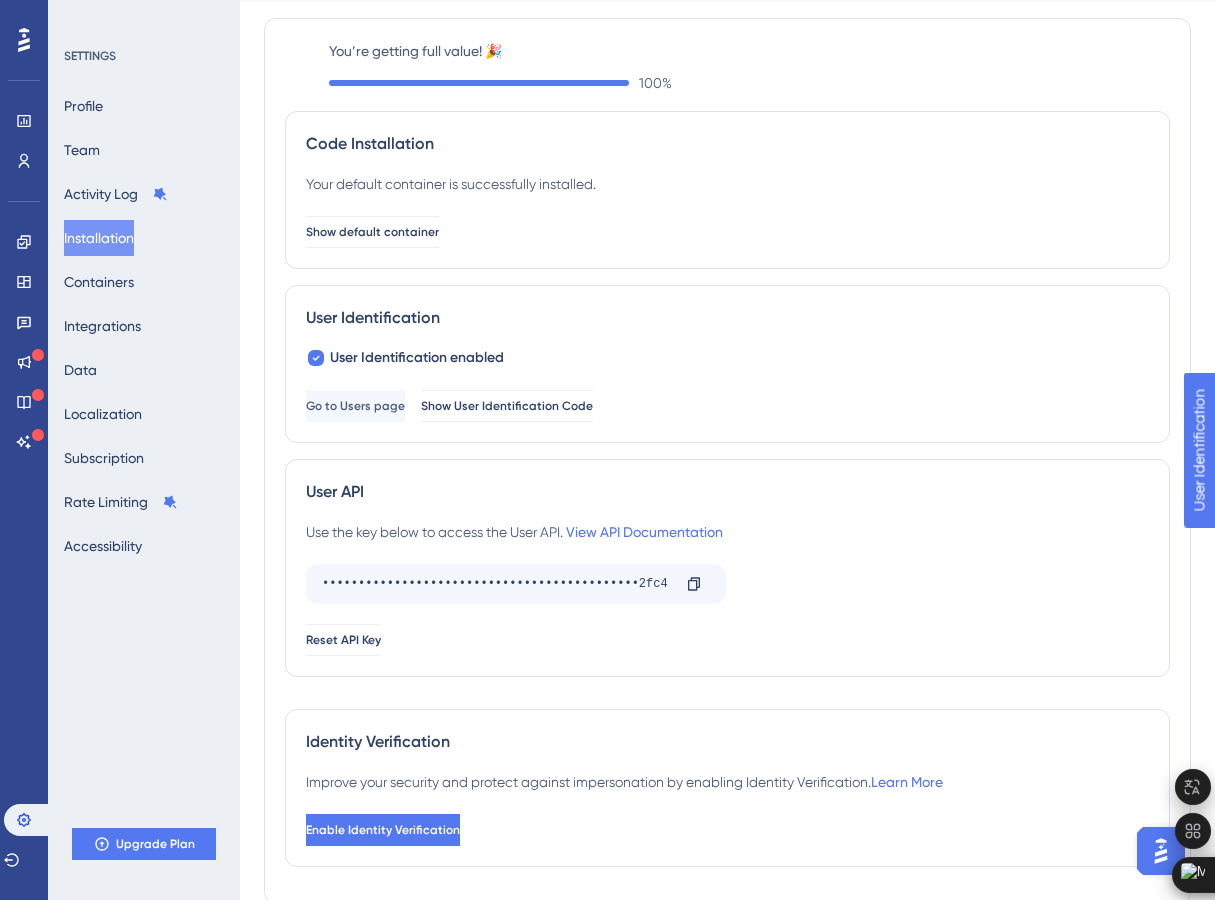 scroll, scrollTop: 0, scrollLeft: 0, axis: both 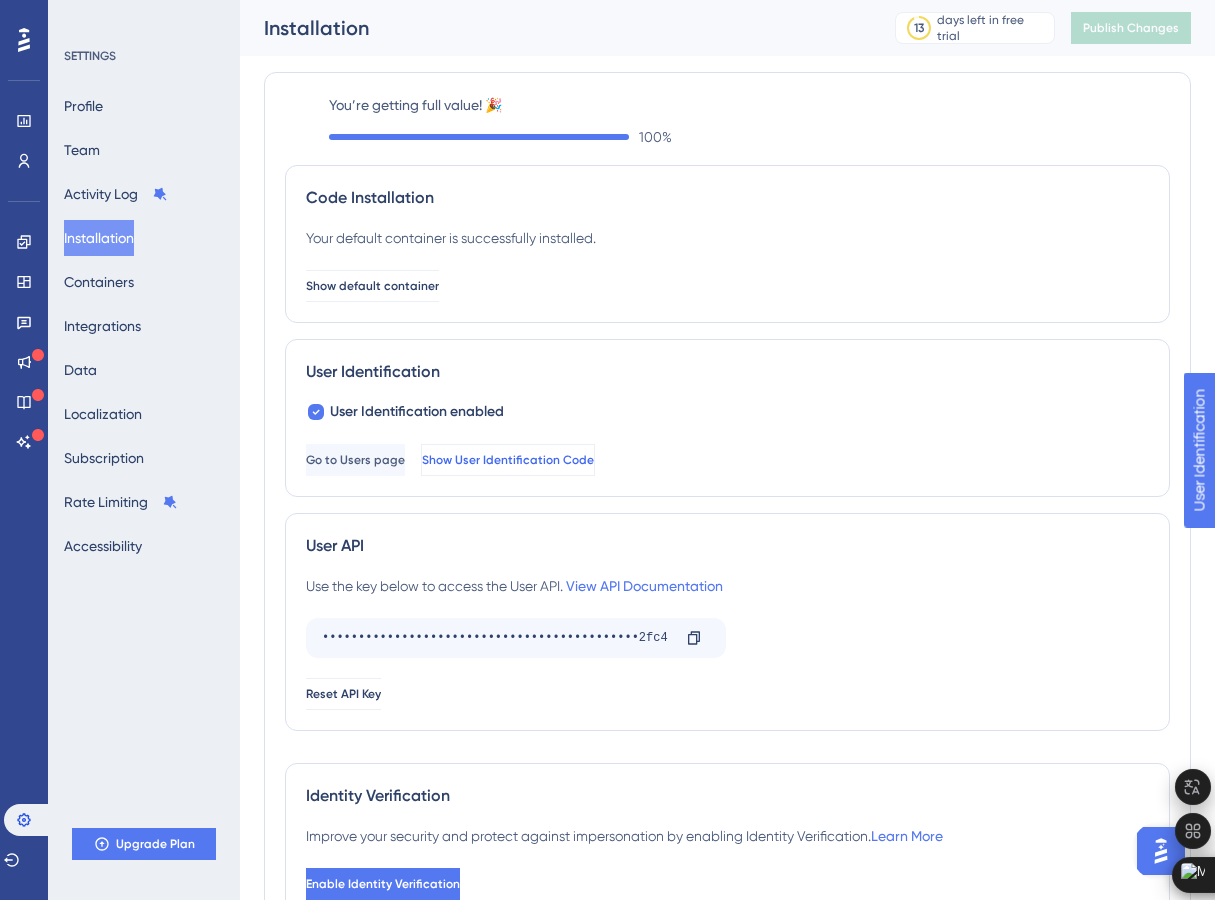 click on "Show User Identification Code" at bounding box center [508, 460] 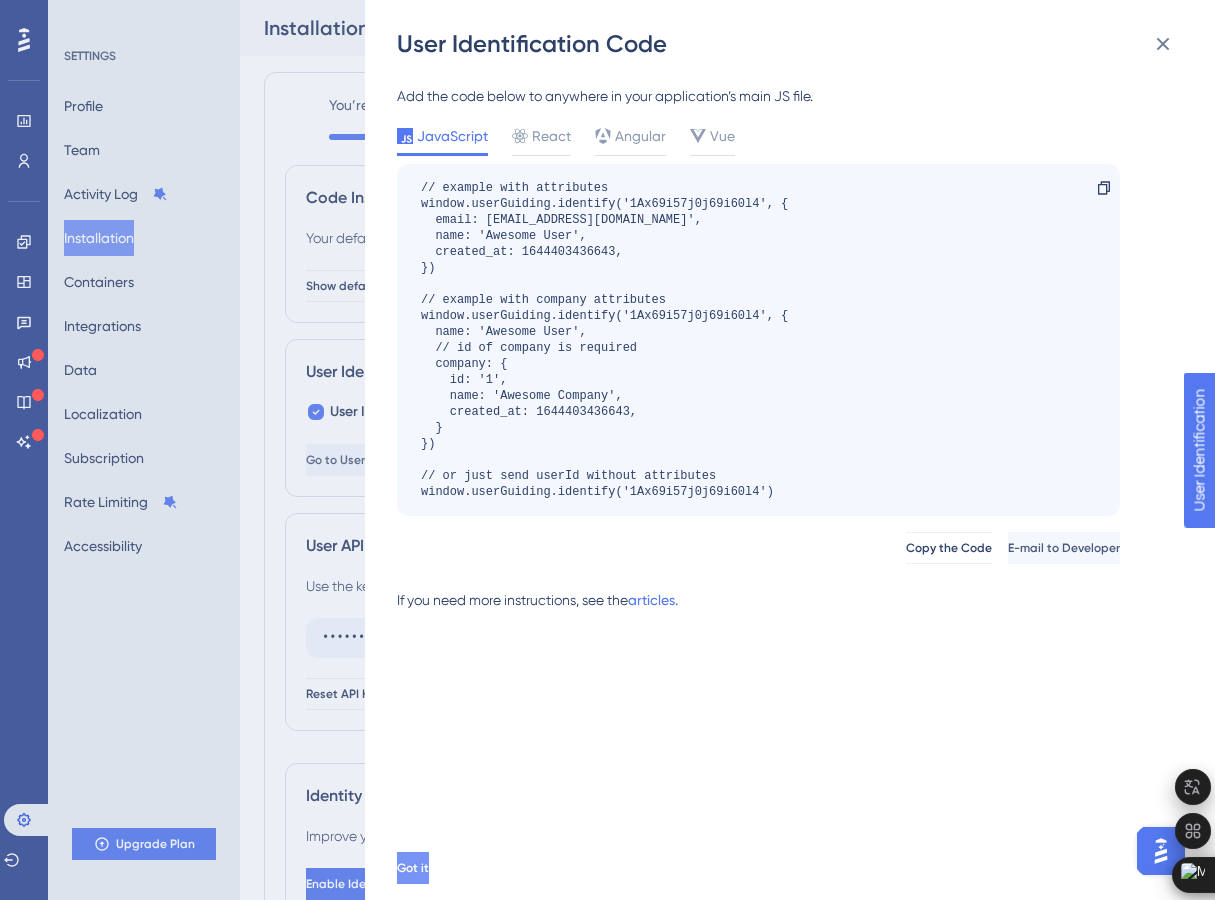 click on "Got it" at bounding box center [413, 868] 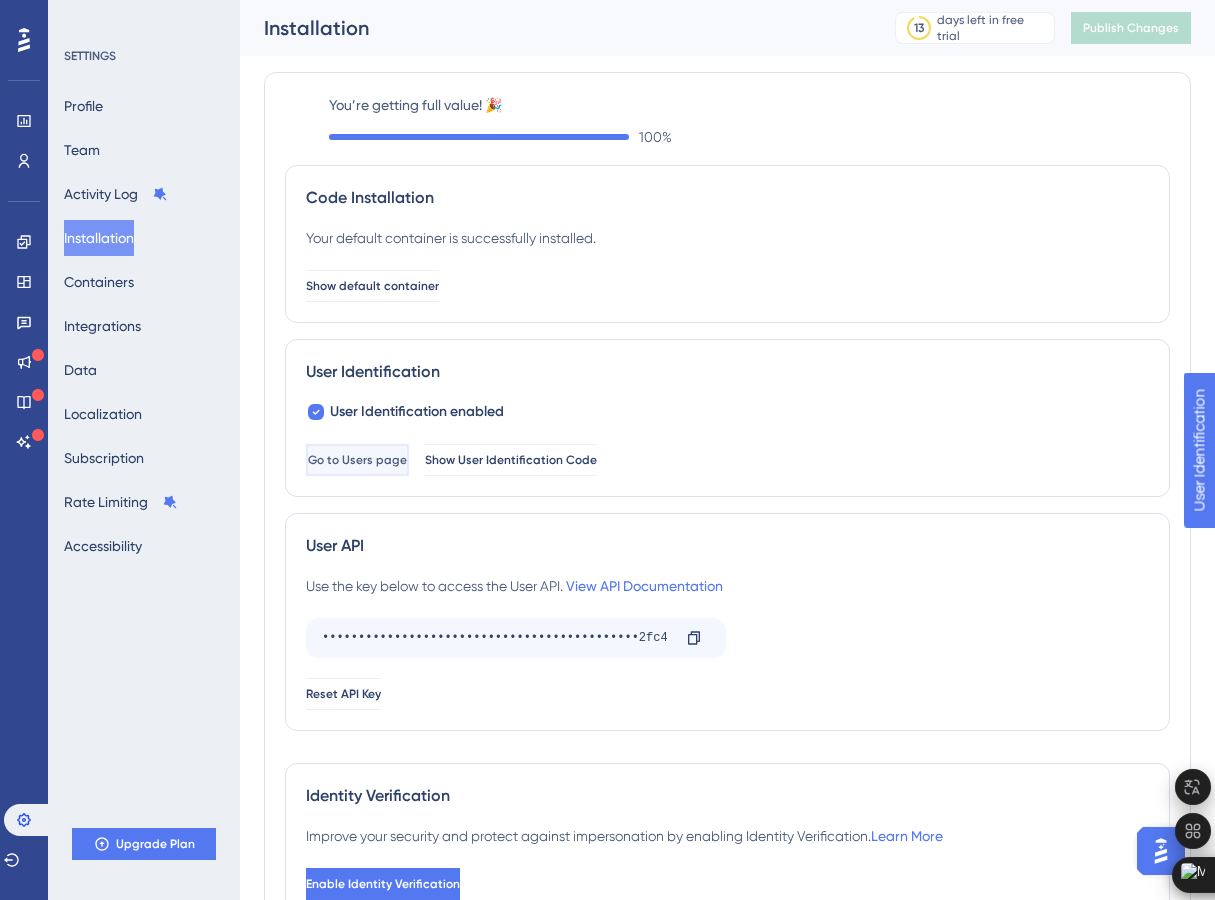 click on "Go to Users page" at bounding box center [357, 460] 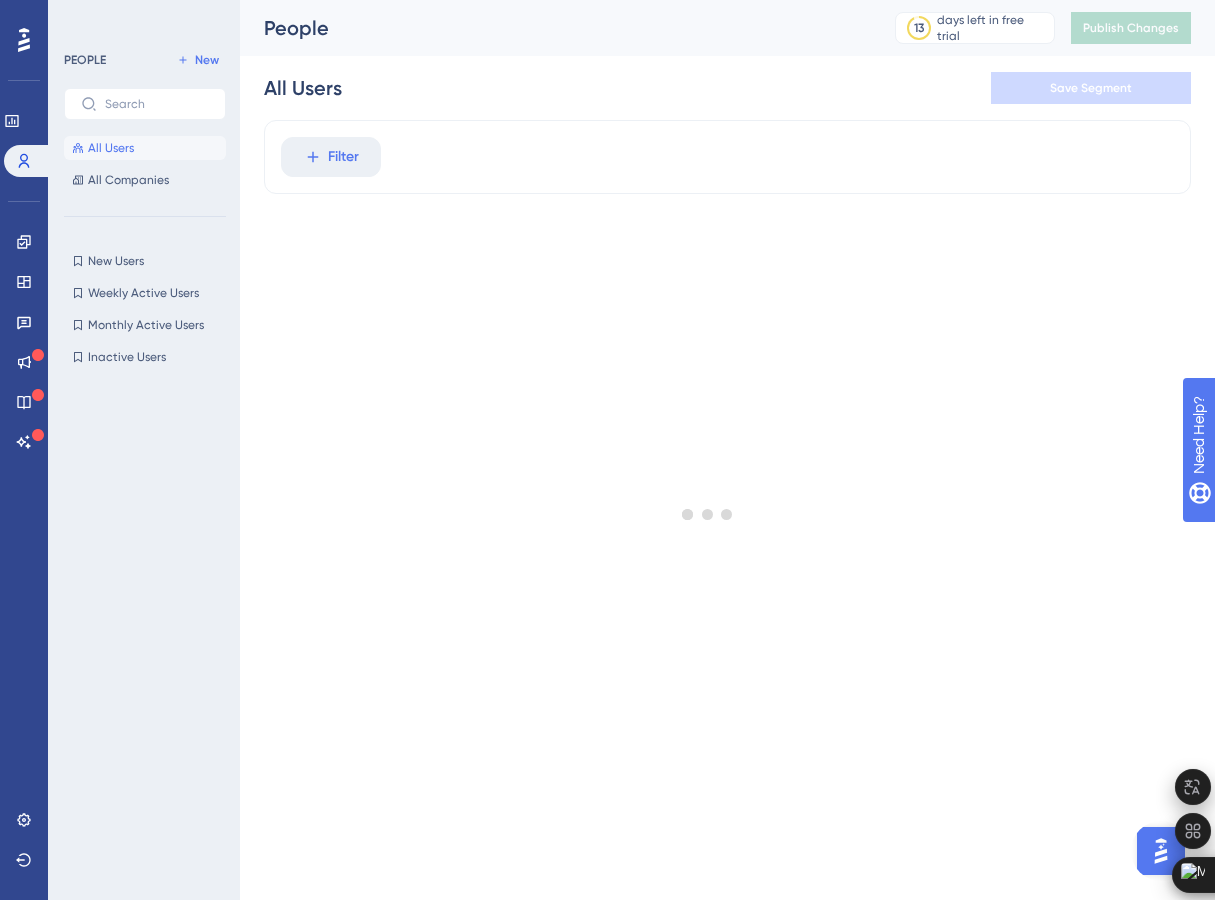 scroll, scrollTop: 0, scrollLeft: 0, axis: both 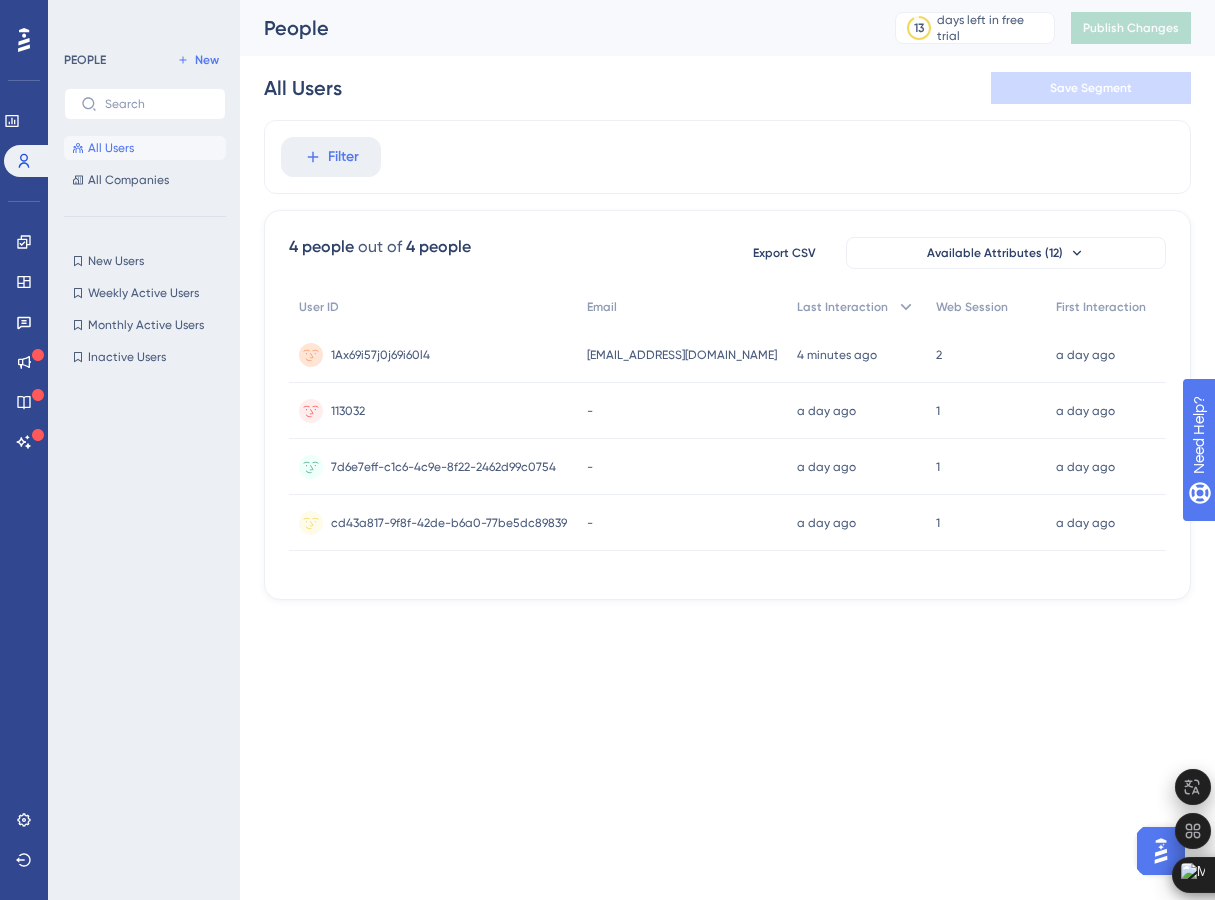 click at bounding box center (151, 600) 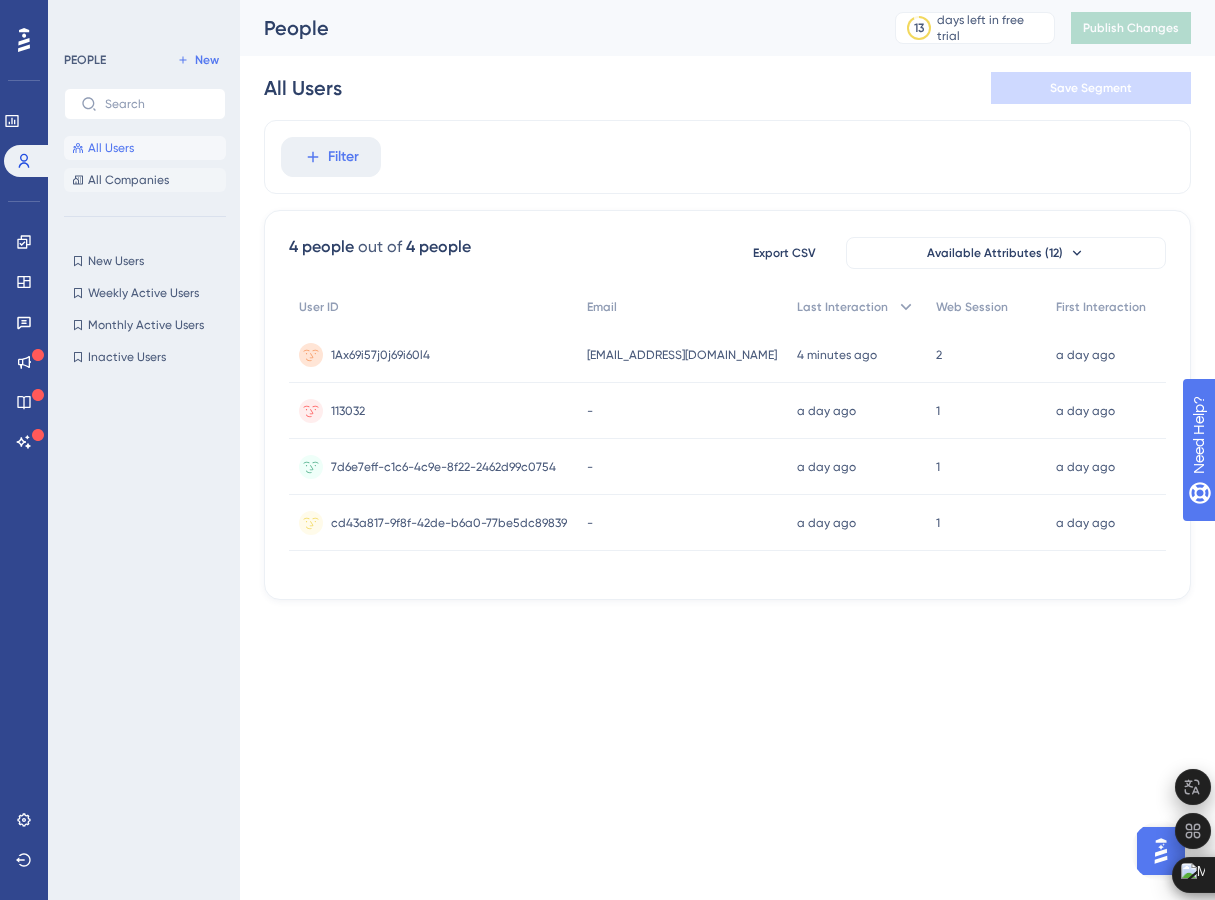 click on "All Companies" at bounding box center [128, 180] 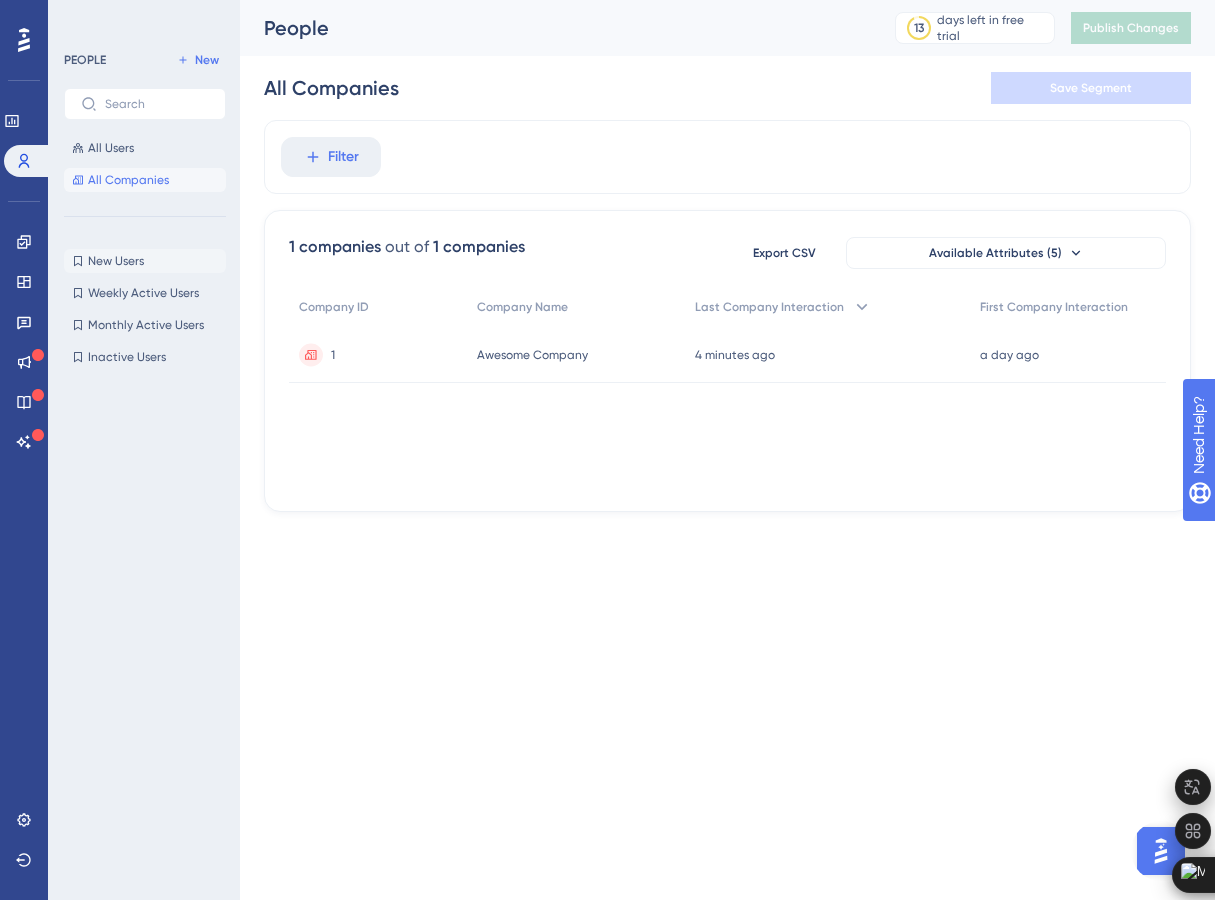 click on "New Users" at bounding box center (116, 261) 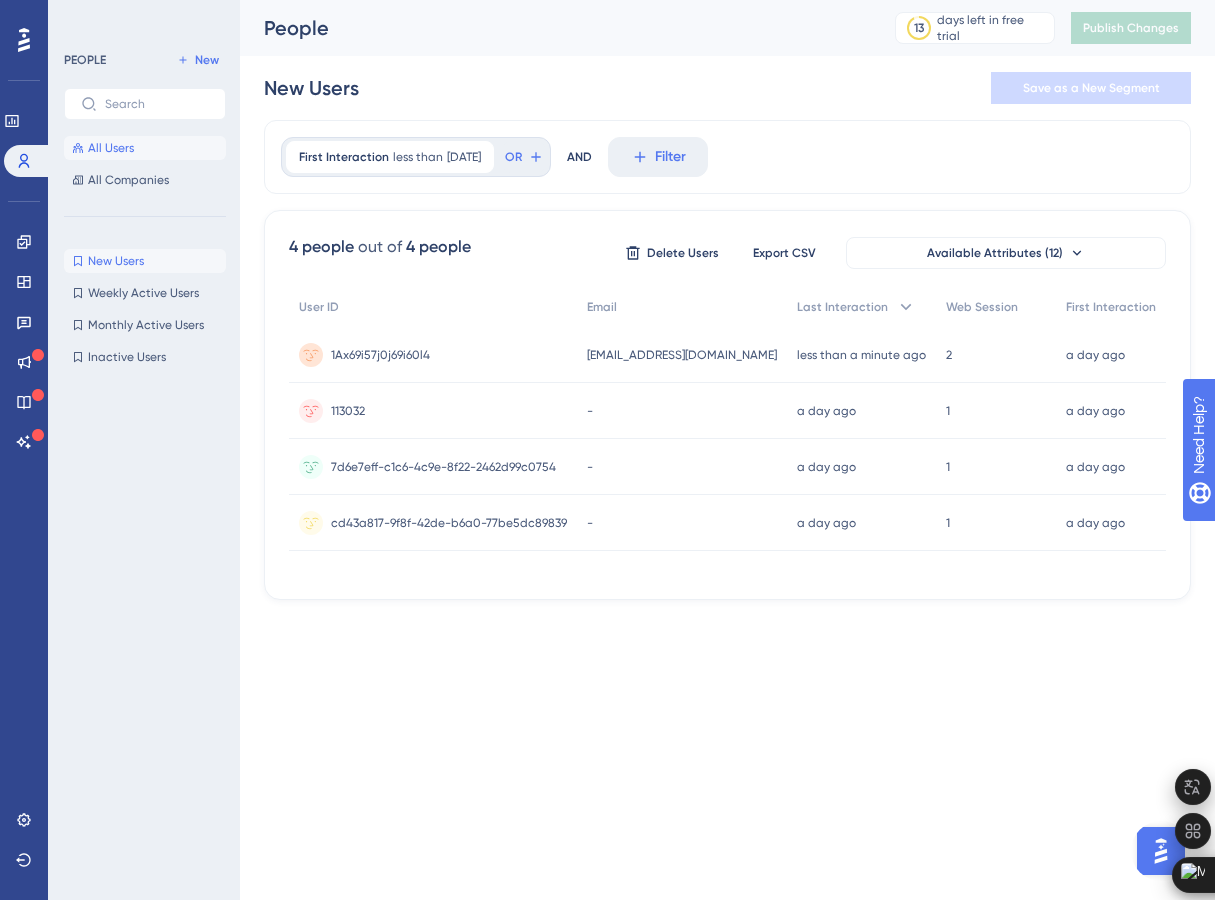 click on "All Users" at bounding box center [111, 148] 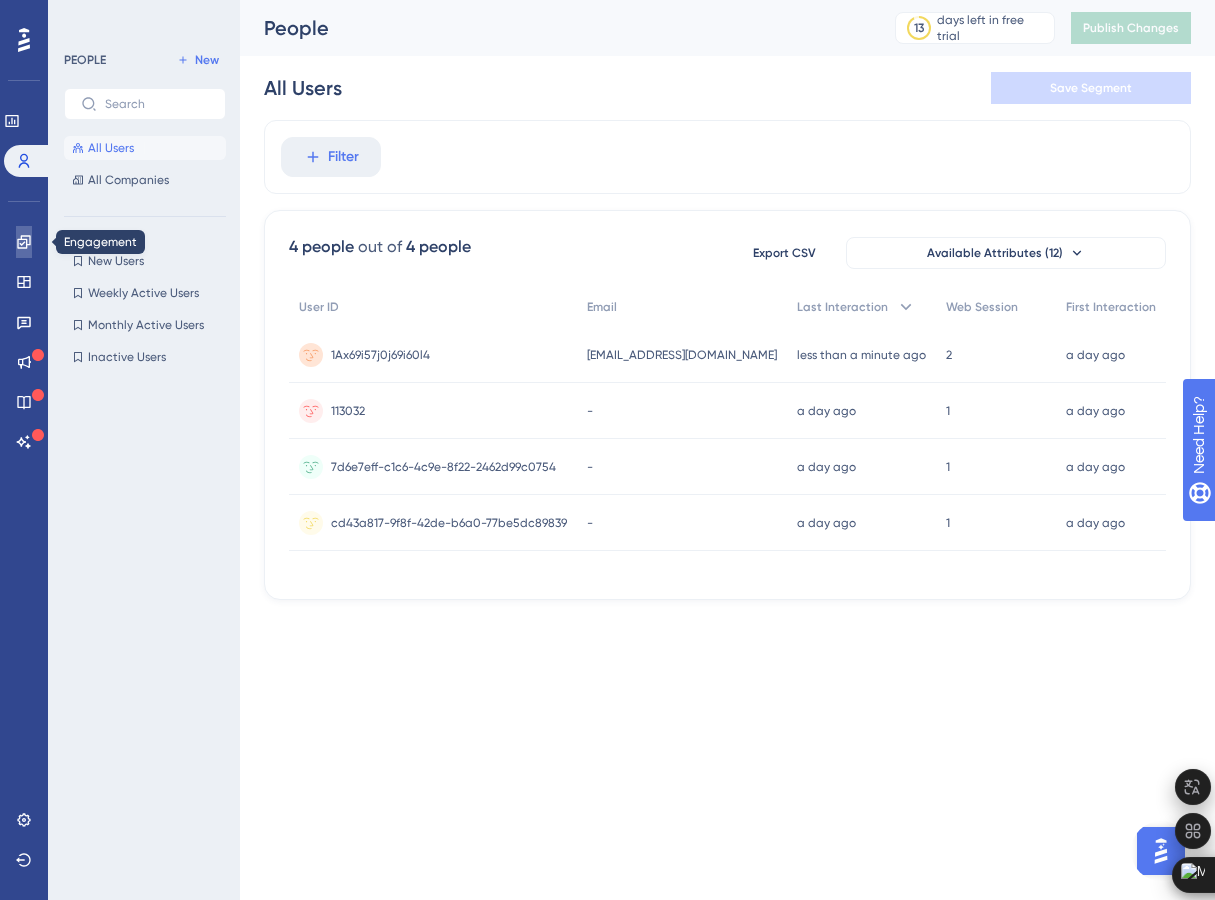 click 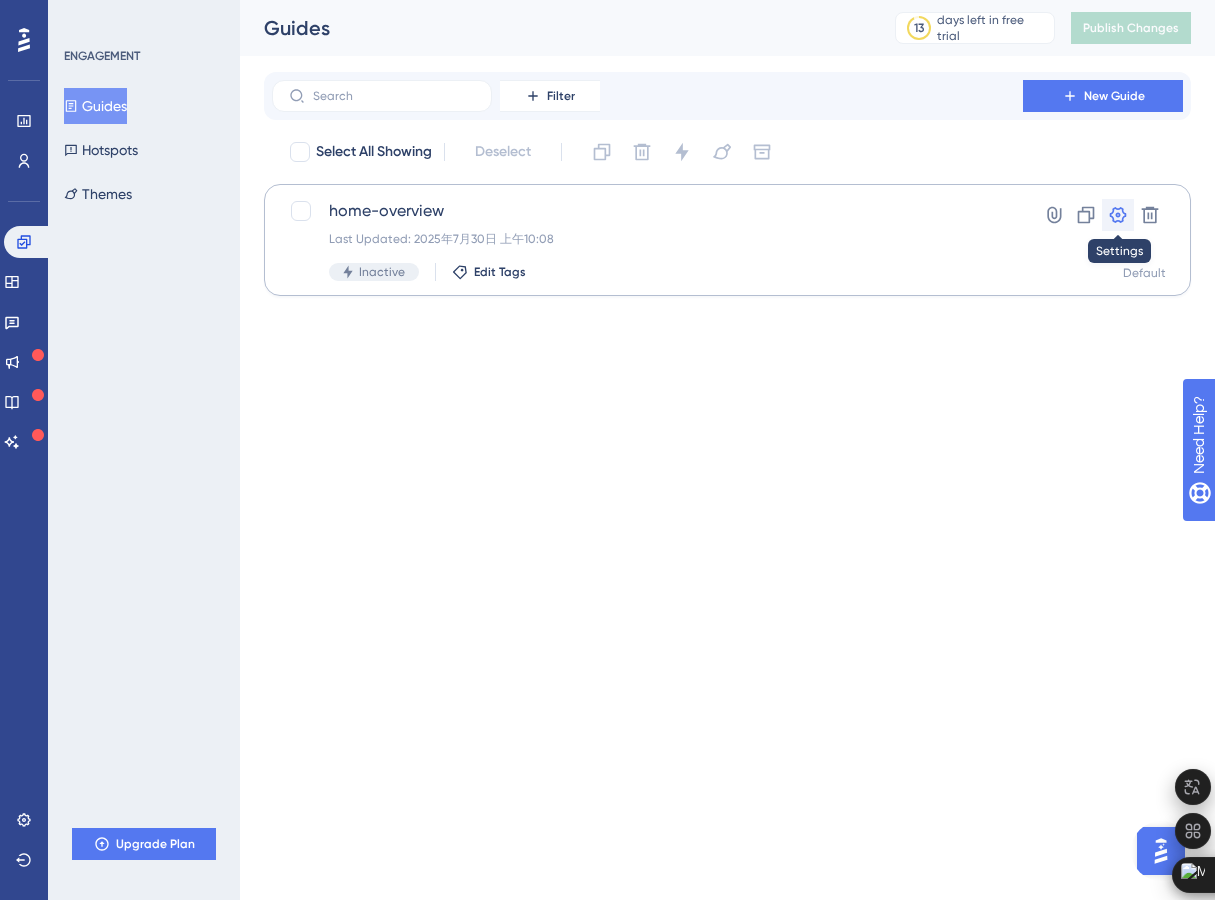 click 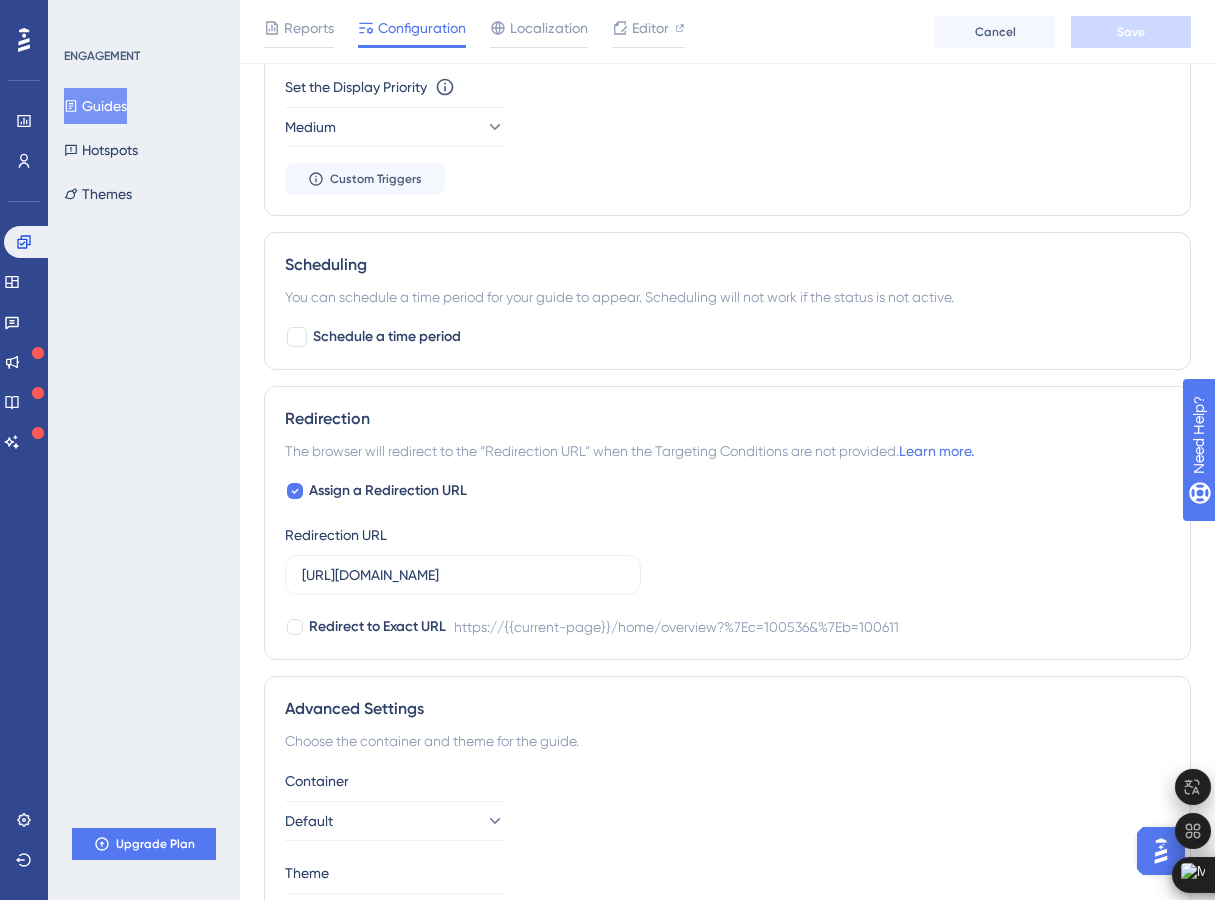 scroll, scrollTop: 1230, scrollLeft: 0, axis: vertical 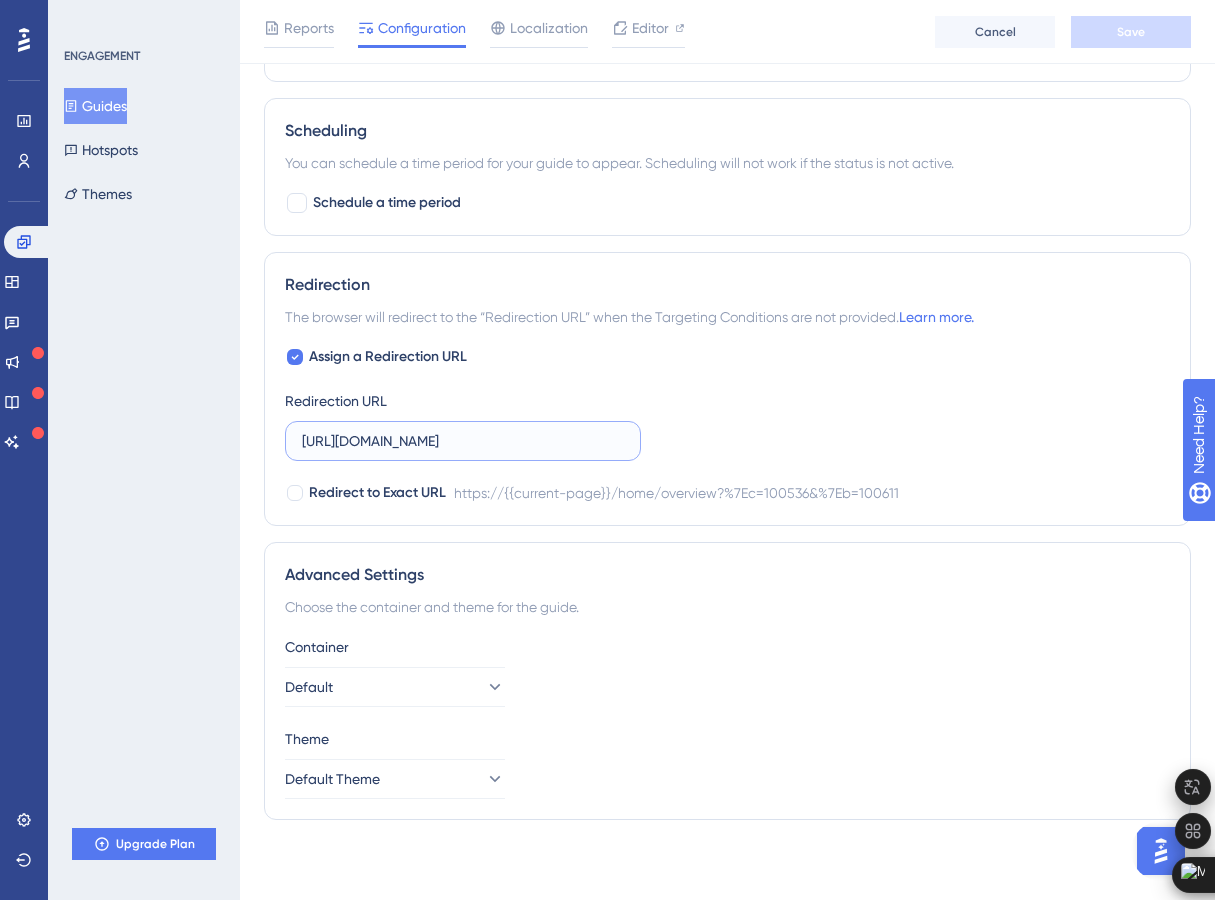 click on "[URL][DOMAIN_NAME]" at bounding box center [463, 441] 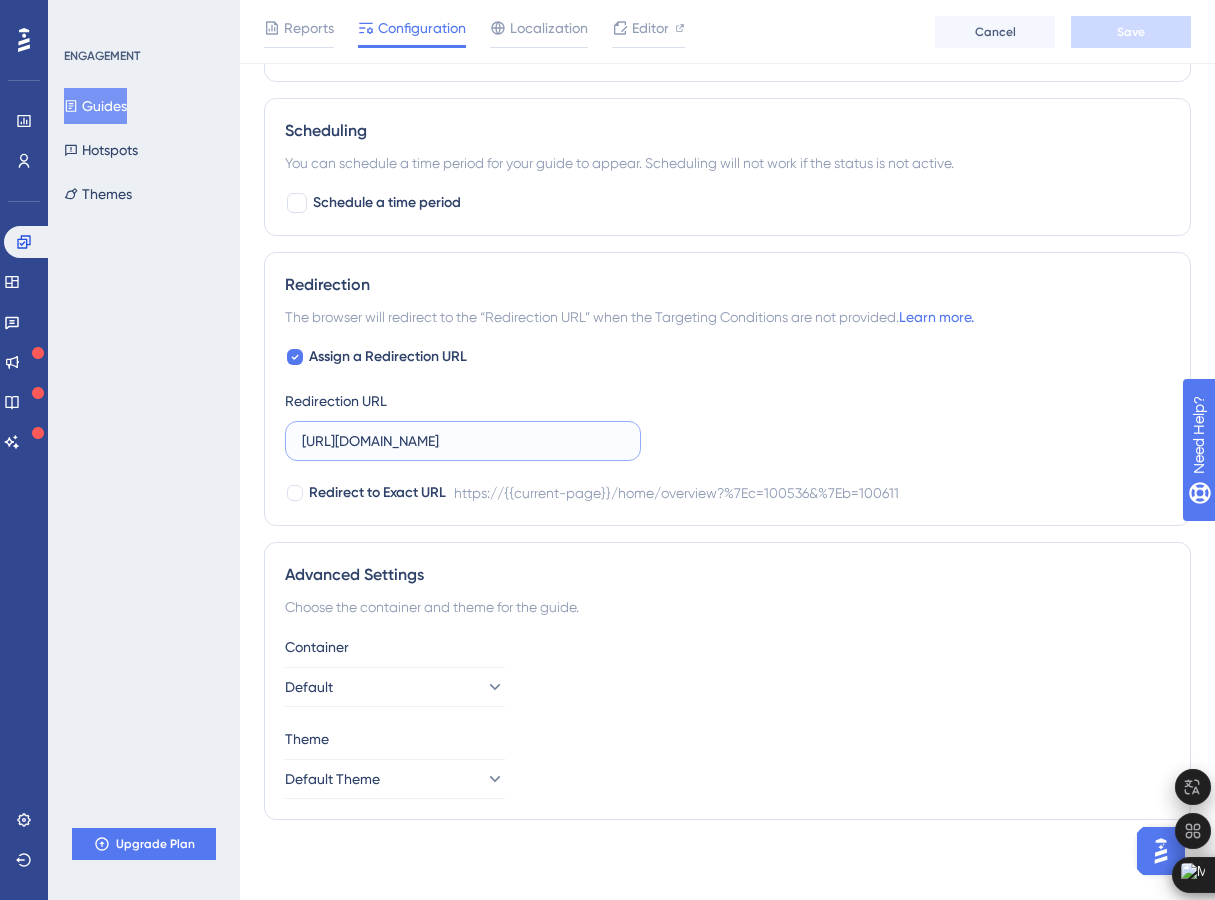 click on "[URL][DOMAIN_NAME]" at bounding box center [463, 441] 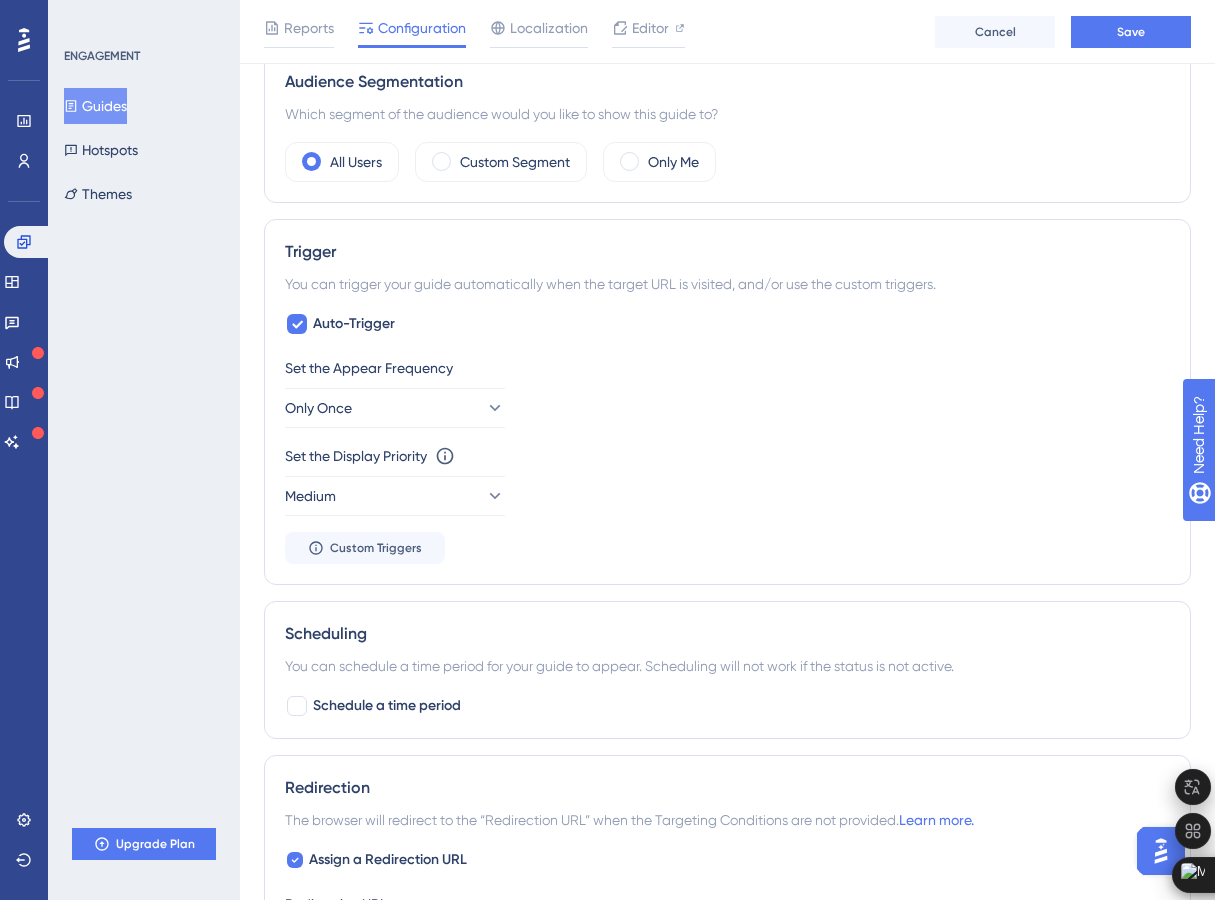 scroll, scrollTop: 724, scrollLeft: 0, axis: vertical 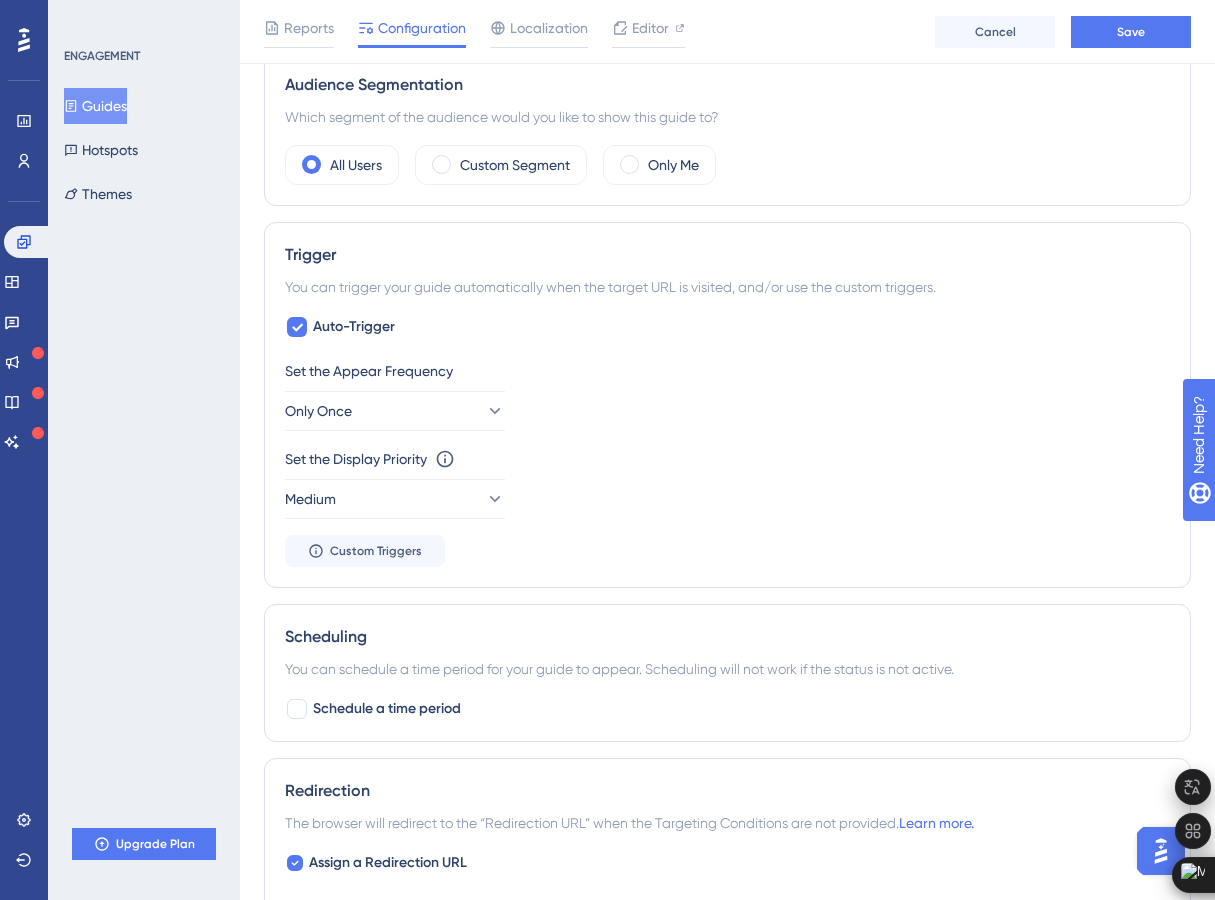 type on "[URL][TECHNICAL_ID]" 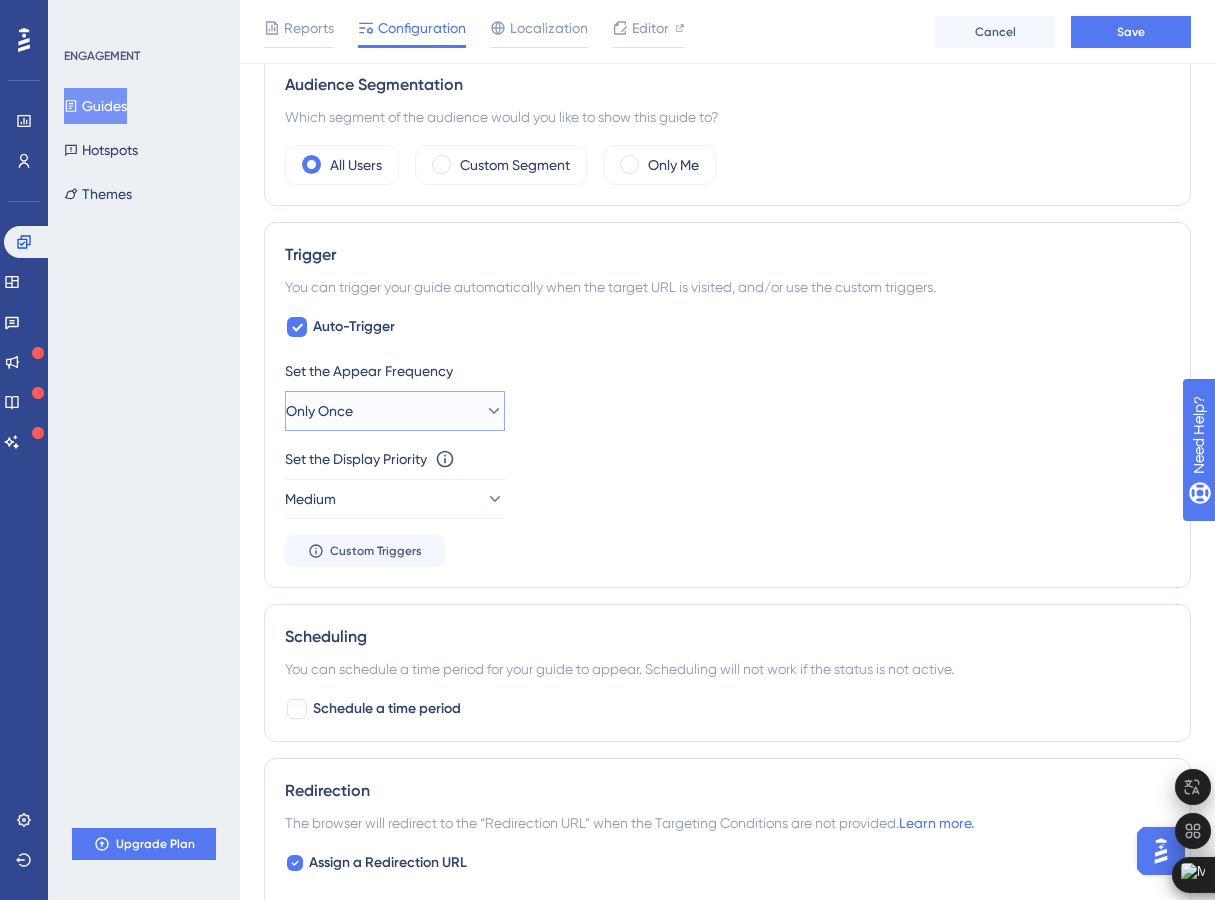 click on "Only Once" at bounding box center [395, 411] 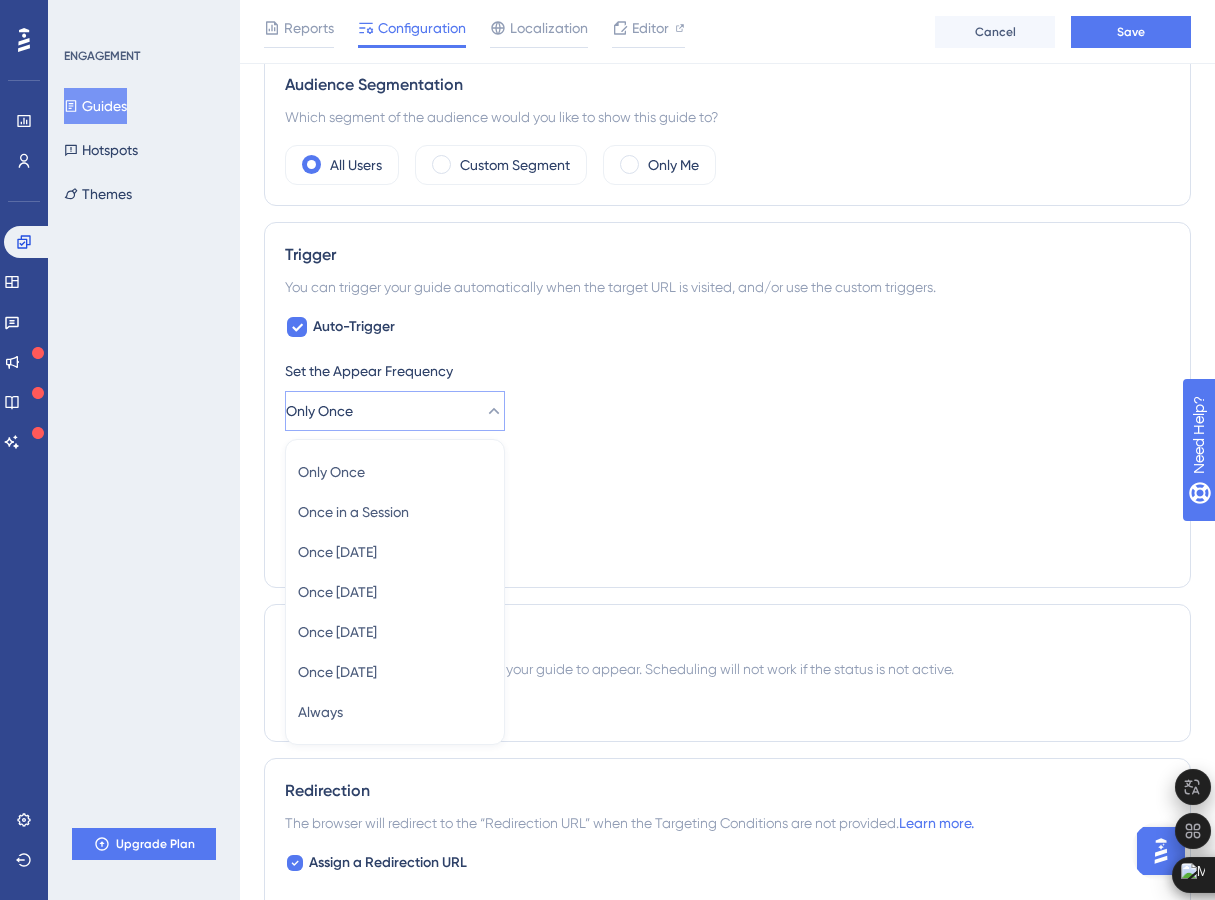 scroll, scrollTop: 866, scrollLeft: 0, axis: vertical 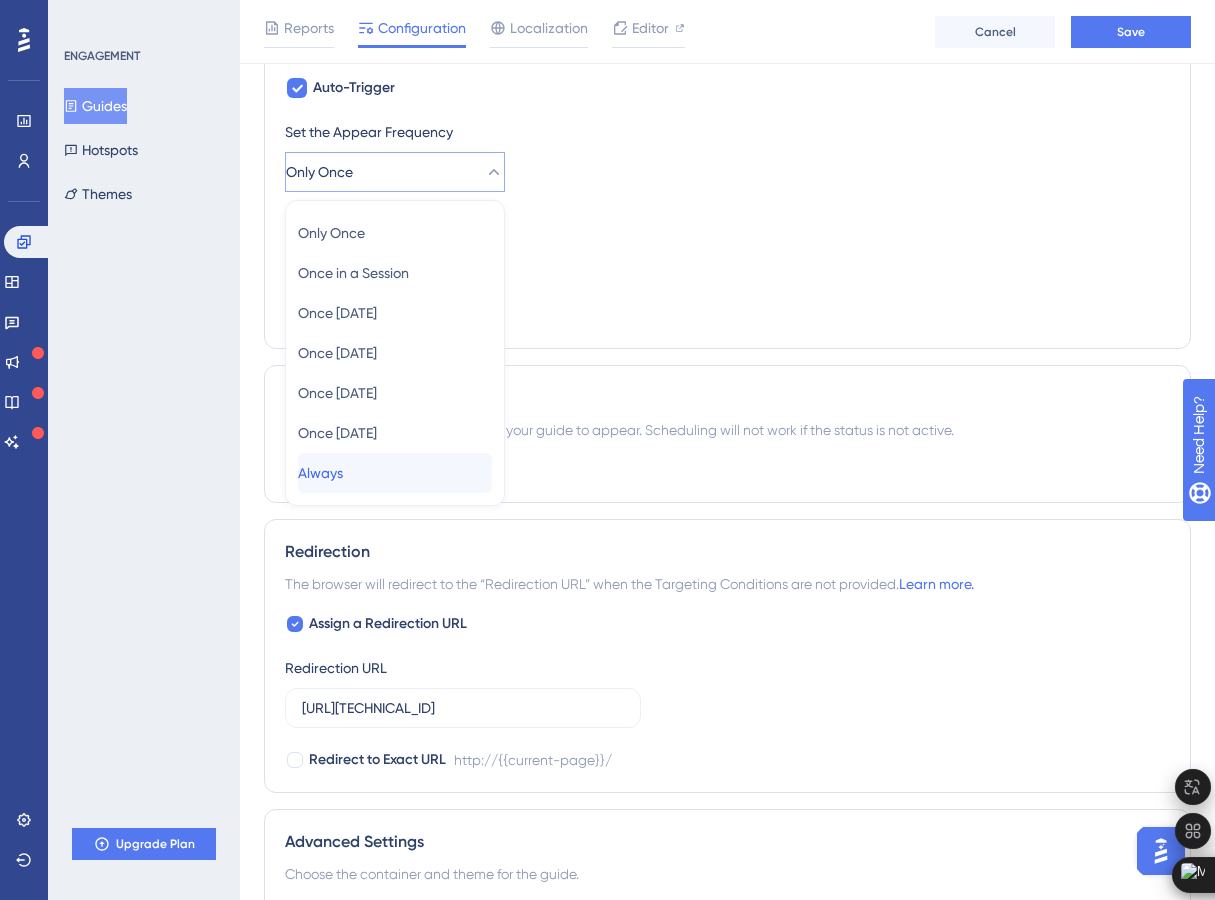 click on "Always Always" at bounding box center [395, 473] 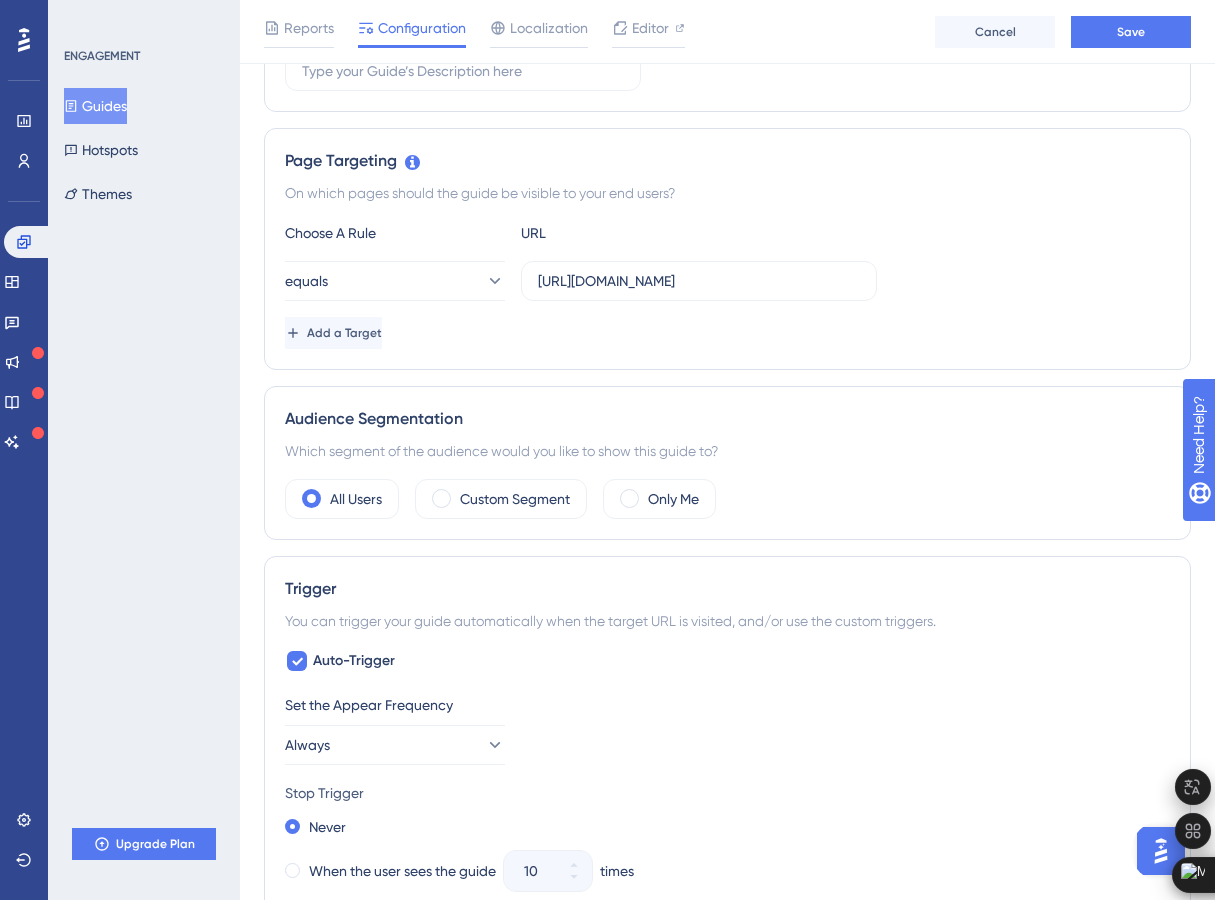 scroll, scrollTop: 378, scrollLeft: 0, axis: vertical 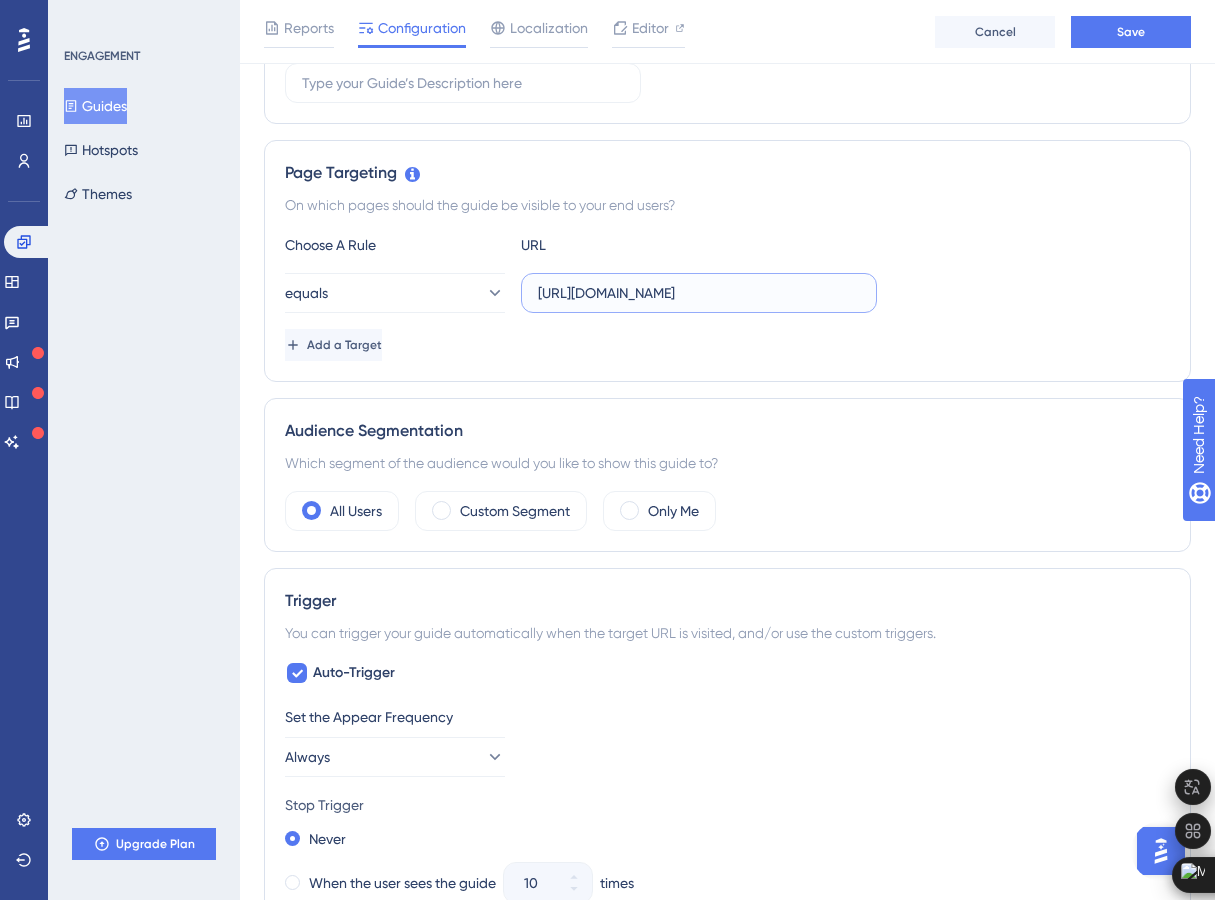 click on "[URL][DOMAIN_NAME]" at bounding box center [699, 293] 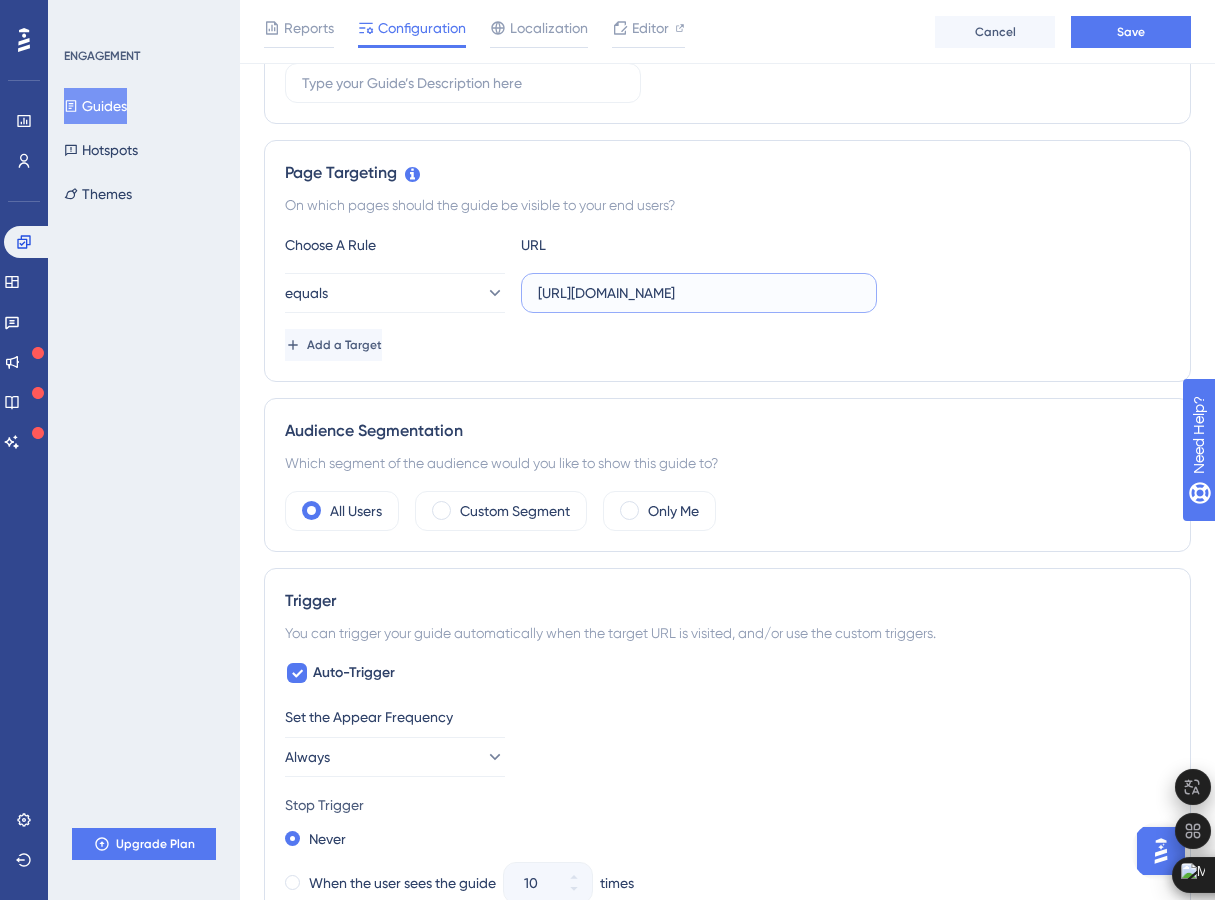 paste on "://[TECHNICAL_ID]/" 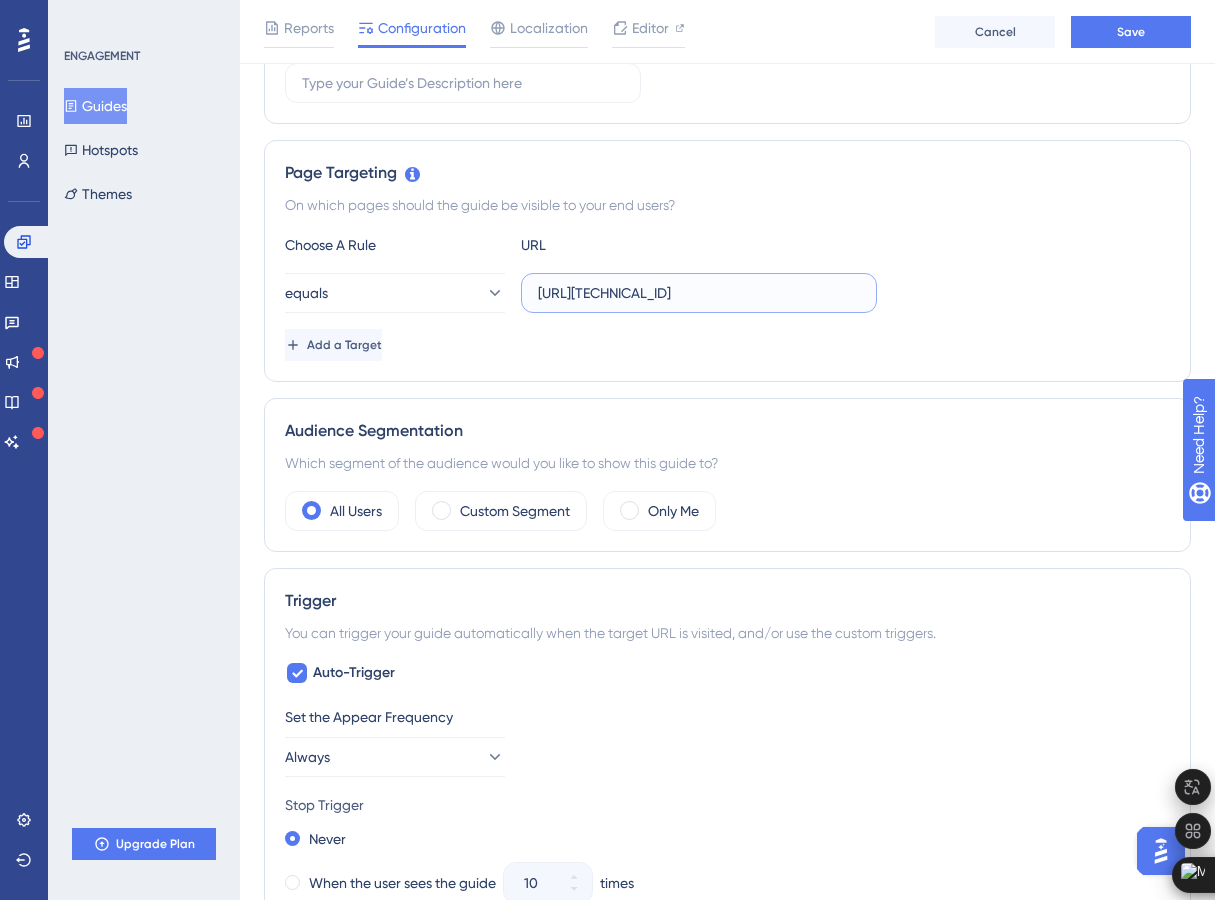 type on "[URL][TECHNICAL_ID]" 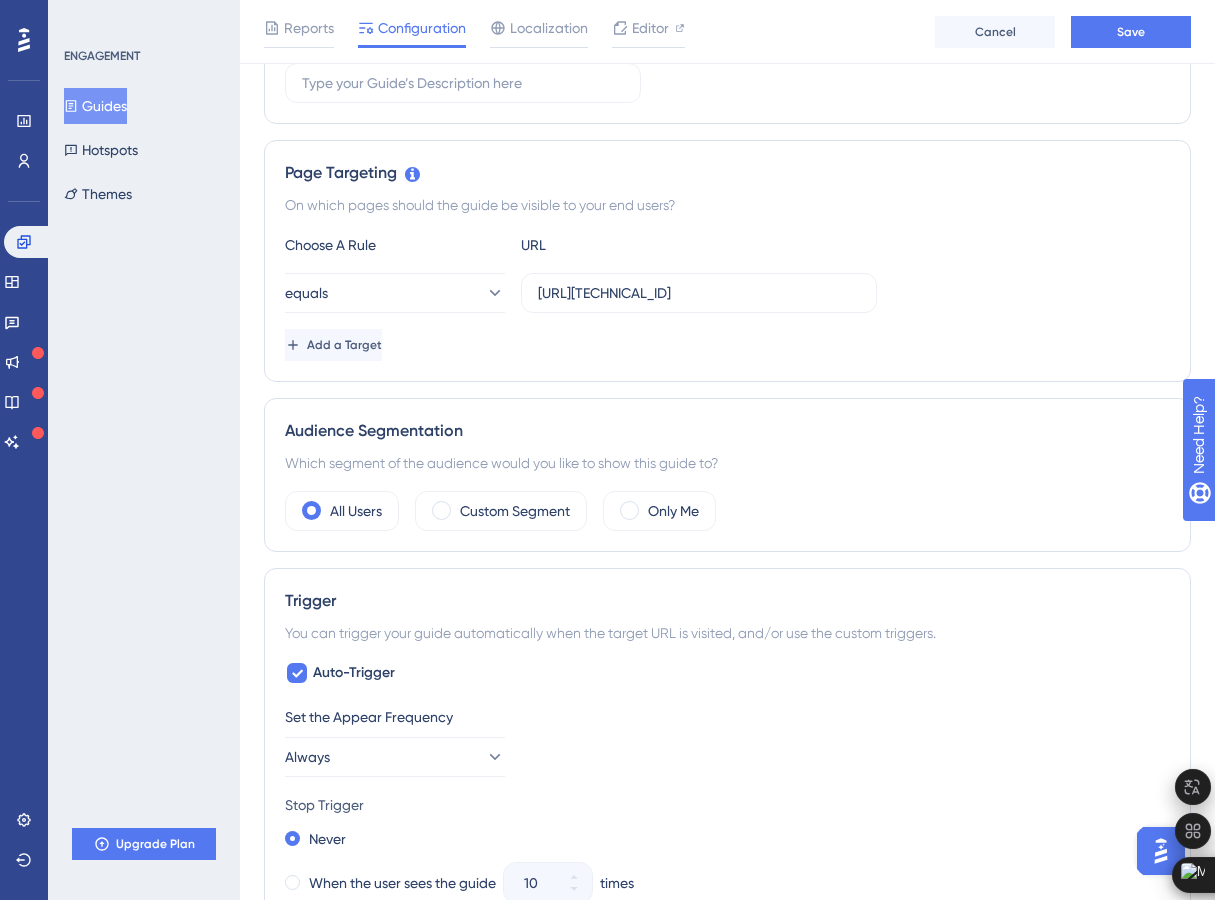 click on "Add a Target" at bounding box center (727, 345) 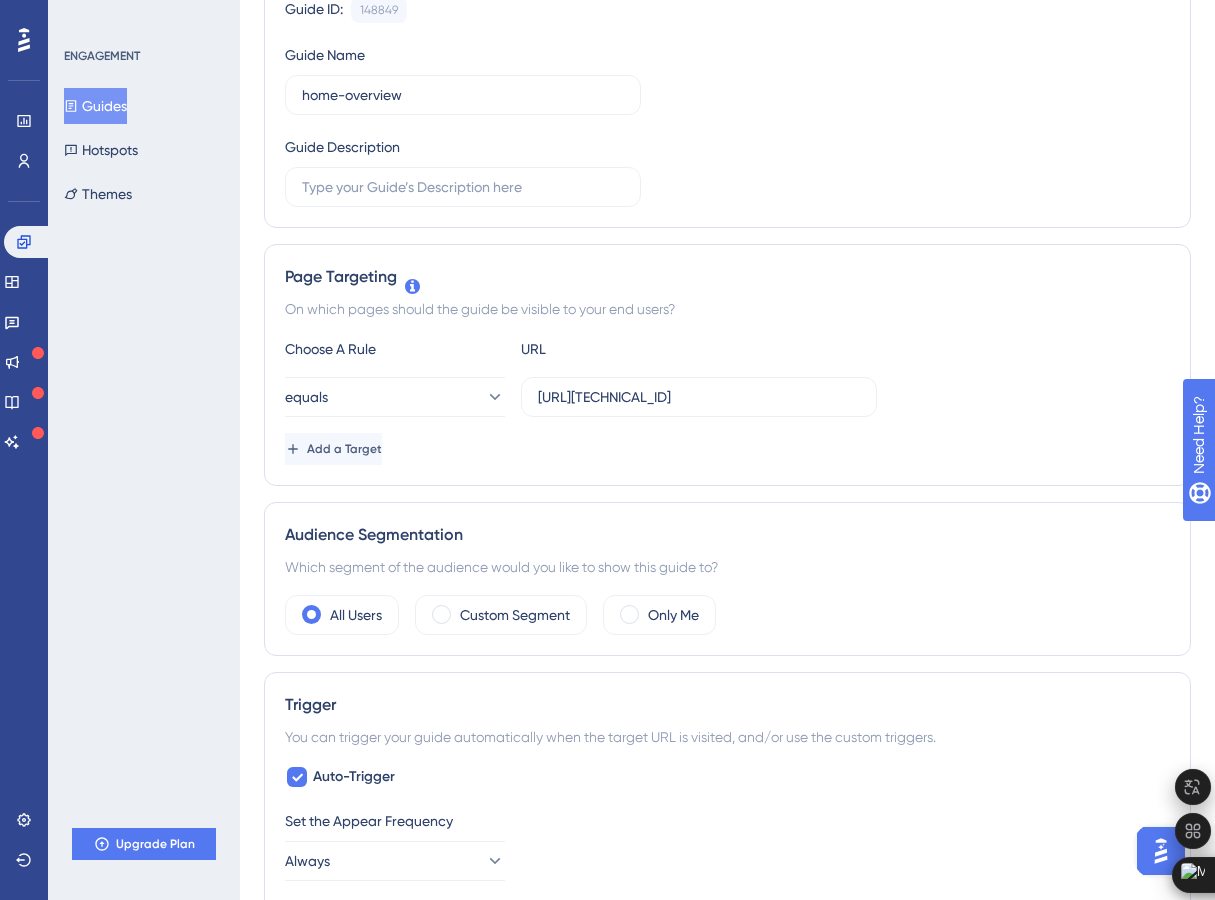 scroll, scrollTop: 0, scrollLeft: 0, axis: both 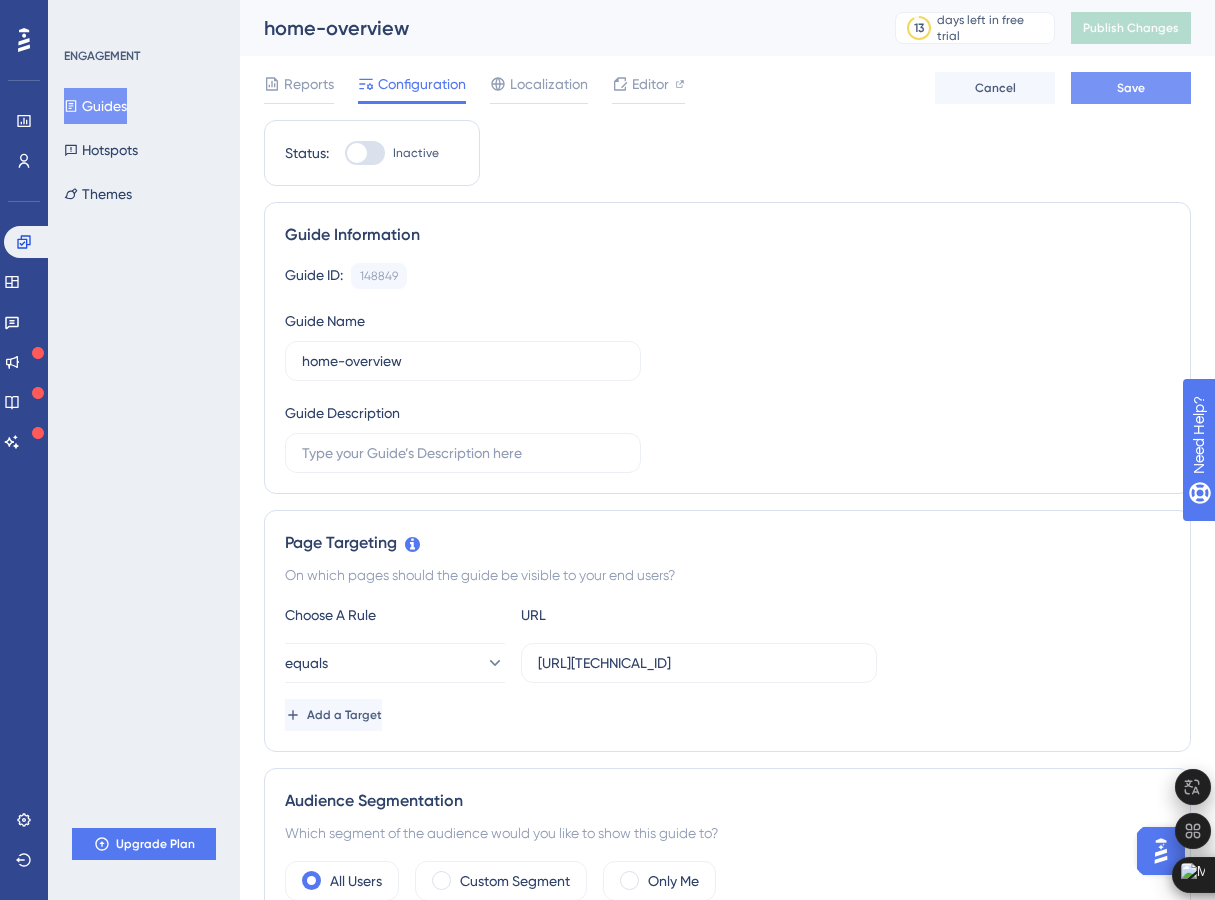 click on "Save" at bounding box center (1131, 88) 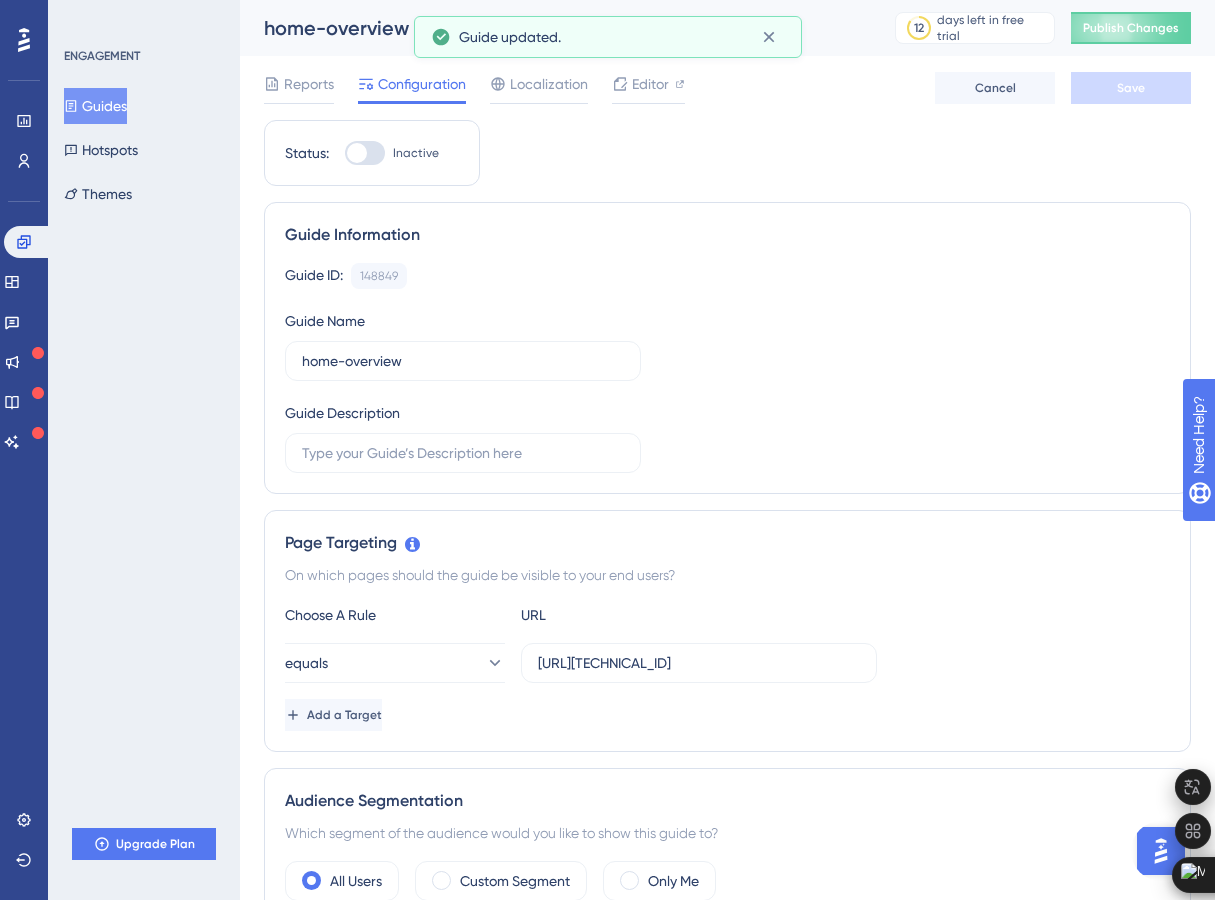 click on "Guide ID: 148849 Copy" at bounding box center (727, 276) 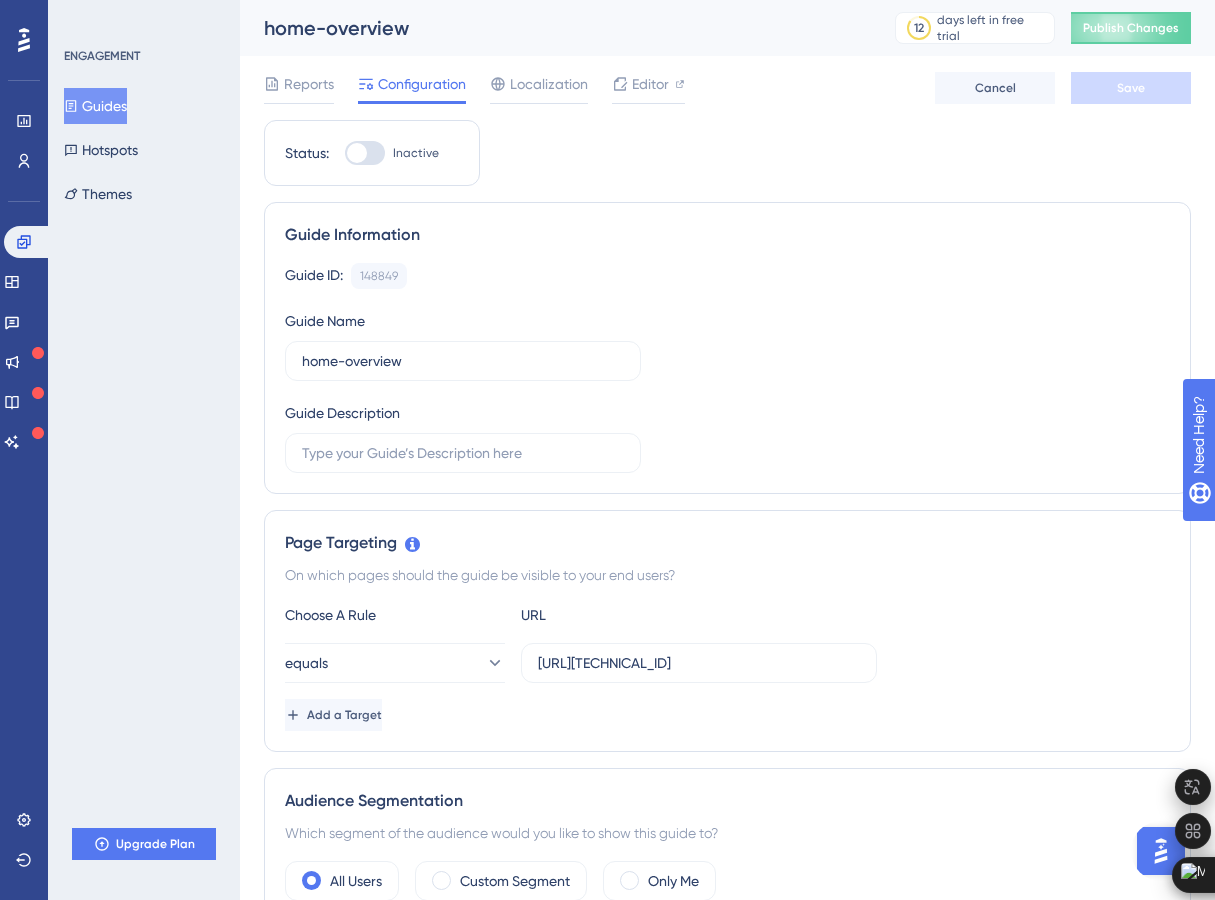 click at bounding box center (365, 153) 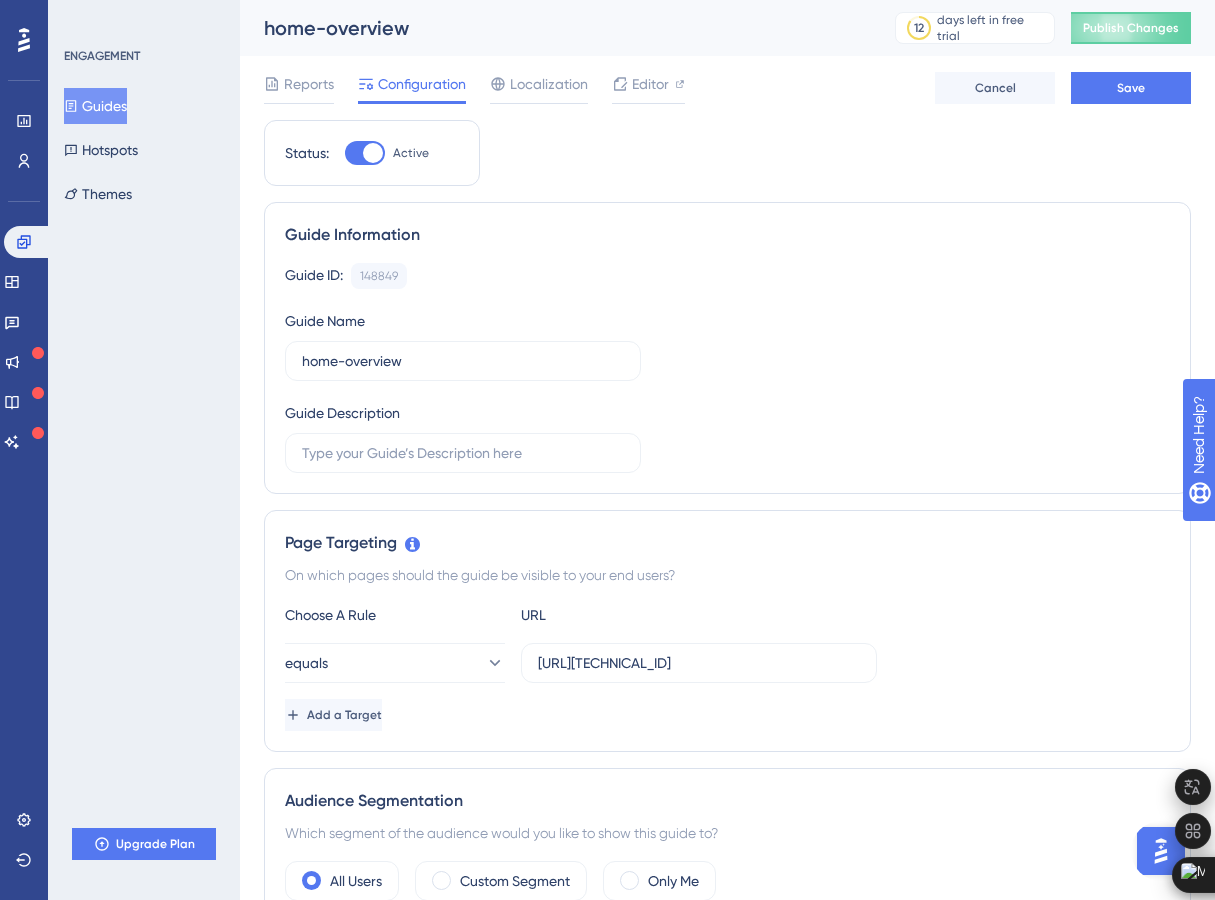 click on "Status: Active Guide Information Guide ID: 148849 Copy Guide Name home-overview Guide Description Page Targeting
On which pages should the guide be visible to your end users?
Choose A Rule URL equals [URL][TECHNICAL_ID] Add a Target Audience Segmentation Which segment of the audience would you like to show this guide to? All Users Custom Segment Only Me Trigger You can trigger your guide automatically when the target URL is visited,
and/or use the custom triggers. Auto-Trigger Set the Appear Frequency Always Stop Trigger Never When the user sees the guide 10 times When the user completes the guide When the user reaches the custom goal Set the Display Priority This option will set the display priority between
auto-triggered materials in cases of conflicts between multiple materials Medium Custom Triggers Scheduling You can schedule a time period for your guide to appear.
Scheduling will not work if the status is not active. Schedule a time period Redirection Learn more. Container" at bounding box center (727, 1193) 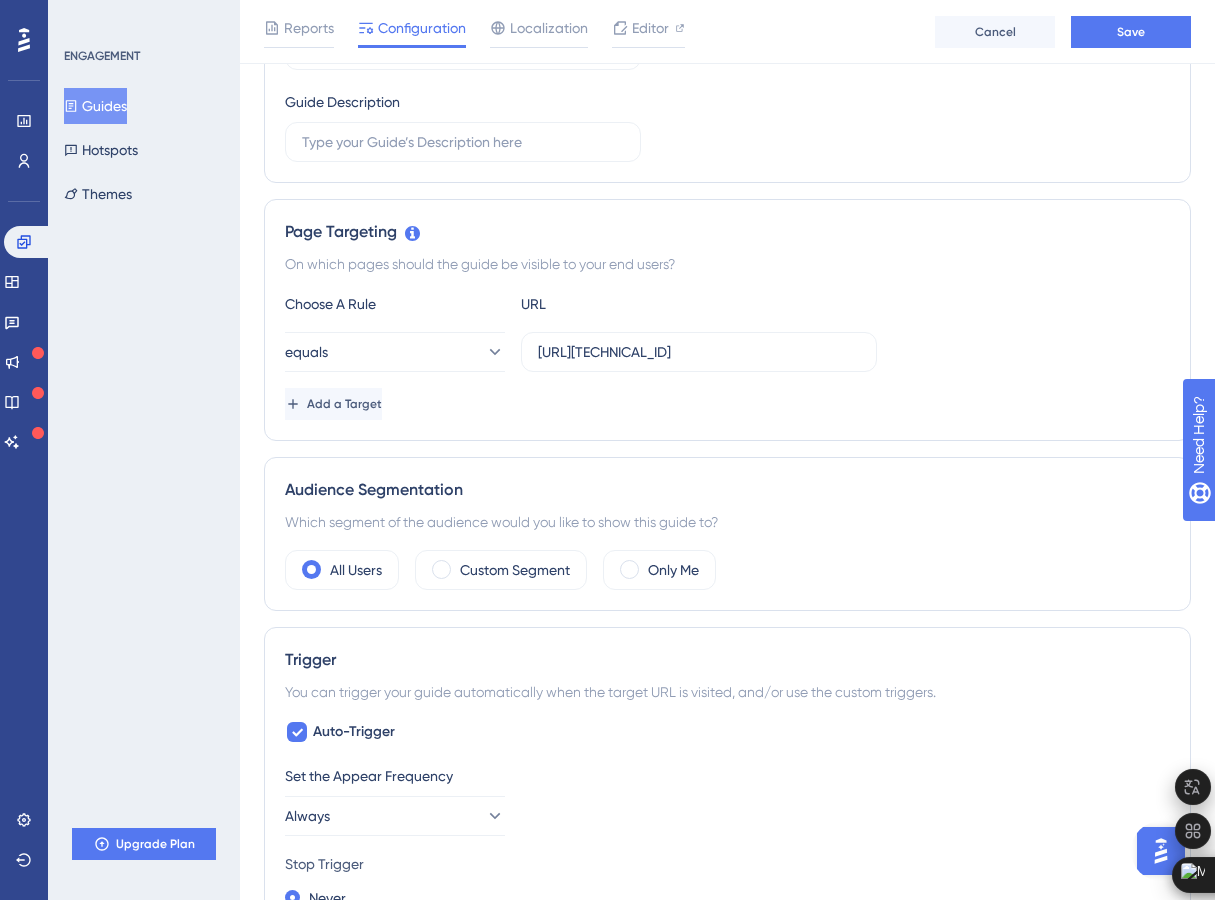 scroll, scrollTop: 0, scrollLeft: 0, axis: both 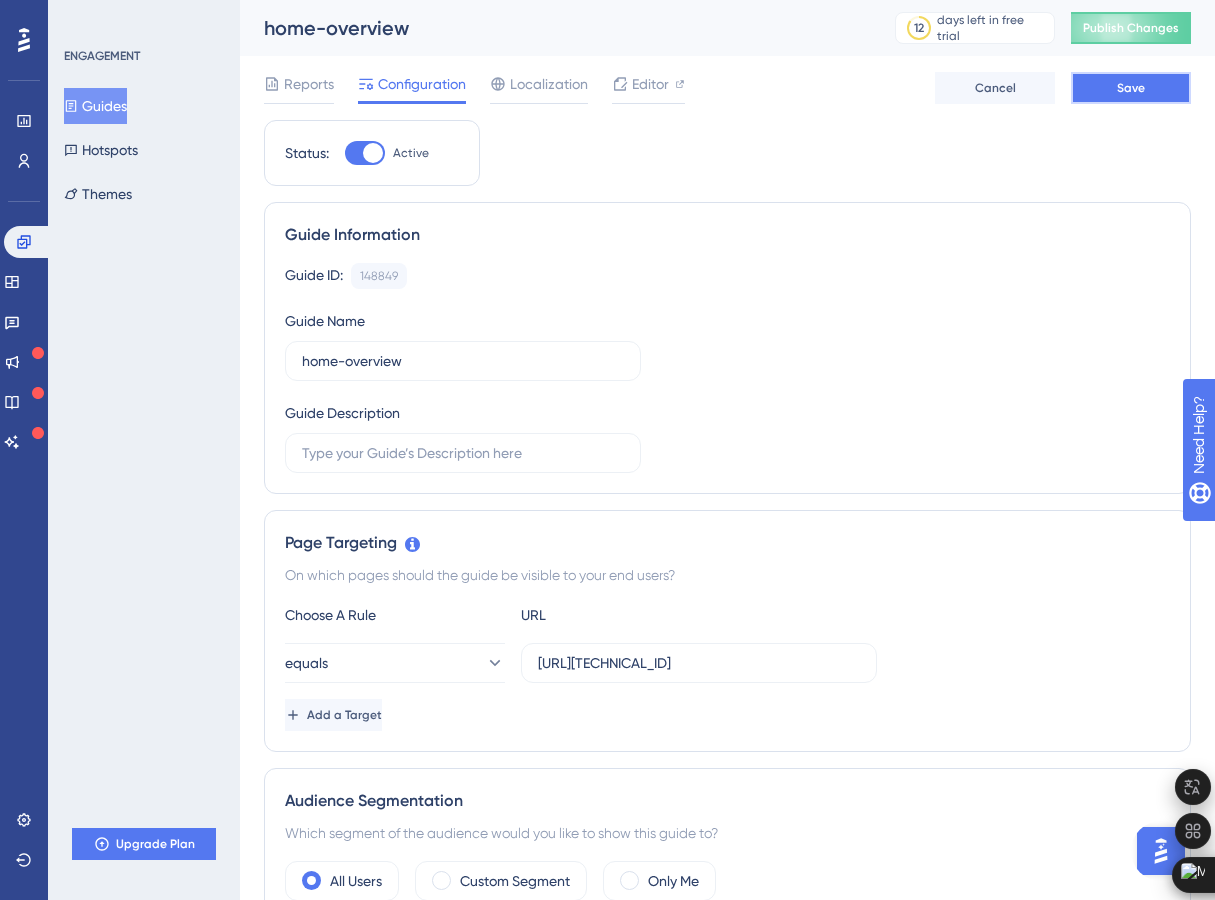 click on "Save" at bounding box center [1131, 88] 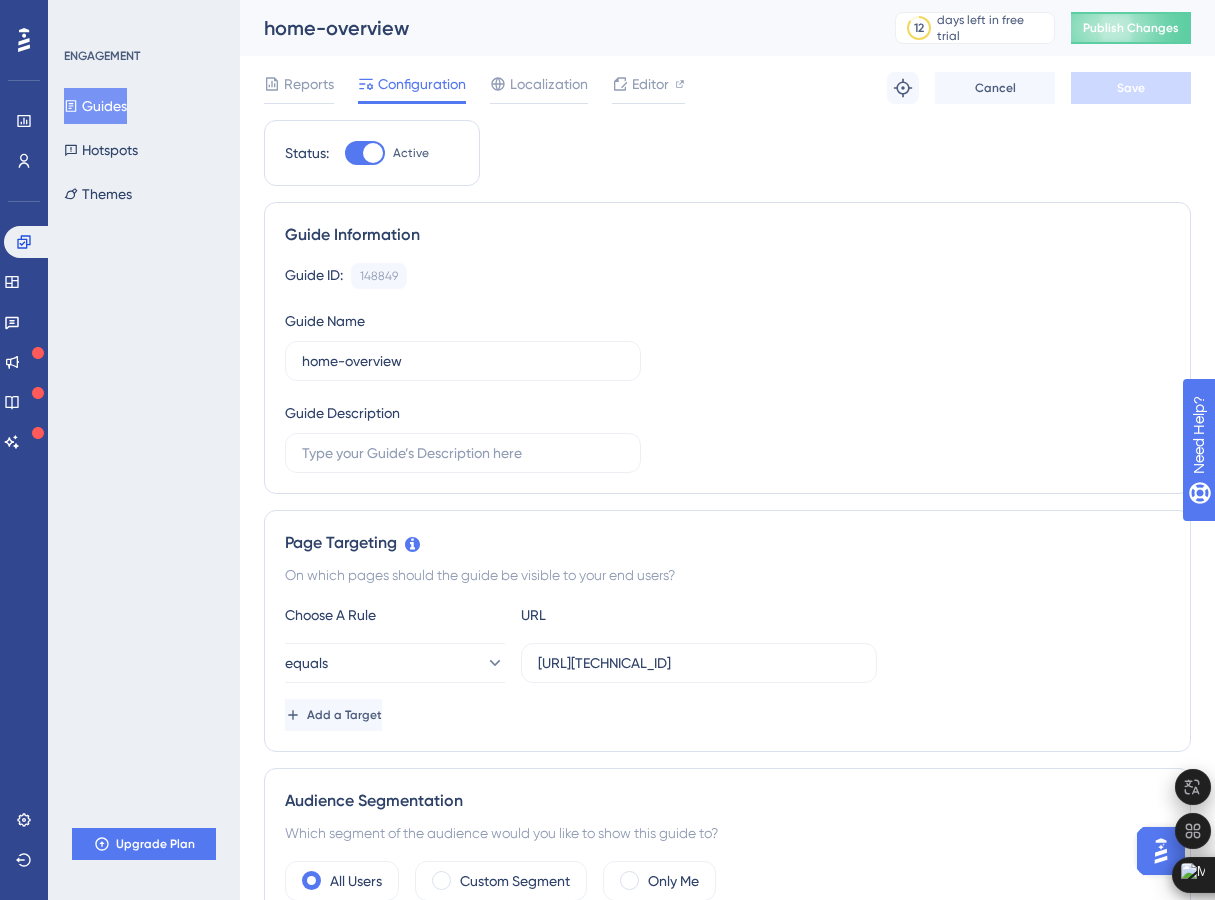 click on "Status: Active Guide Information Guide ID: 148849 Copy Guide Name home-overview Guide Description Page Targeting
On which pages should the guide be visible to your end users?
Choose A Rule URL equals [URL][TECHNICAL_ID] Add a Target Audience Segmentation Which segment of the audience would you like to show this guide to? All Users Custom Segment Only Me Trigger You can trigger your guide automatically when the target URL is visited,
and/or use the custom triggers. Auto-Trigger Set the Appear Frequency Always Stop Trigger Never When the user sees the guide 10 times When the user completes the guide When the user reaches the custom goal Set the Display Priority This option will set the display priority between
auto-triggered materials in cases of conflicts between multiple materials Medium Custom Triggers Scheduling You can schedule a time period for your guide to appear.
Scheduling will not work if the status is not active. Schedule a time period Redirection Learn more. Container" at bounding box center (727, 1193) 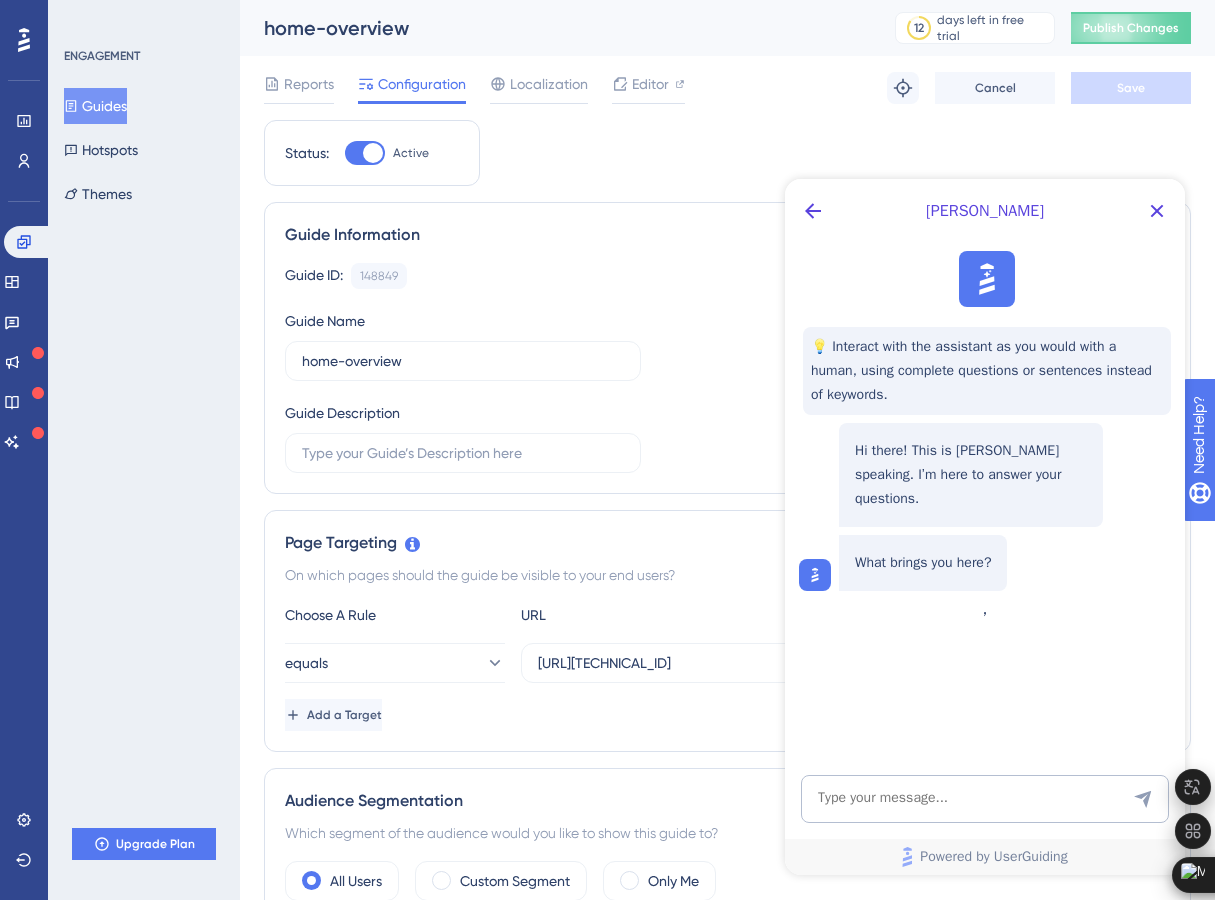 scroll, scrollTop: 0, scrollLeft: 0, axis: both 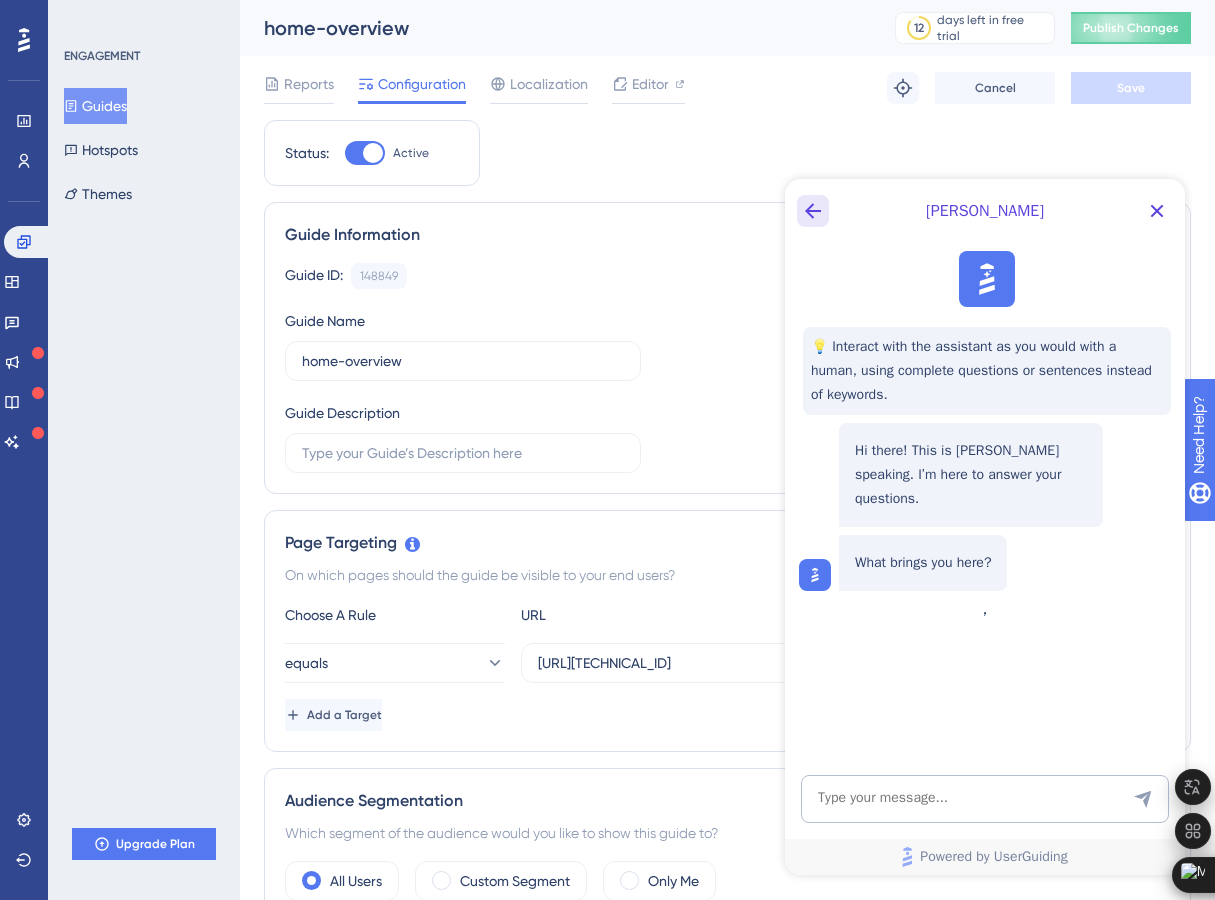 click 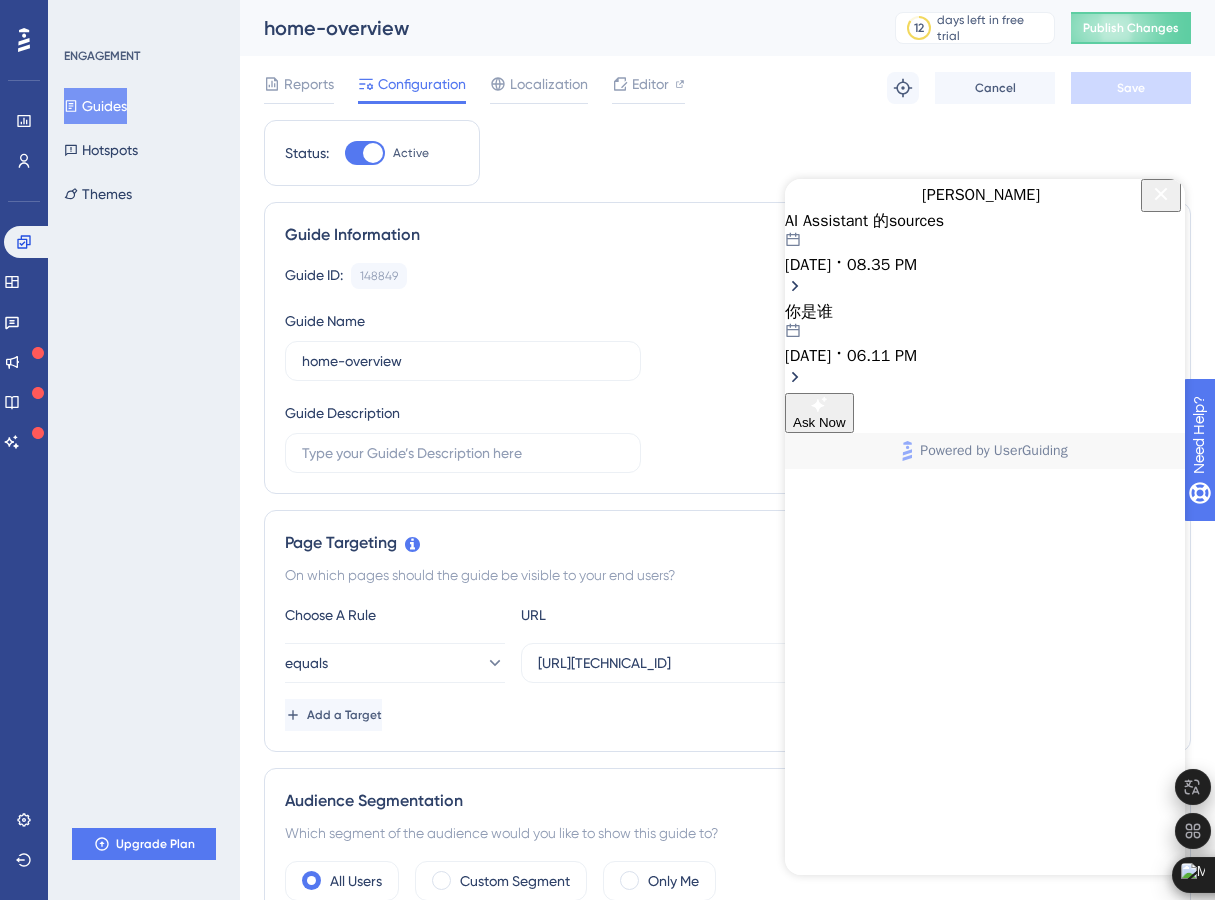 click 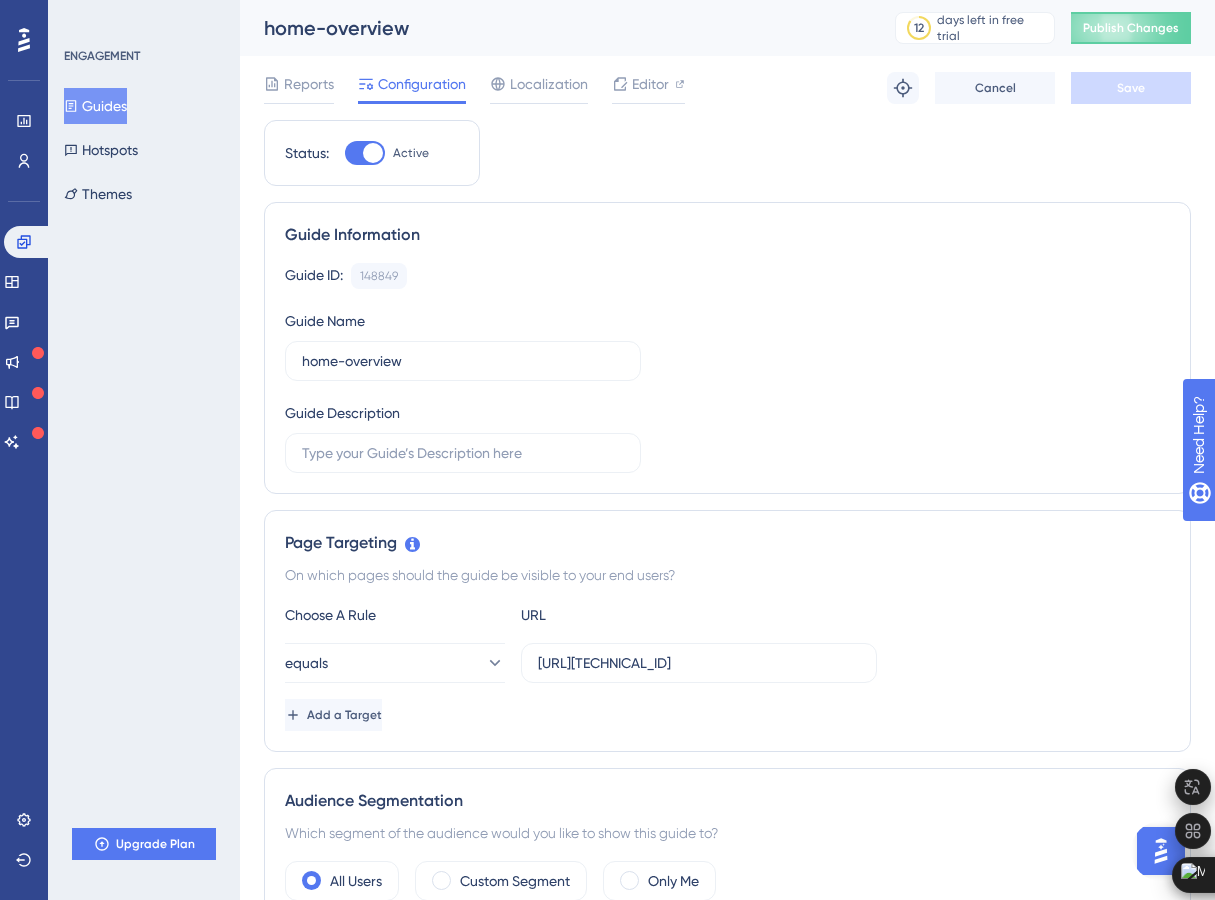 scroll, scrollTop: 0, scrollLeft: 0, axis: both 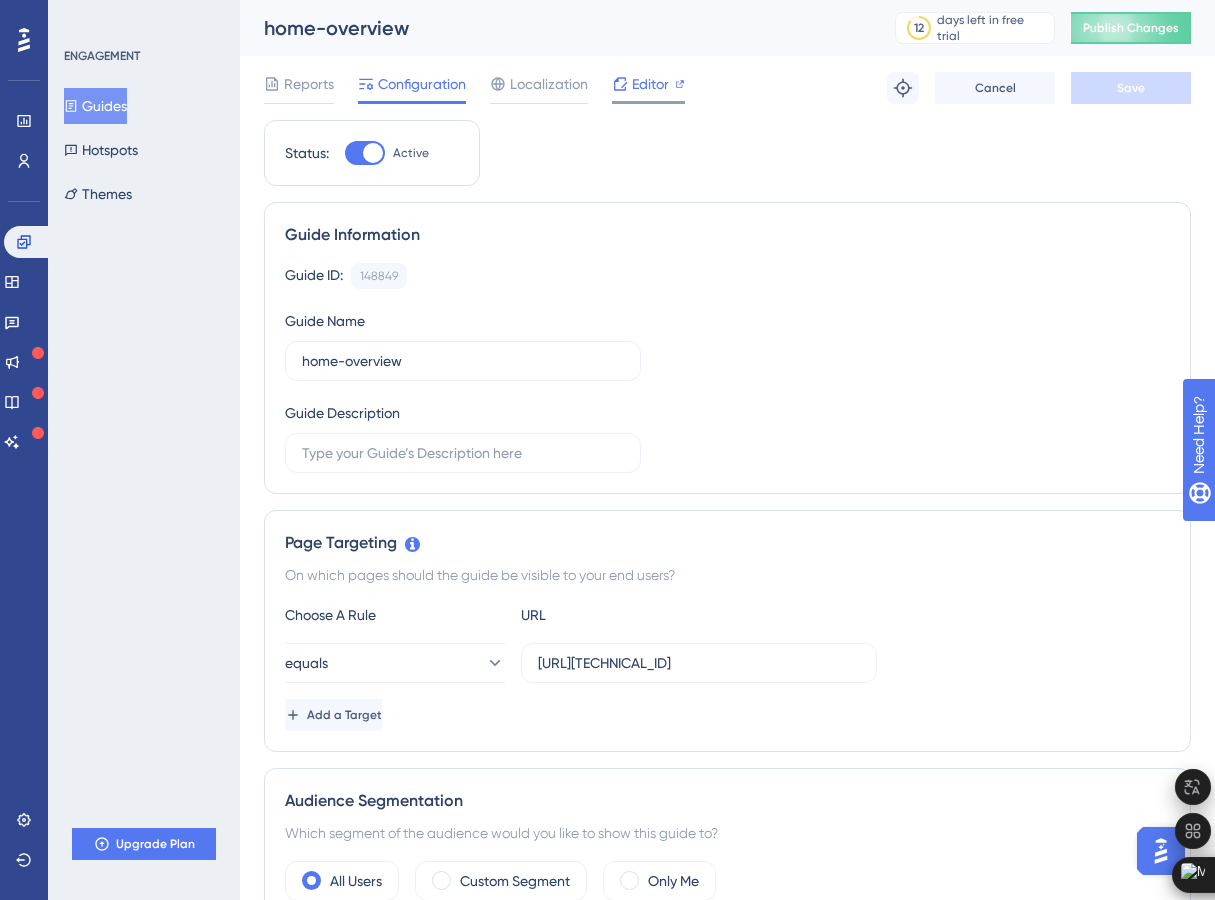 click on "Editor" at bounding box center (650, 84) 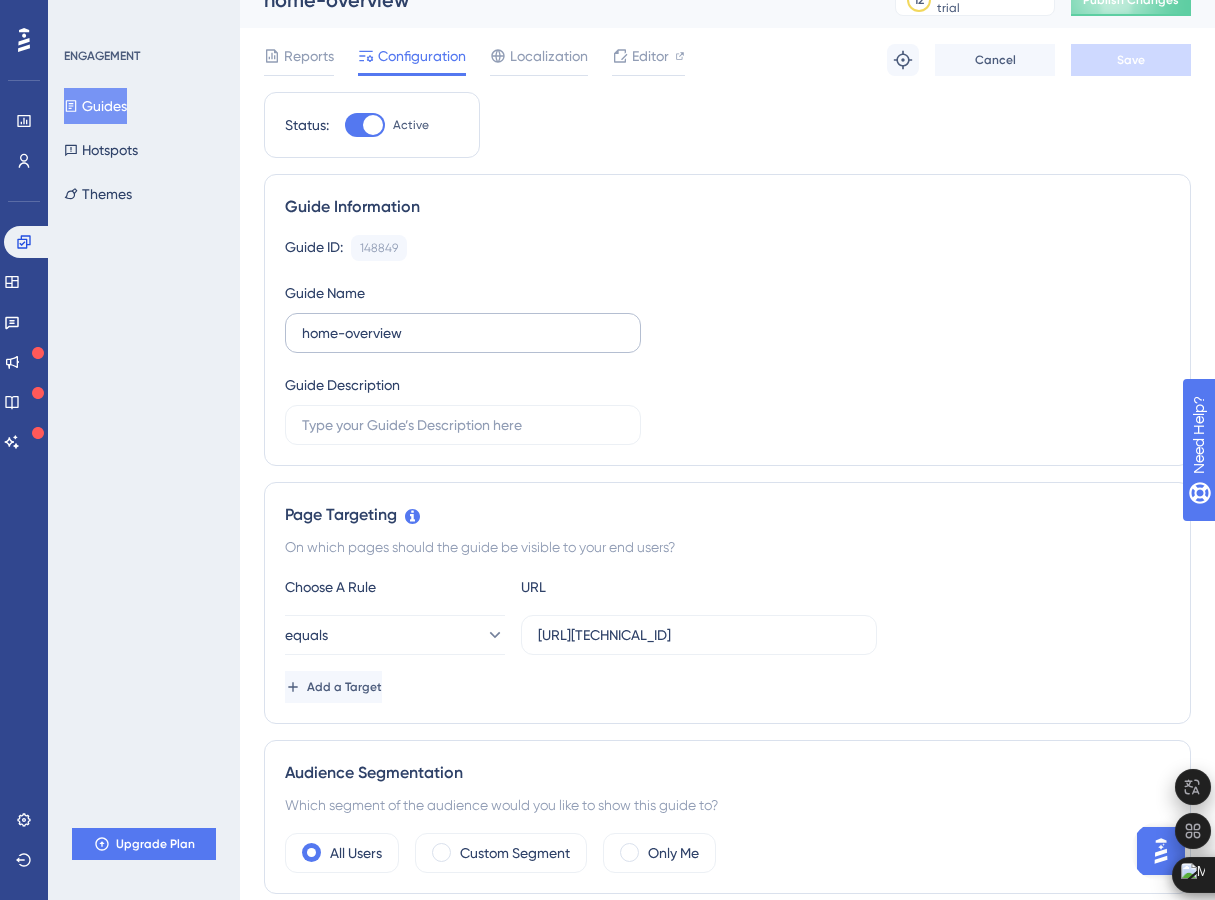 scroll, scrollTop: 0, scrollLeft: 0, axis: both 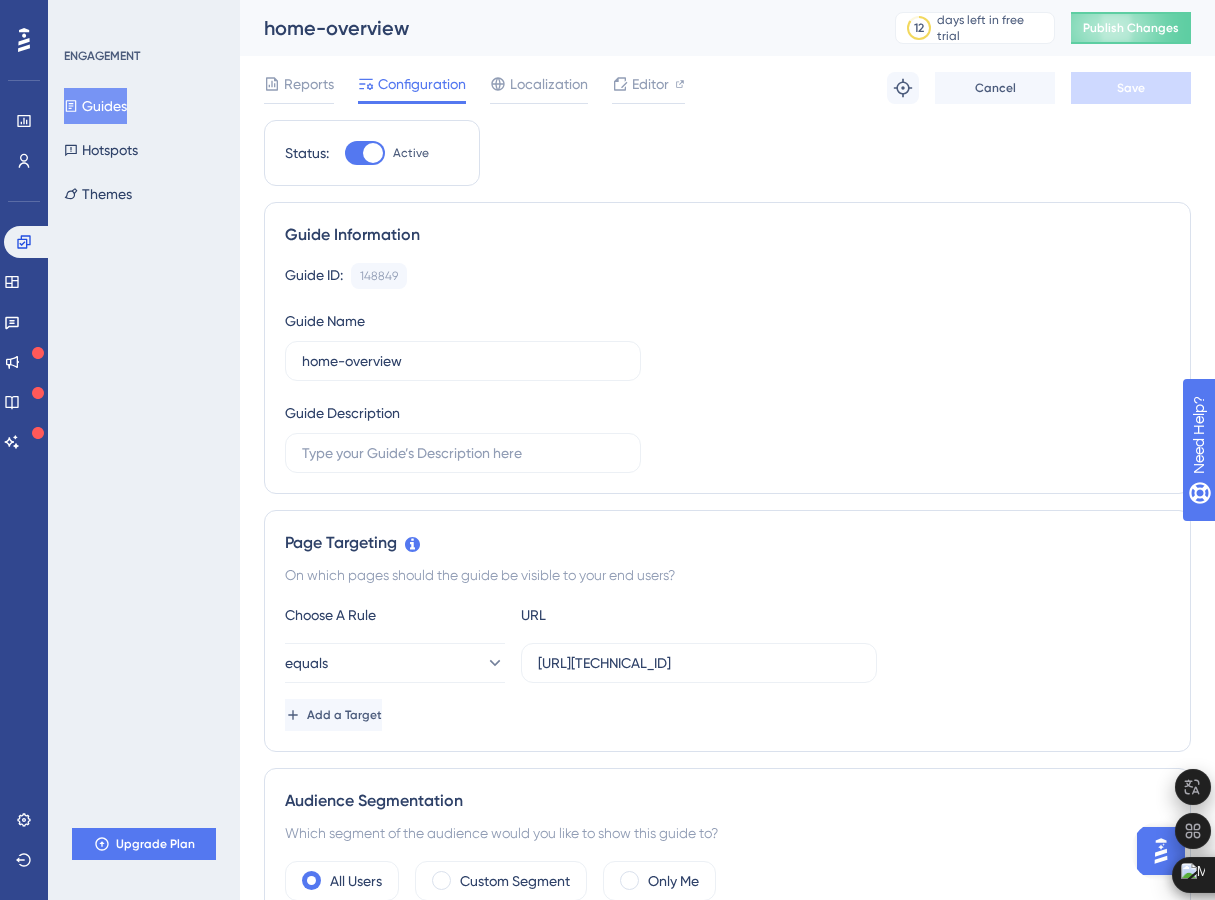 click on "Guides" at bounding box center [95, 106] 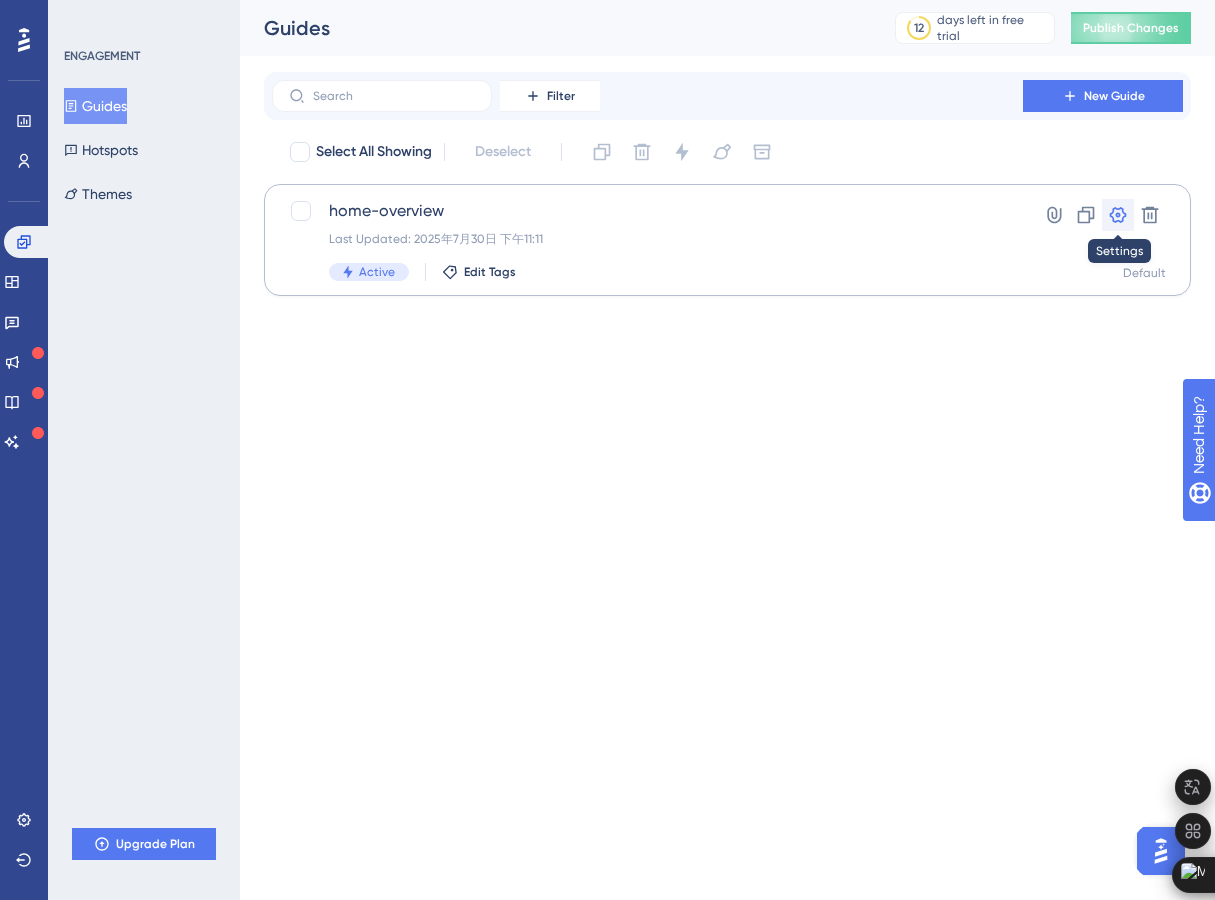 click 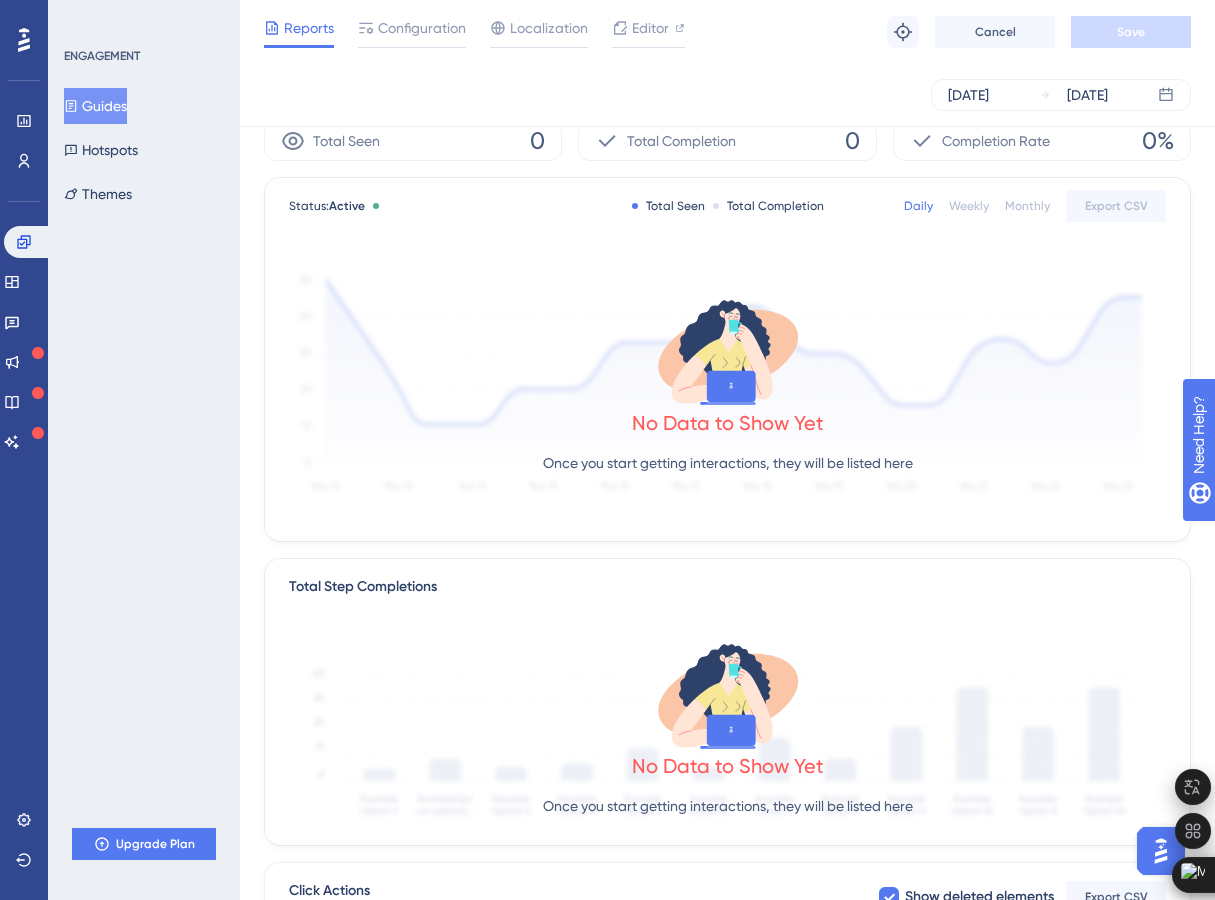 scroll, scrollTop: 0, scrollLeft: 0, axis: both 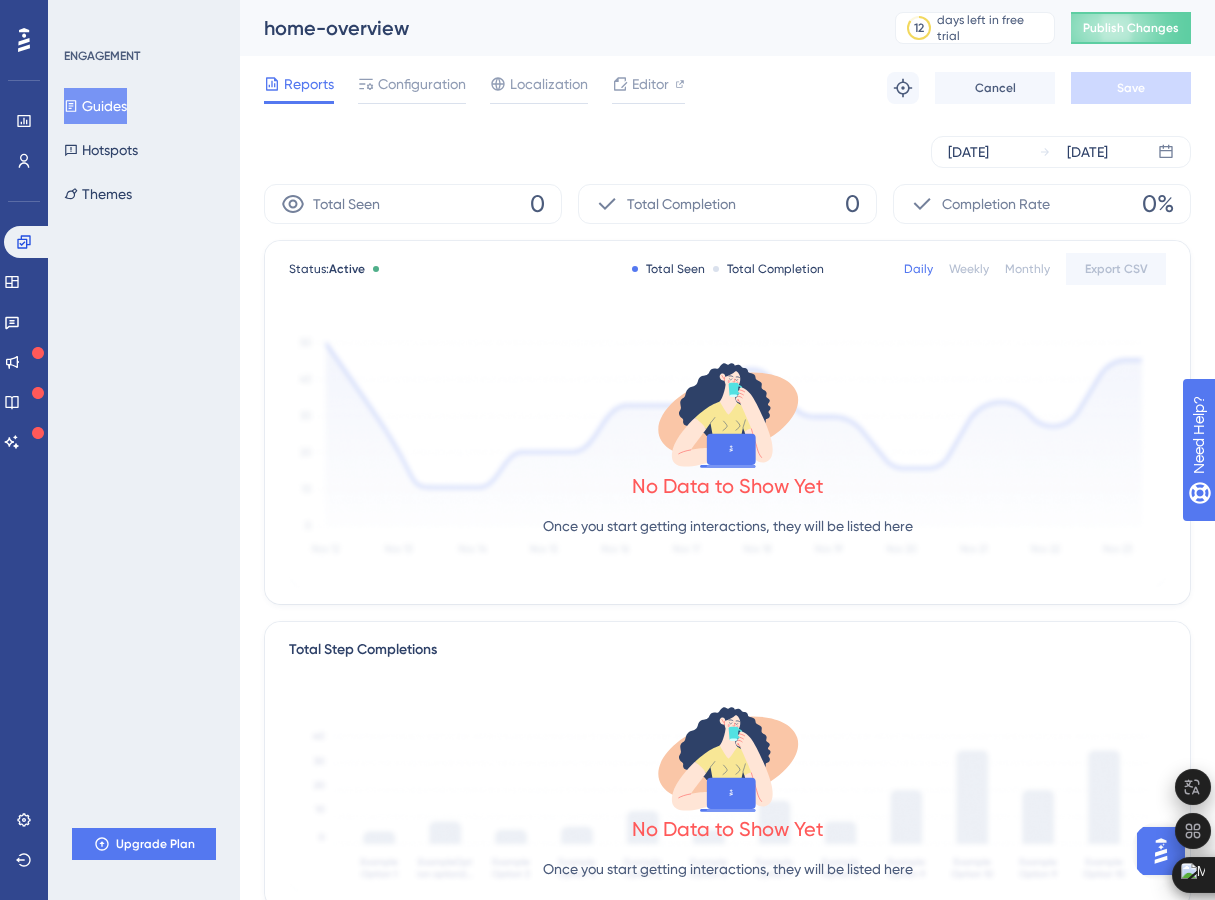 click on "Guides" at bounding box center (95, 106) 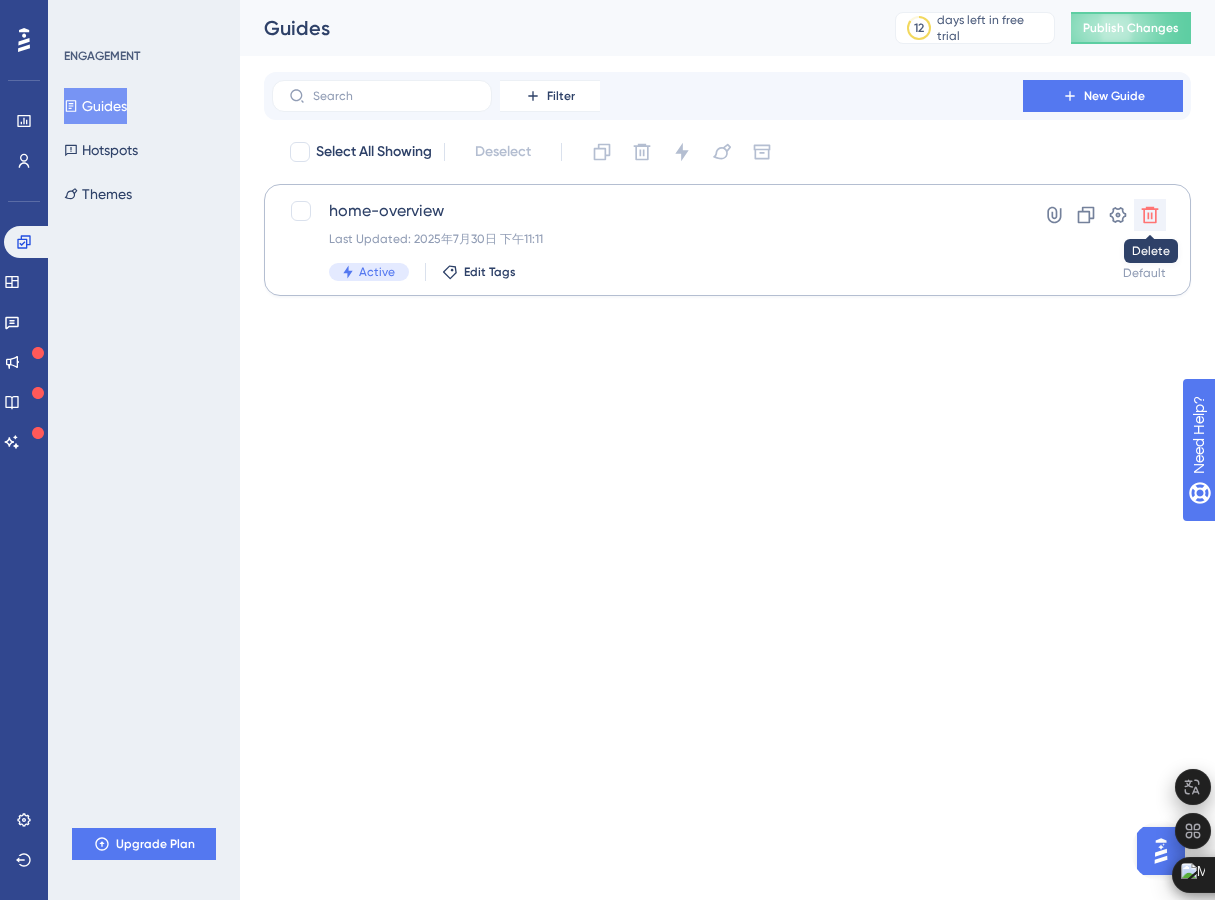 click 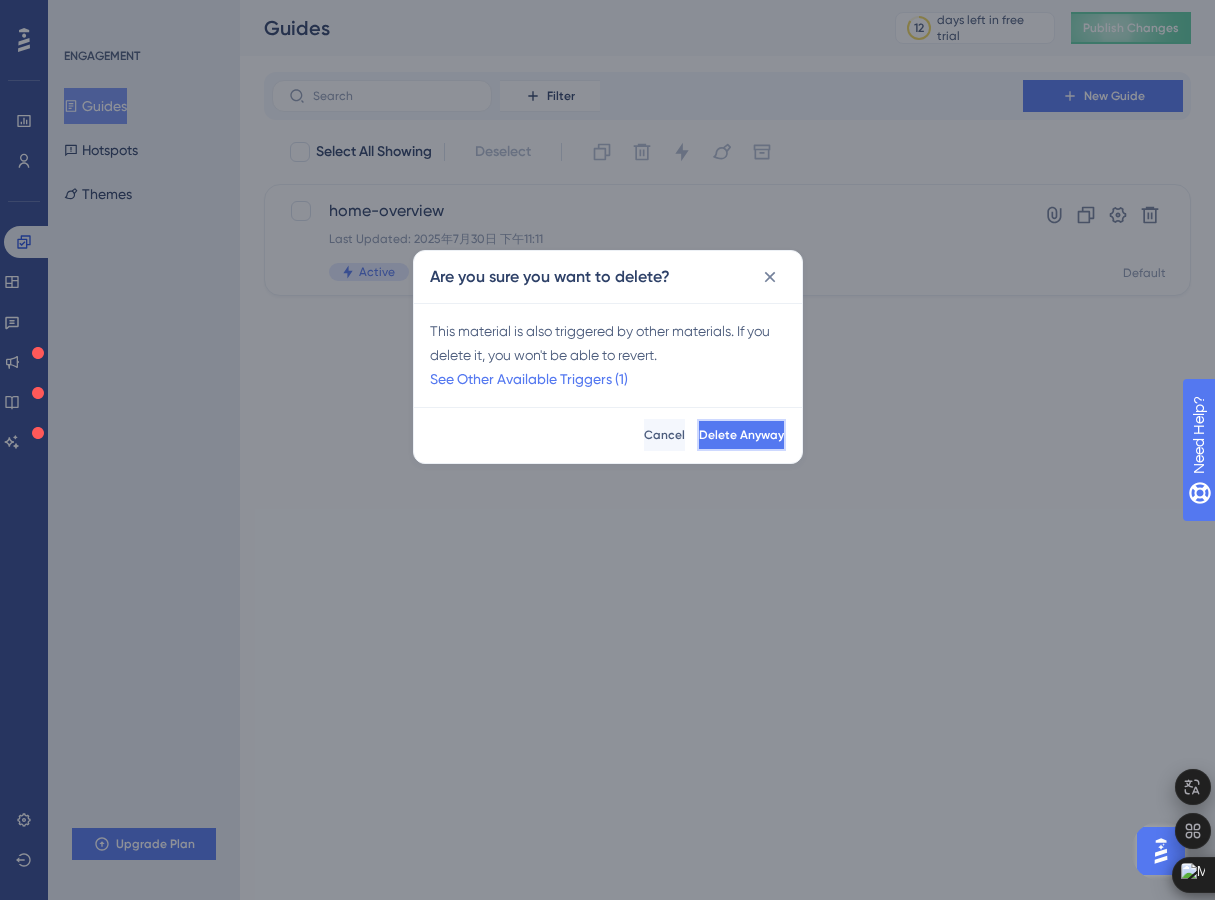 click on "Delete Anyway" at bounding box center [741, 435] 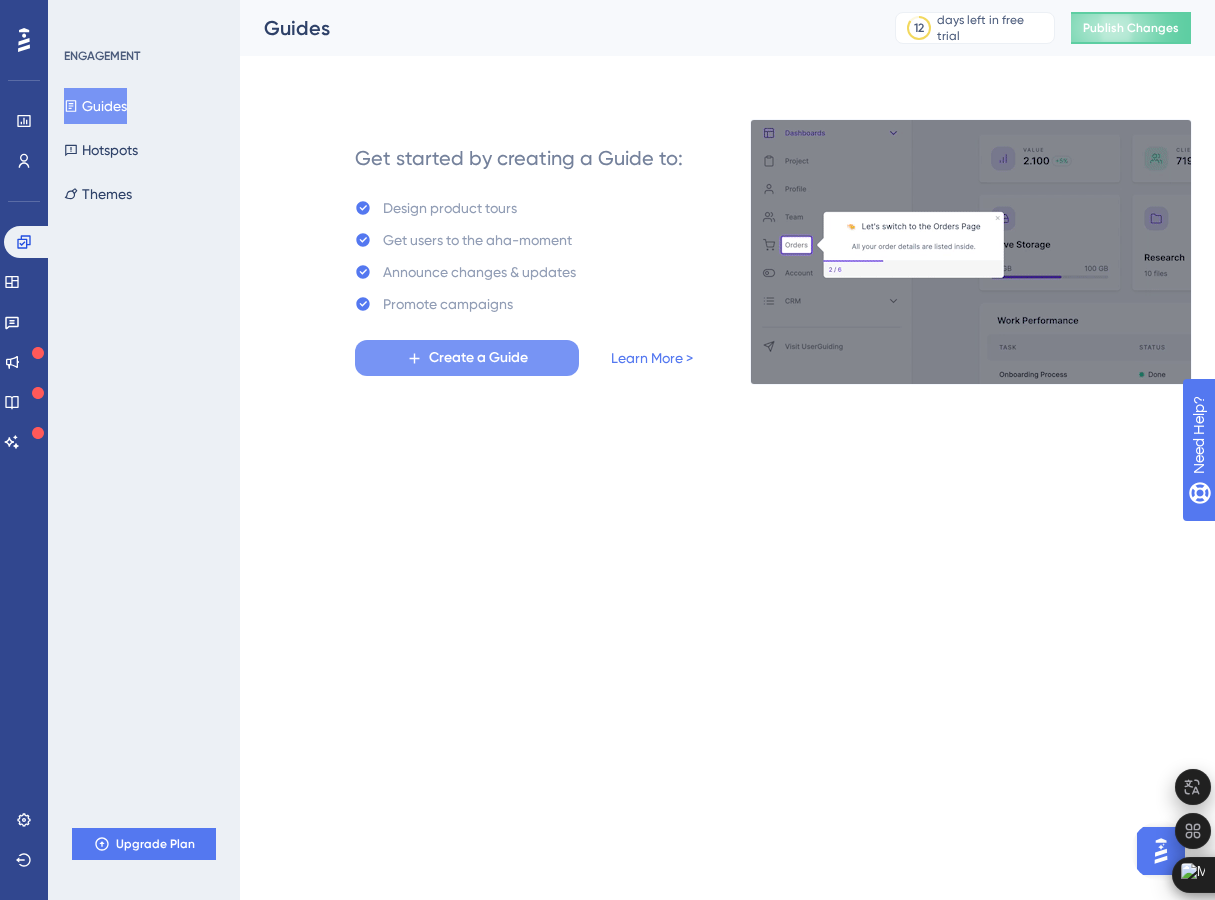 click on "Create a Guide" at bounding box center [478, 358] 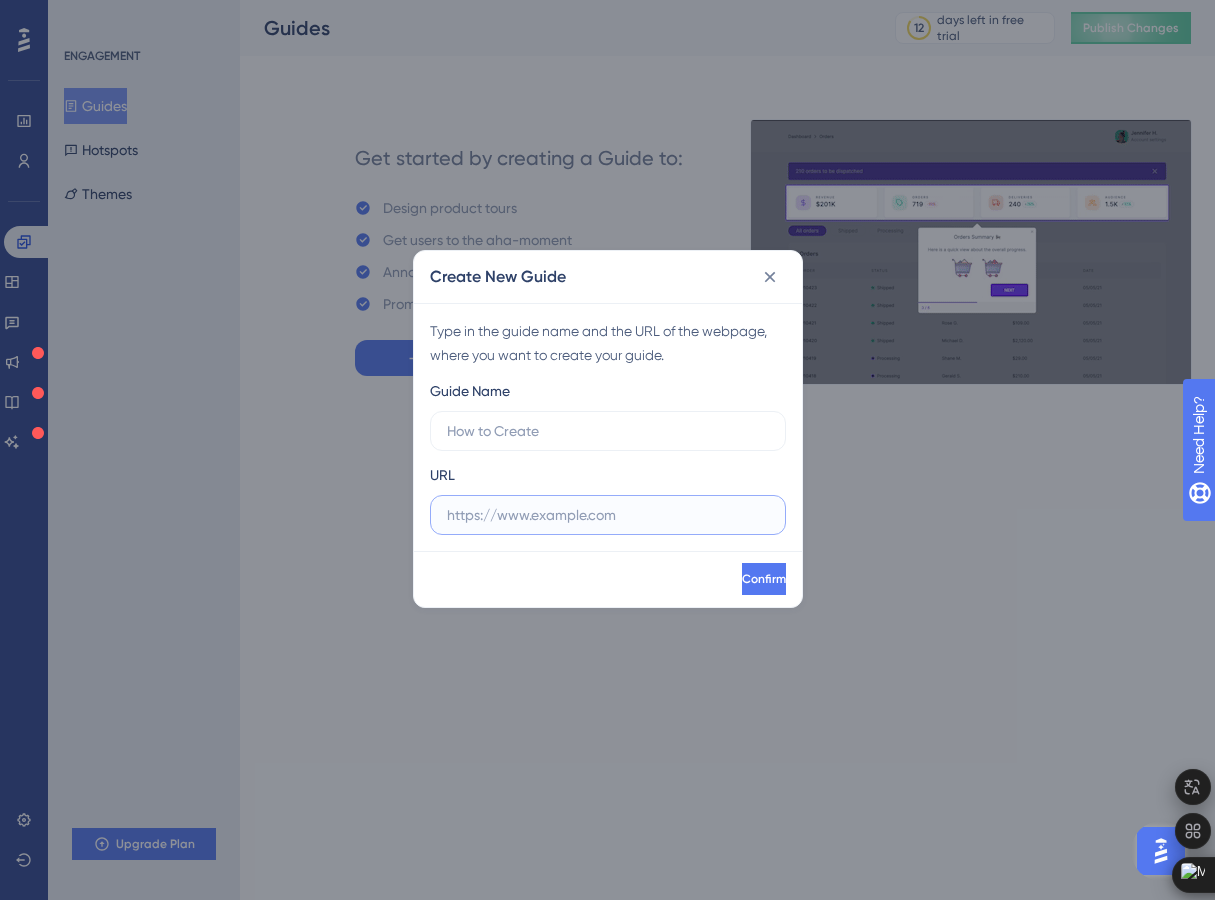 click at bounding box center [608, 515] 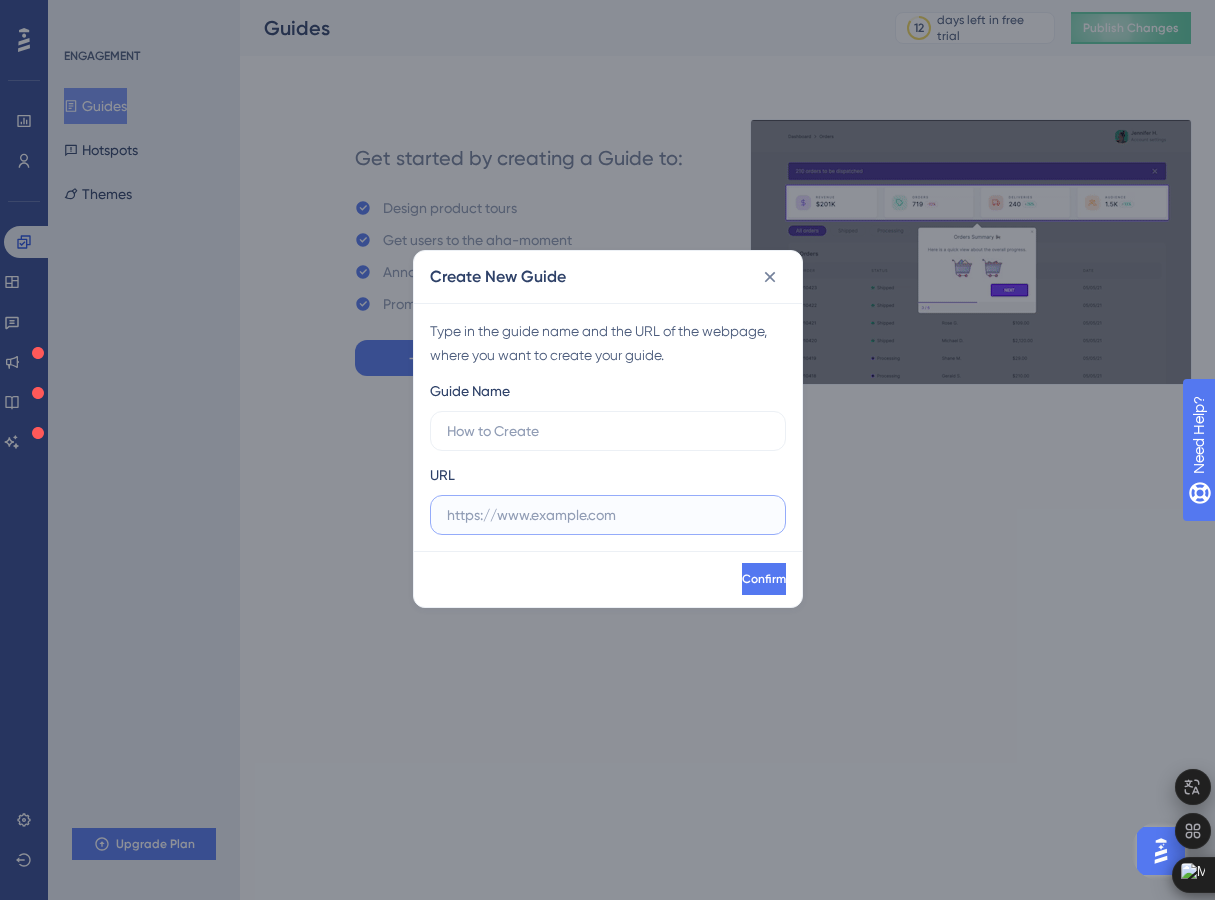 paste on "[URL][TECHNICAL_ID]" 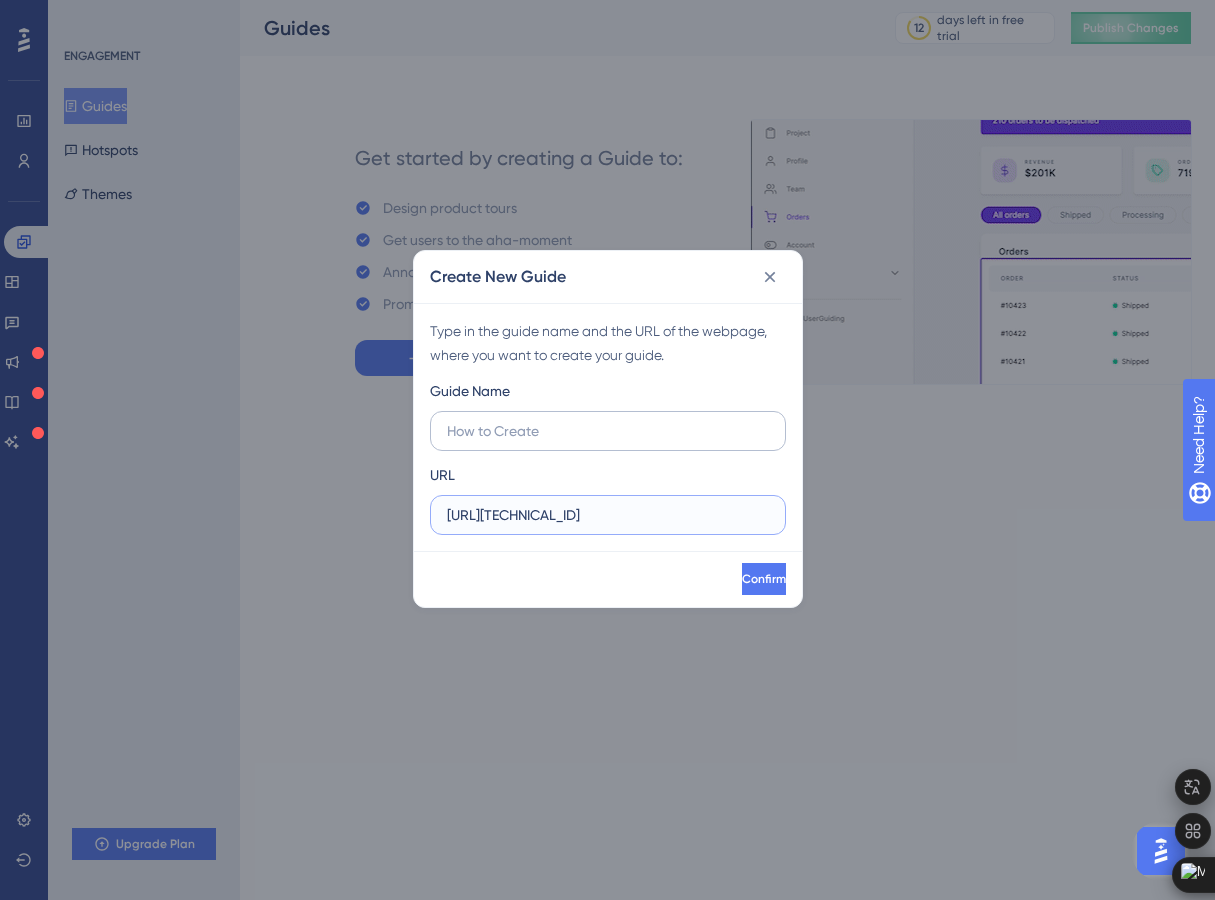 type on "[URL][TECHNICAL_ID]" 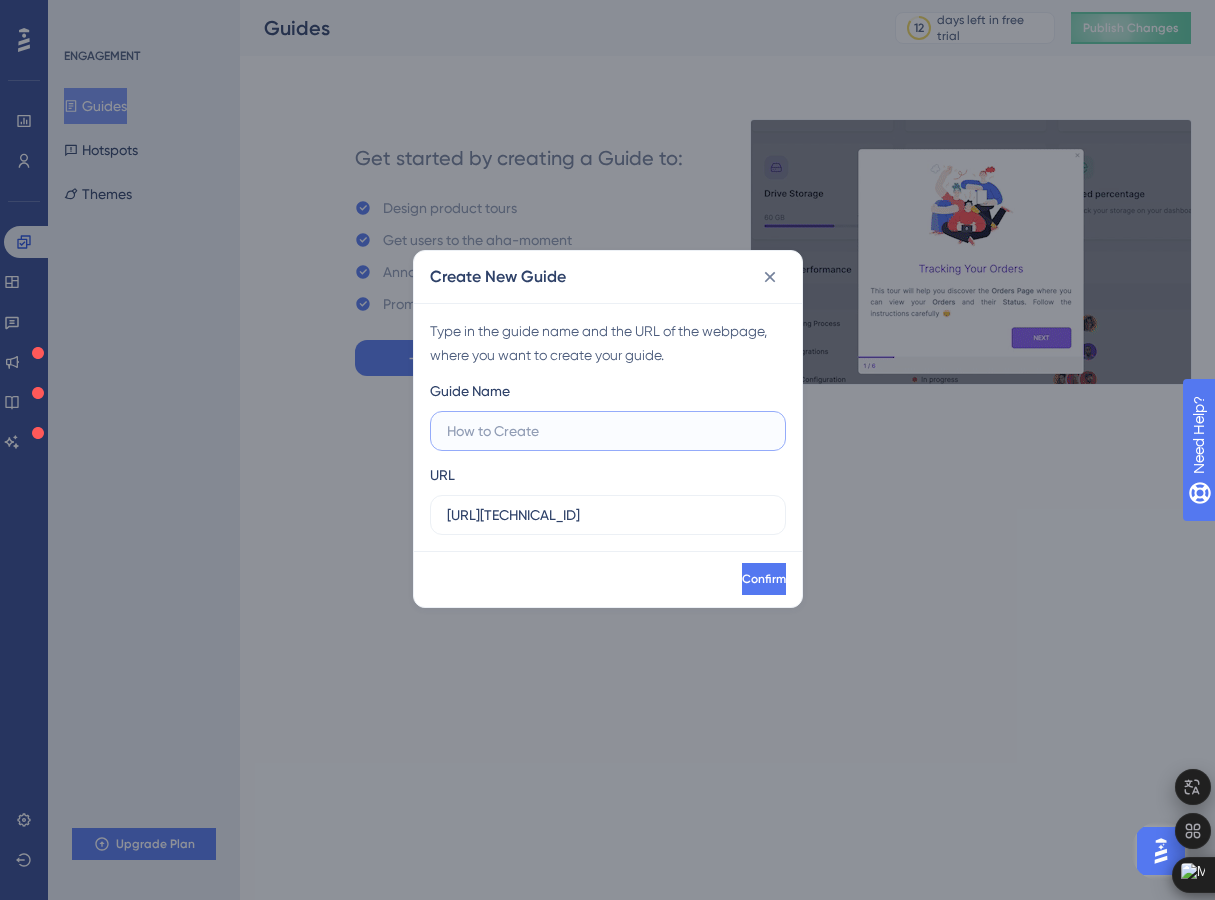 click at bounding box center (608, 431) 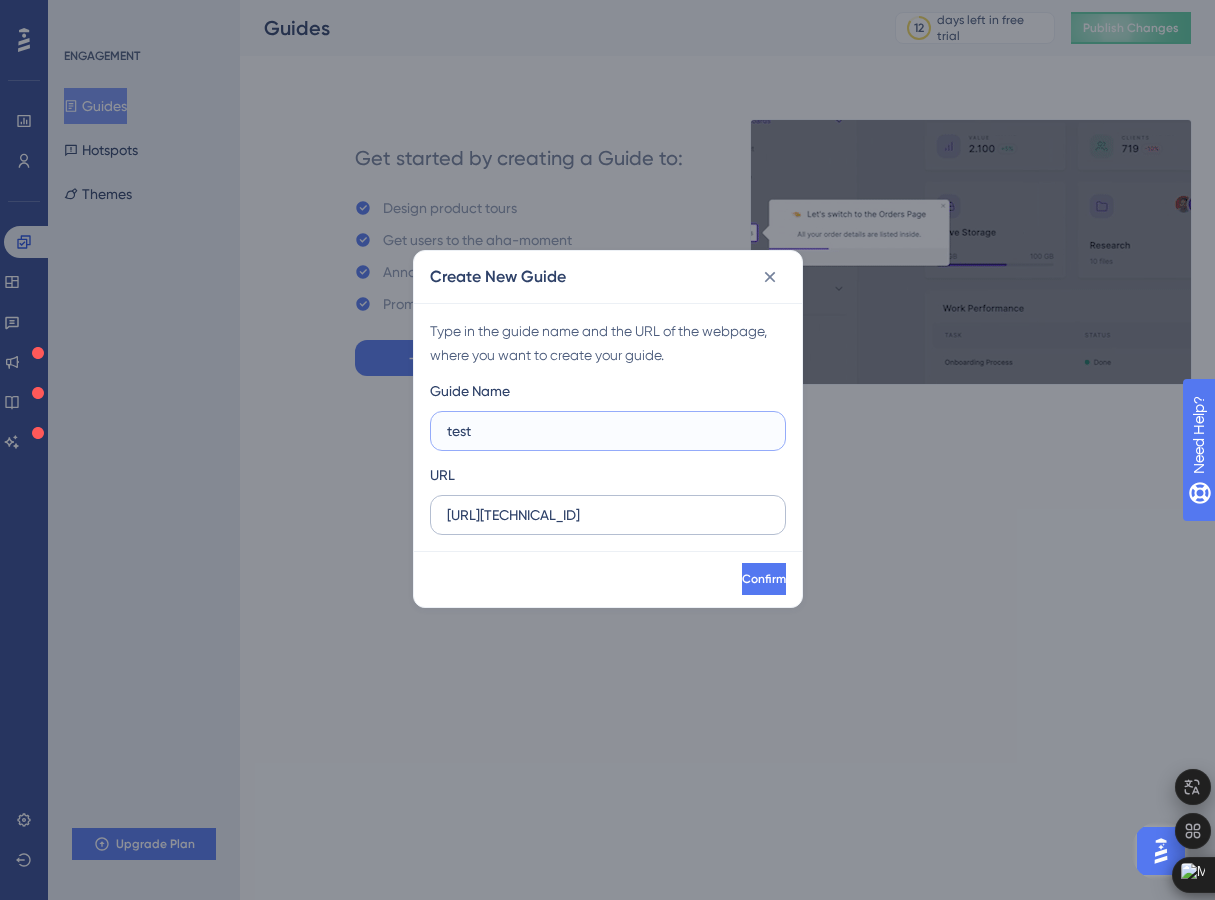 type on "test" 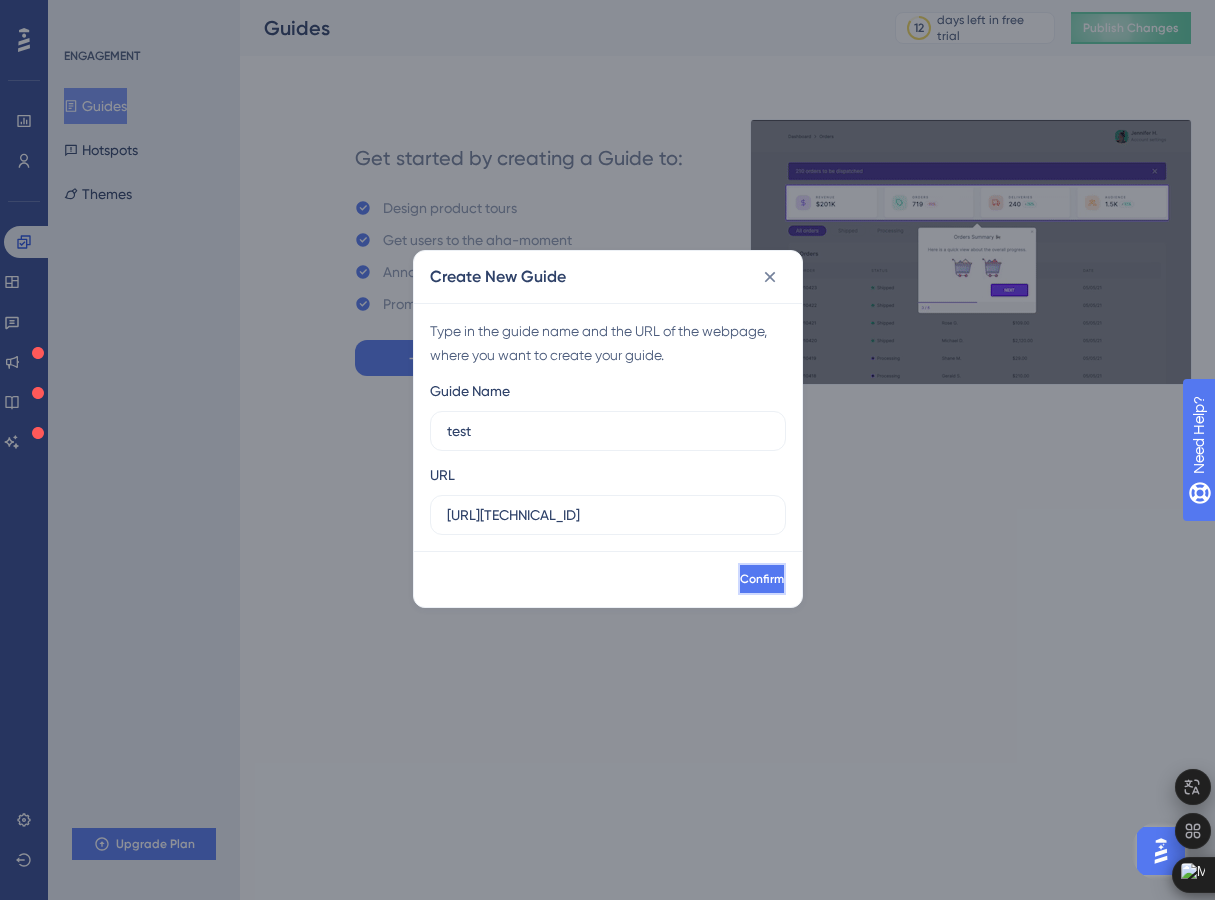 click on "Confirm" at bounding box center [762, 579] 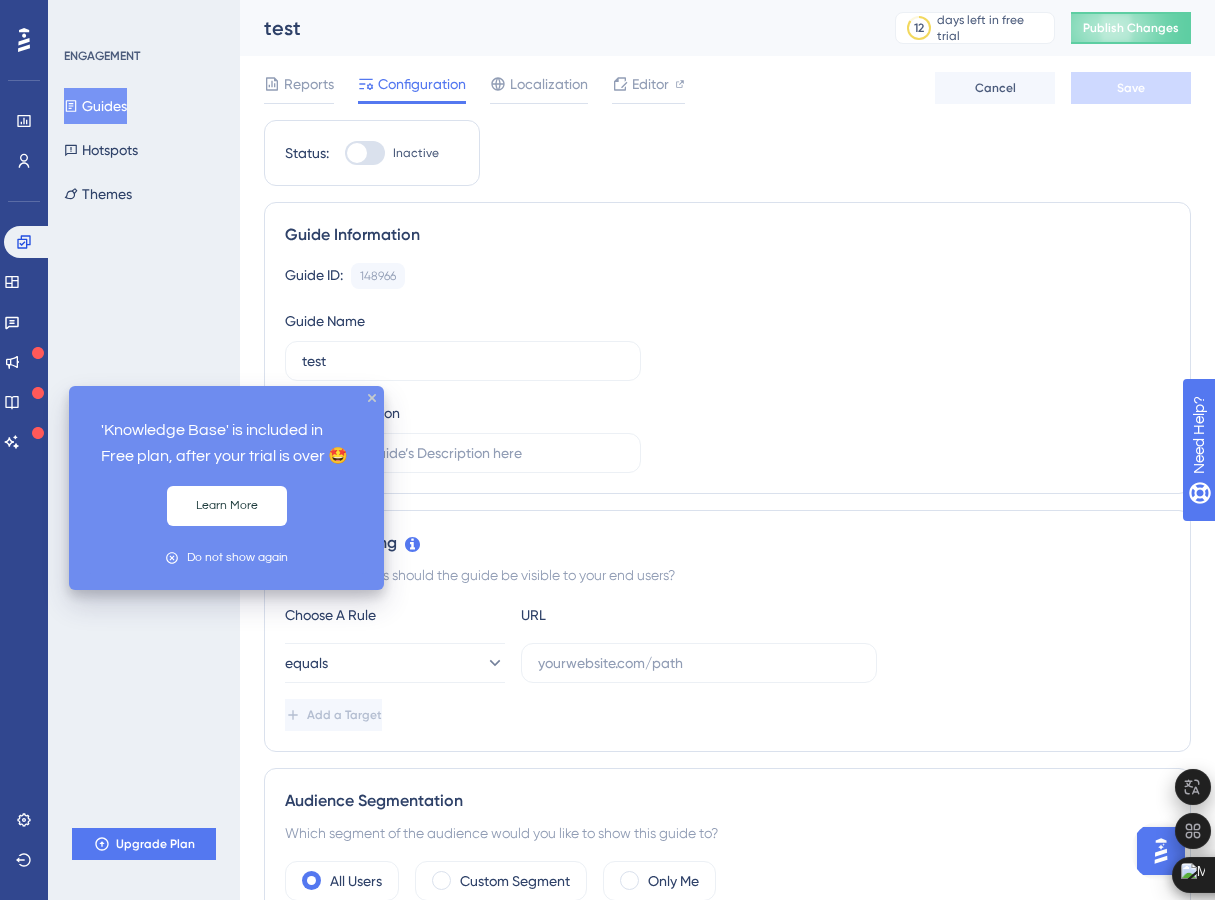 click on "ENGAGEMENT Guides Hotspots Themes Upgrade Plan" at bounding box center [144, 450] 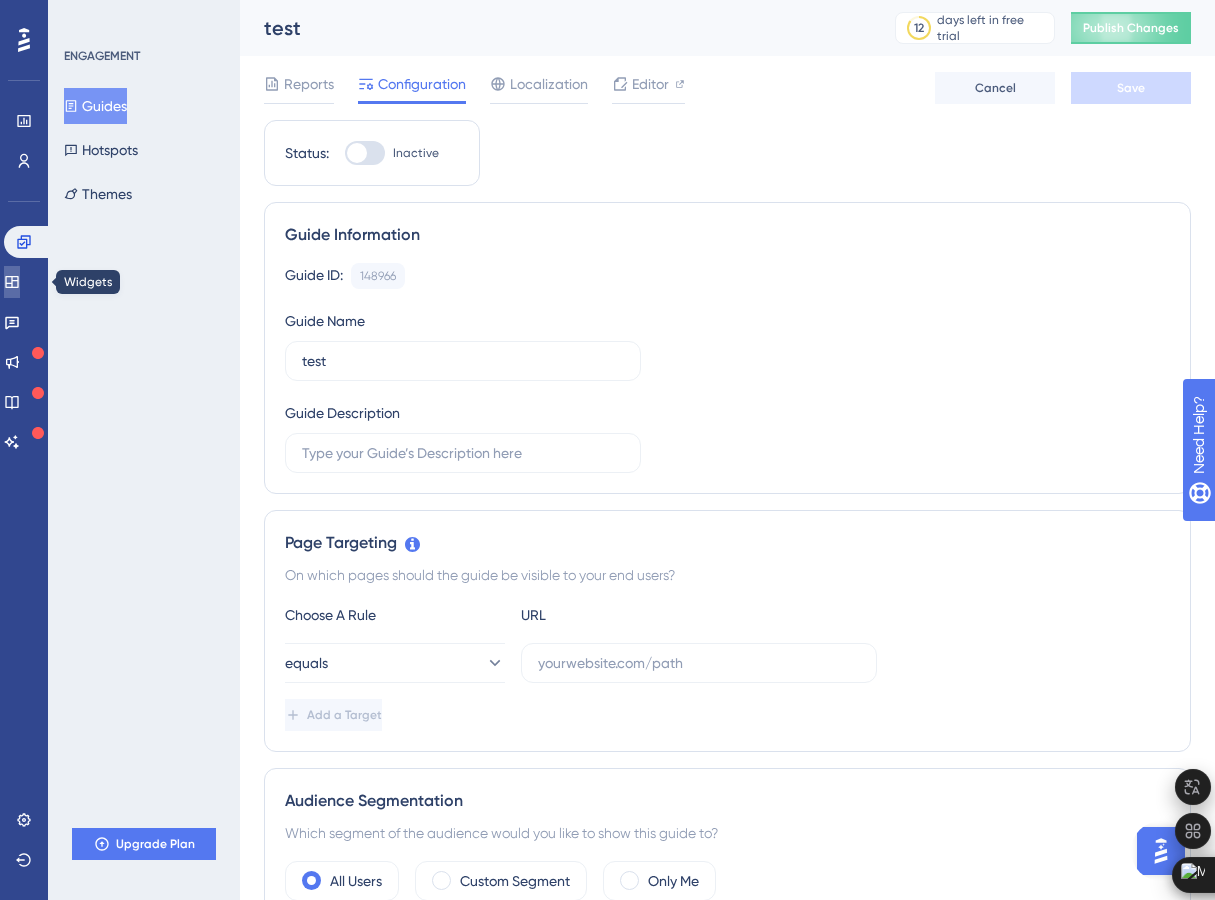 click 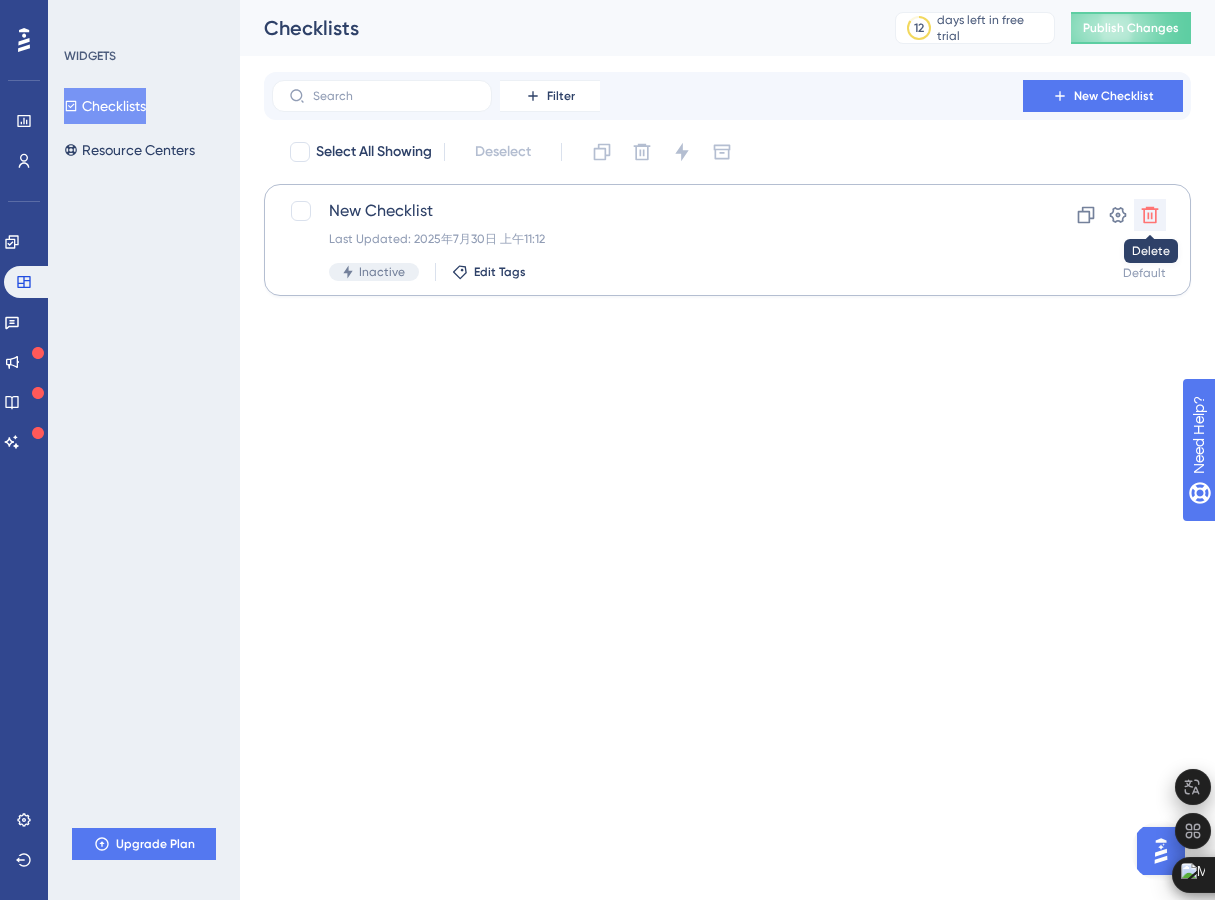 click 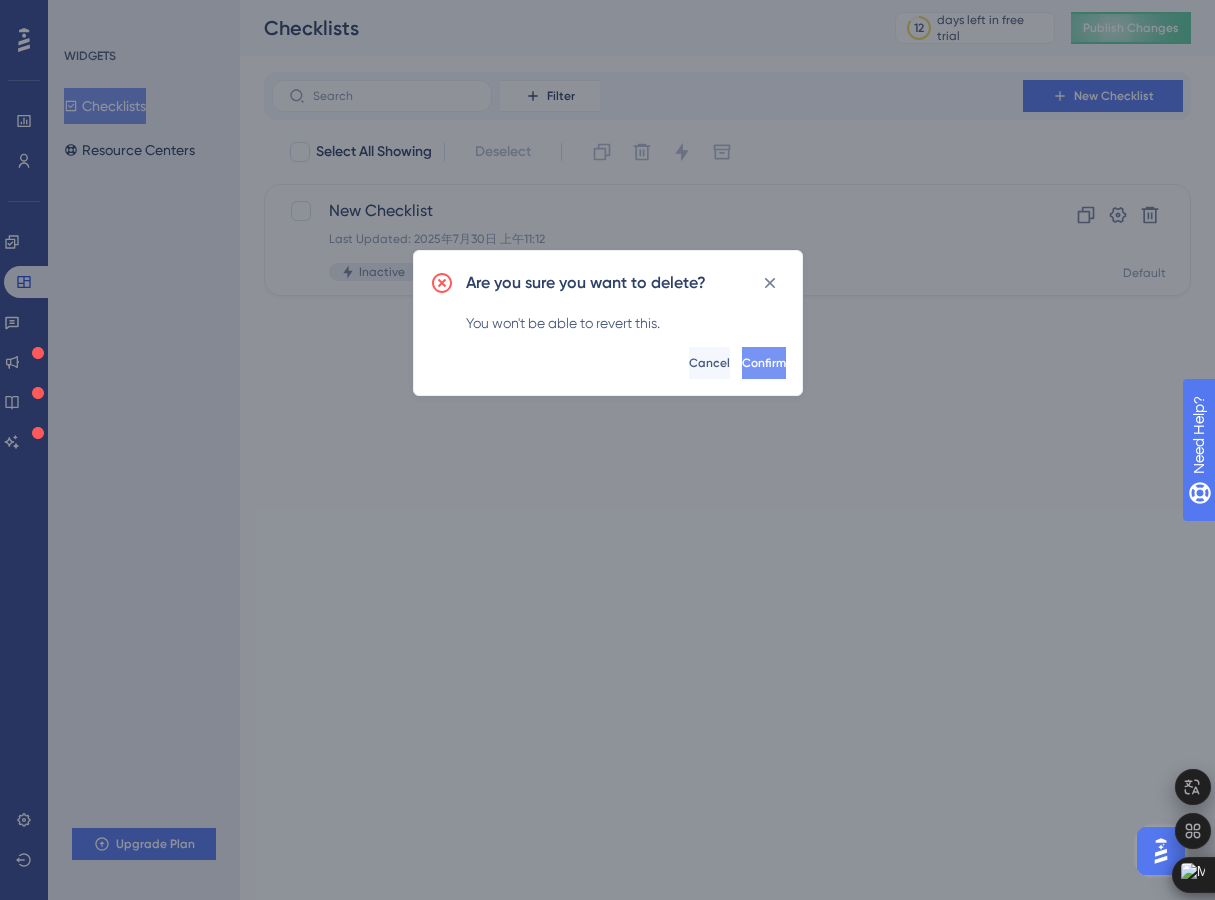 click on "Confirm" at bounding box center (764, 363) 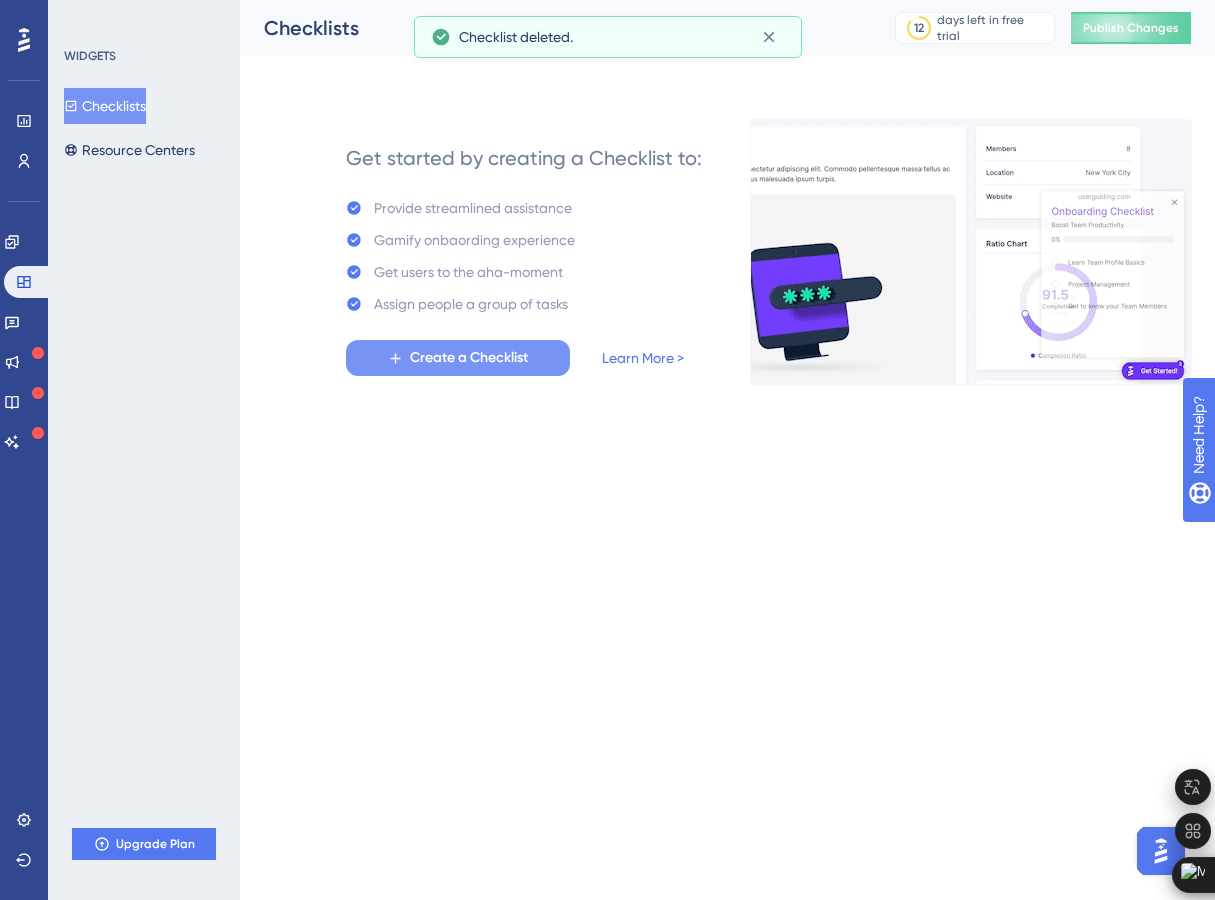 scroll, scrollTop: 0, scrollLeft: 0, axis: both 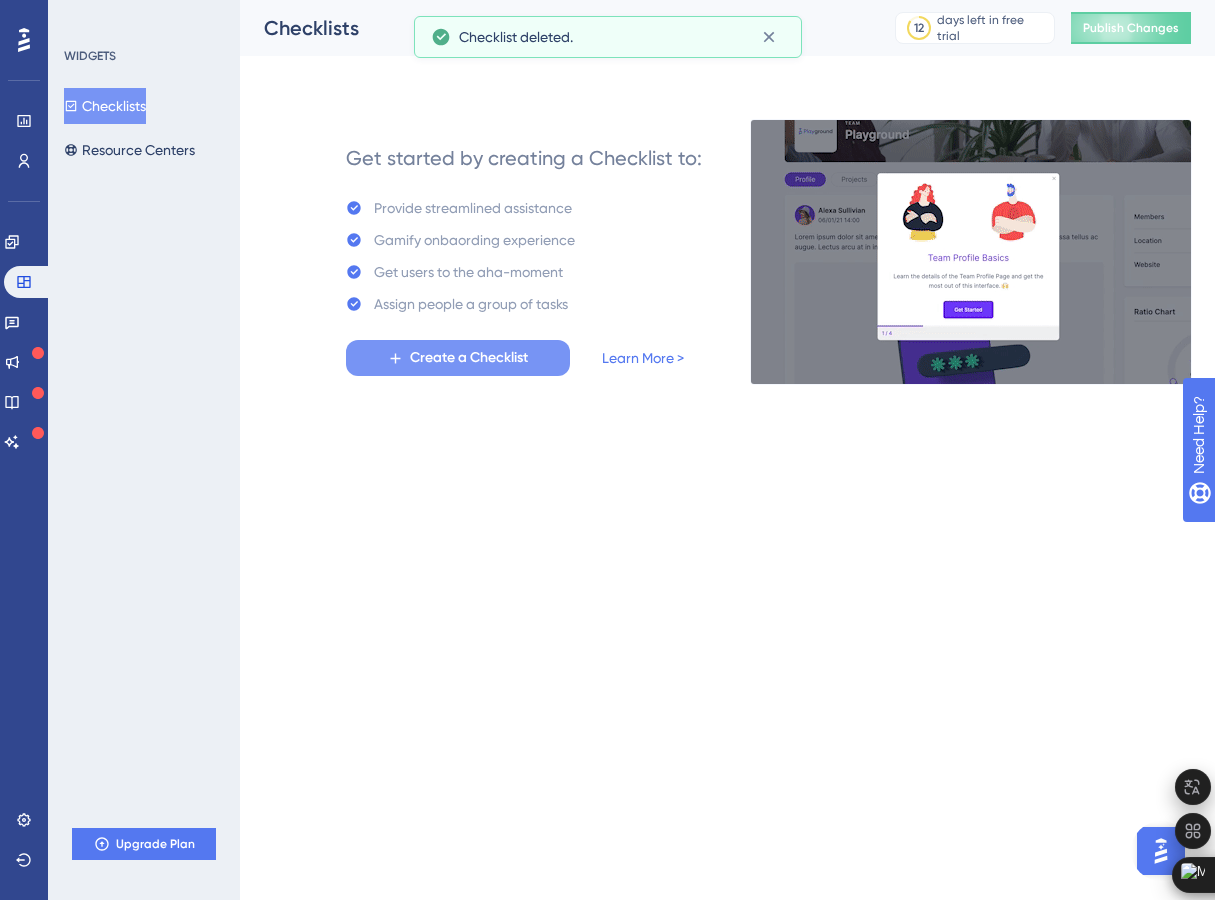 click on "Create a Checklist" at bounding box center (469, 358) 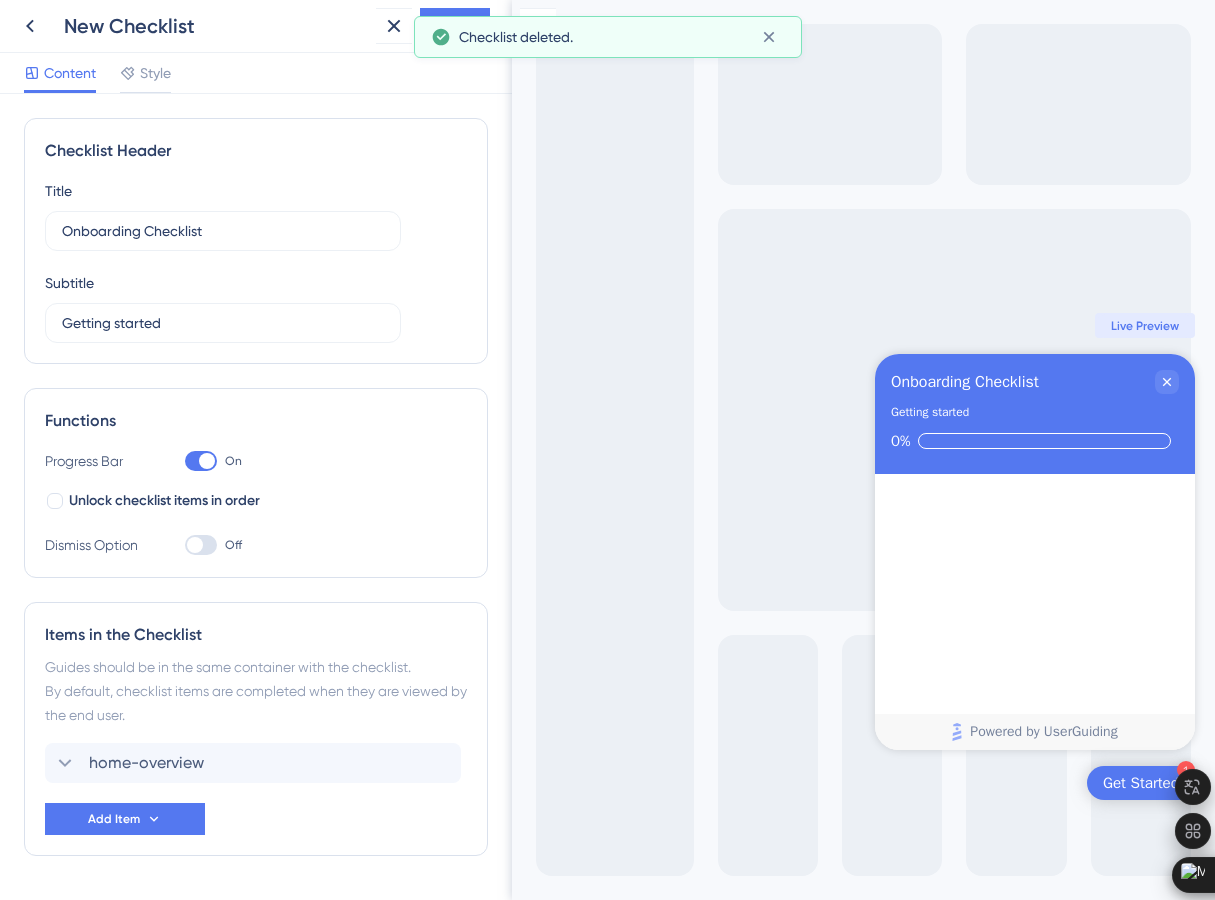 scroll, scrollTop: 0, scrollLeft: 0, axis: both 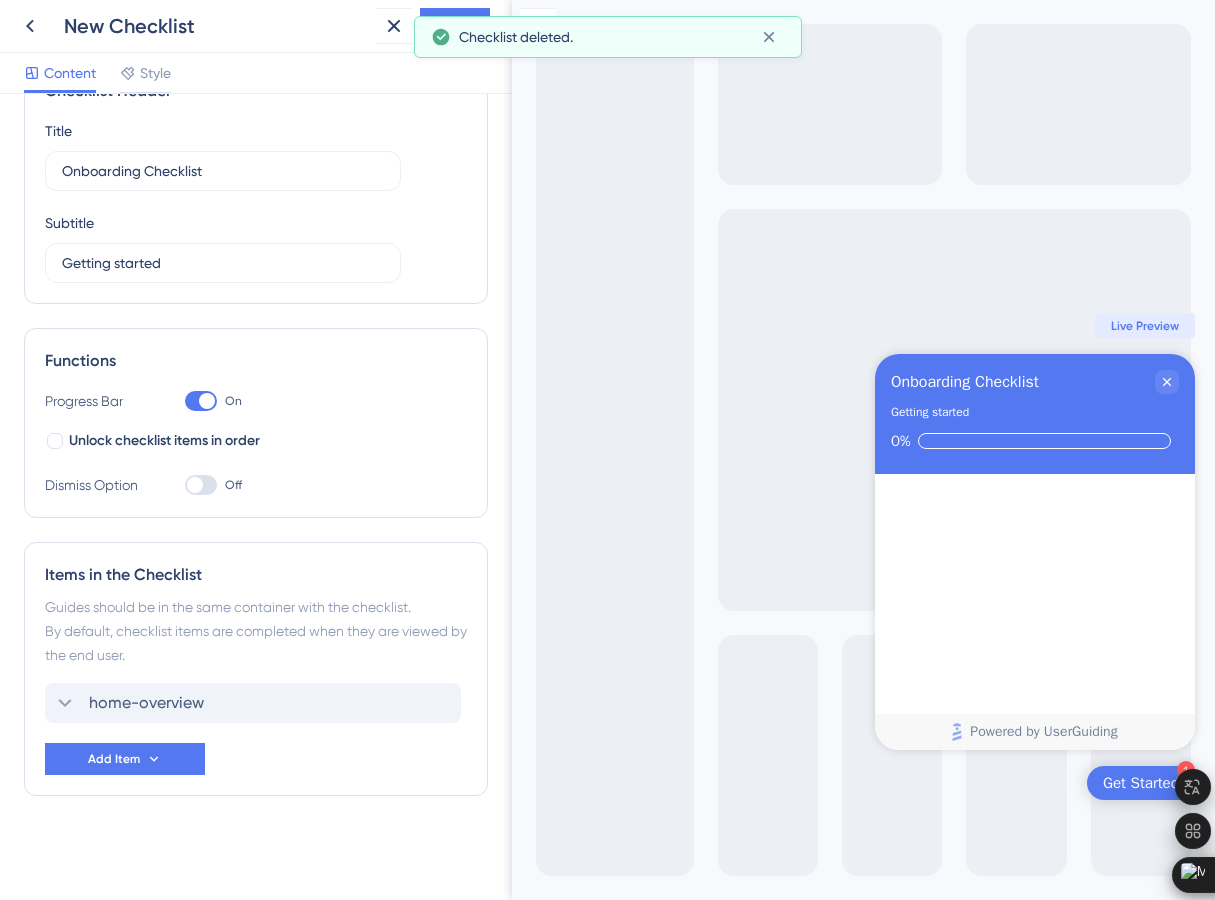 click on "home-overview" at bounding box center [146, 703] 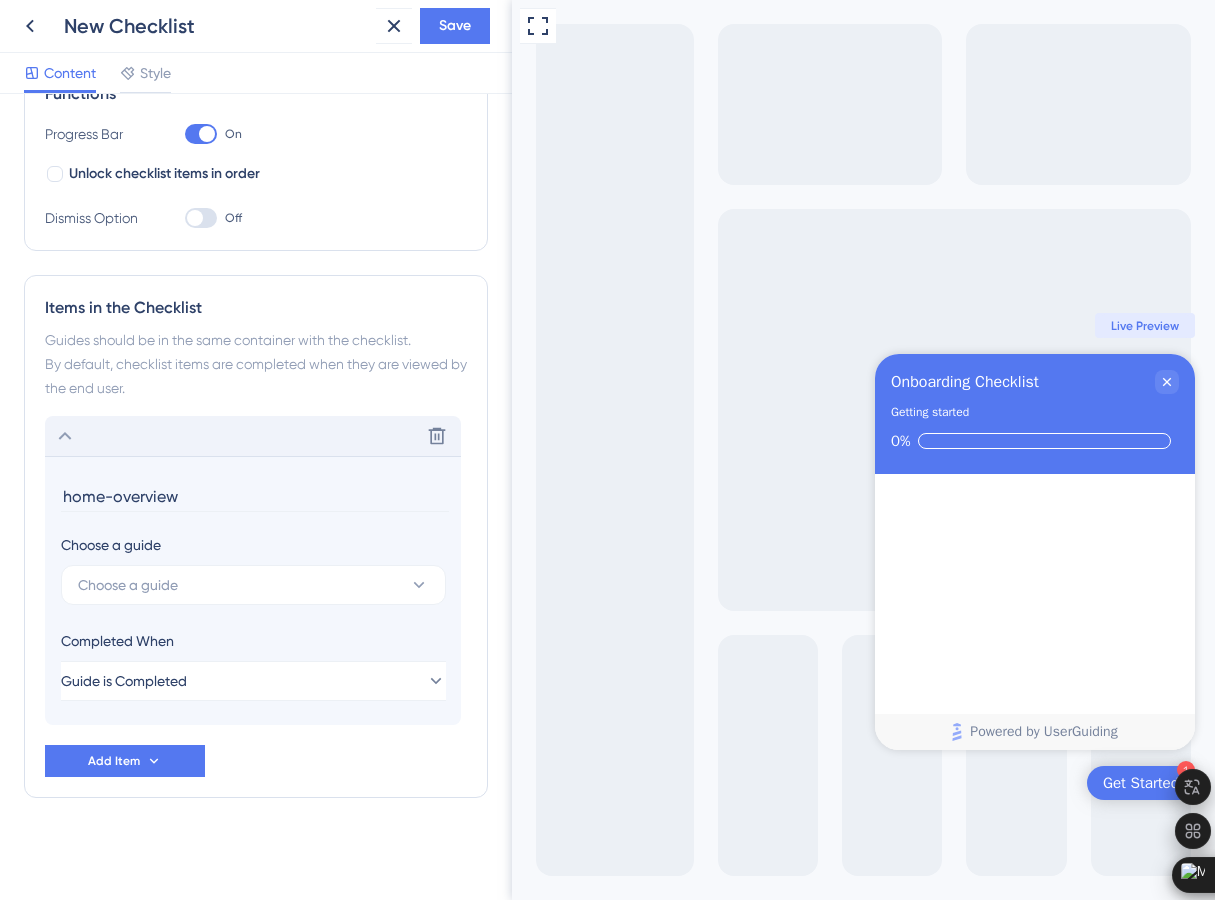 scroll, scrollTop: 329, scrollLeft: 0, axis: vertical 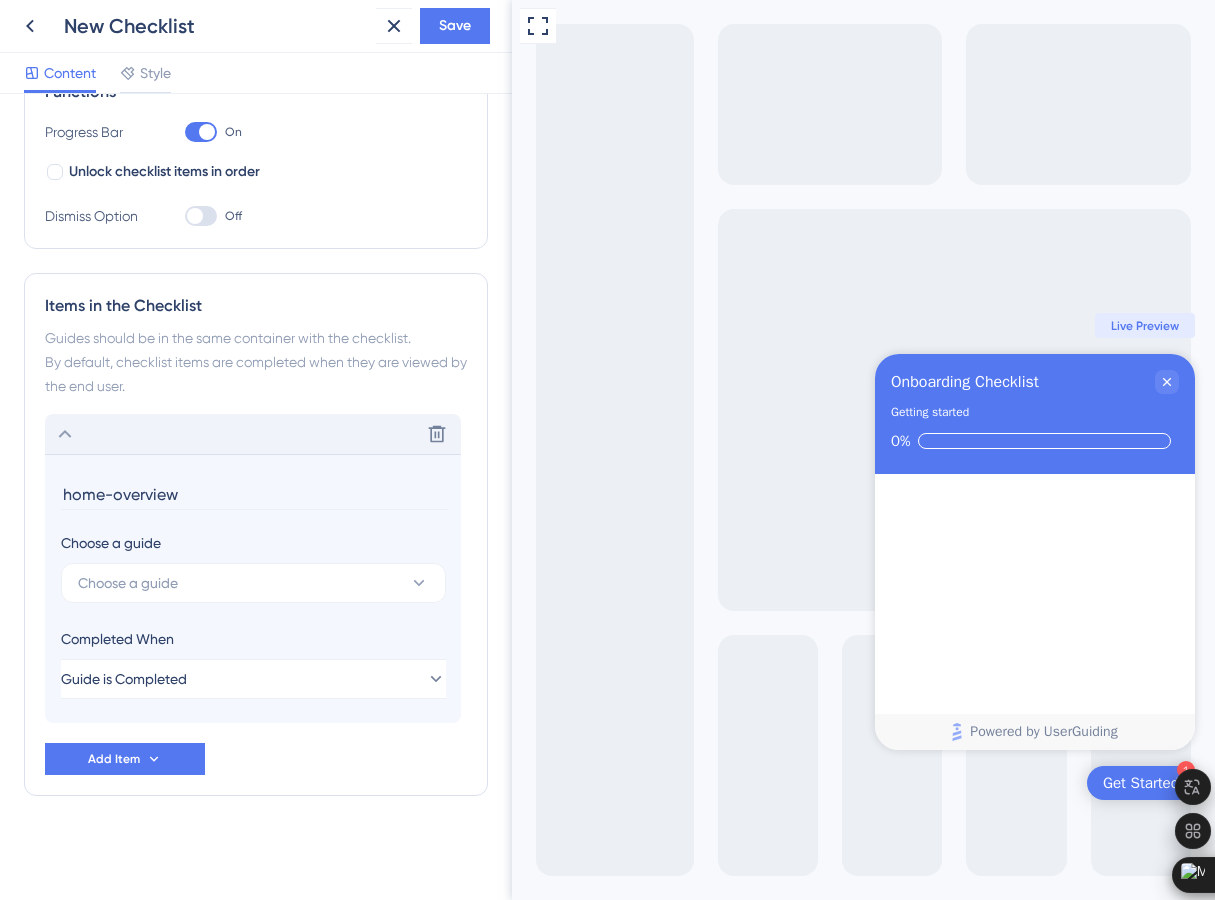 click on "home-overview Choose a guide Choose a guide Completed When Guide is Completed" at bounding box center (253, 588) 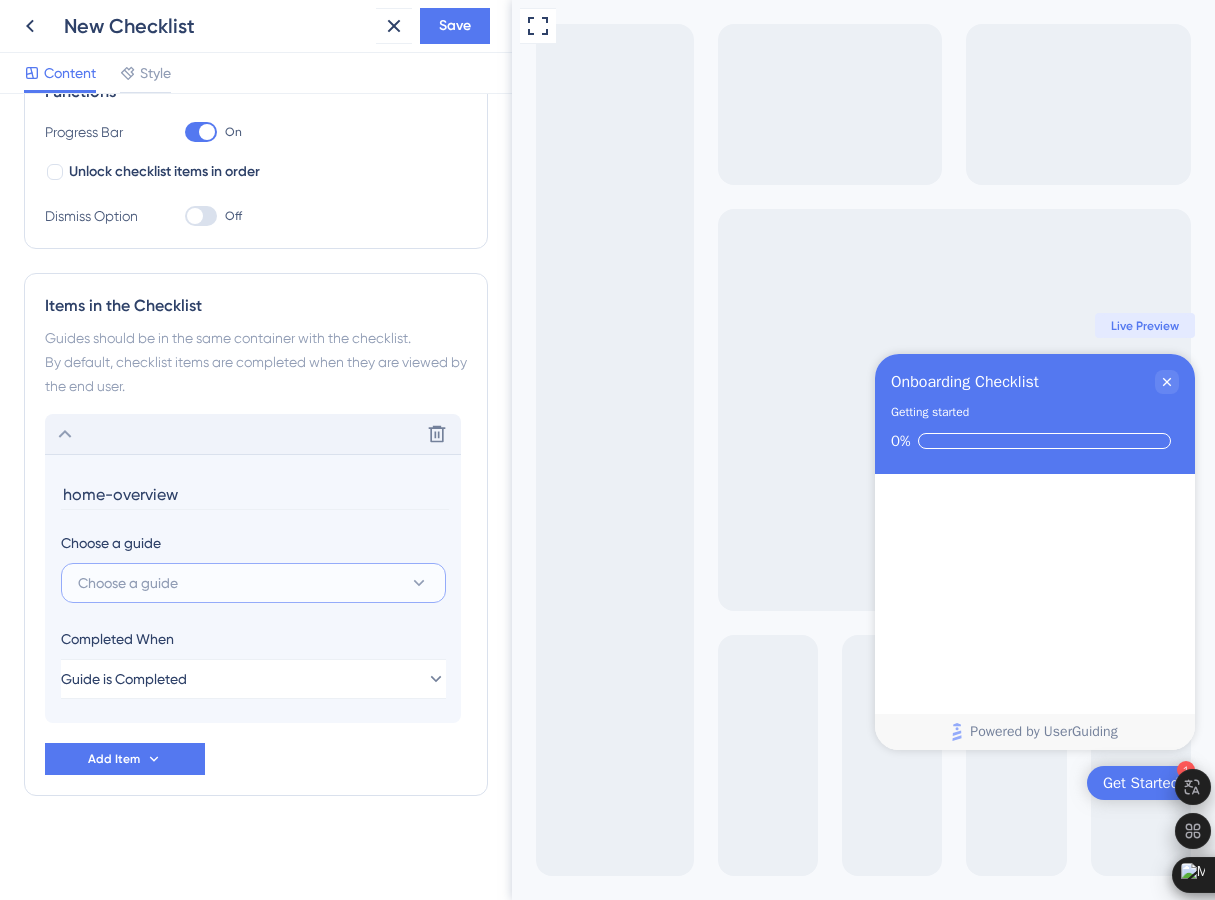click on "Choose a guide" at bounding box center [128, 583] 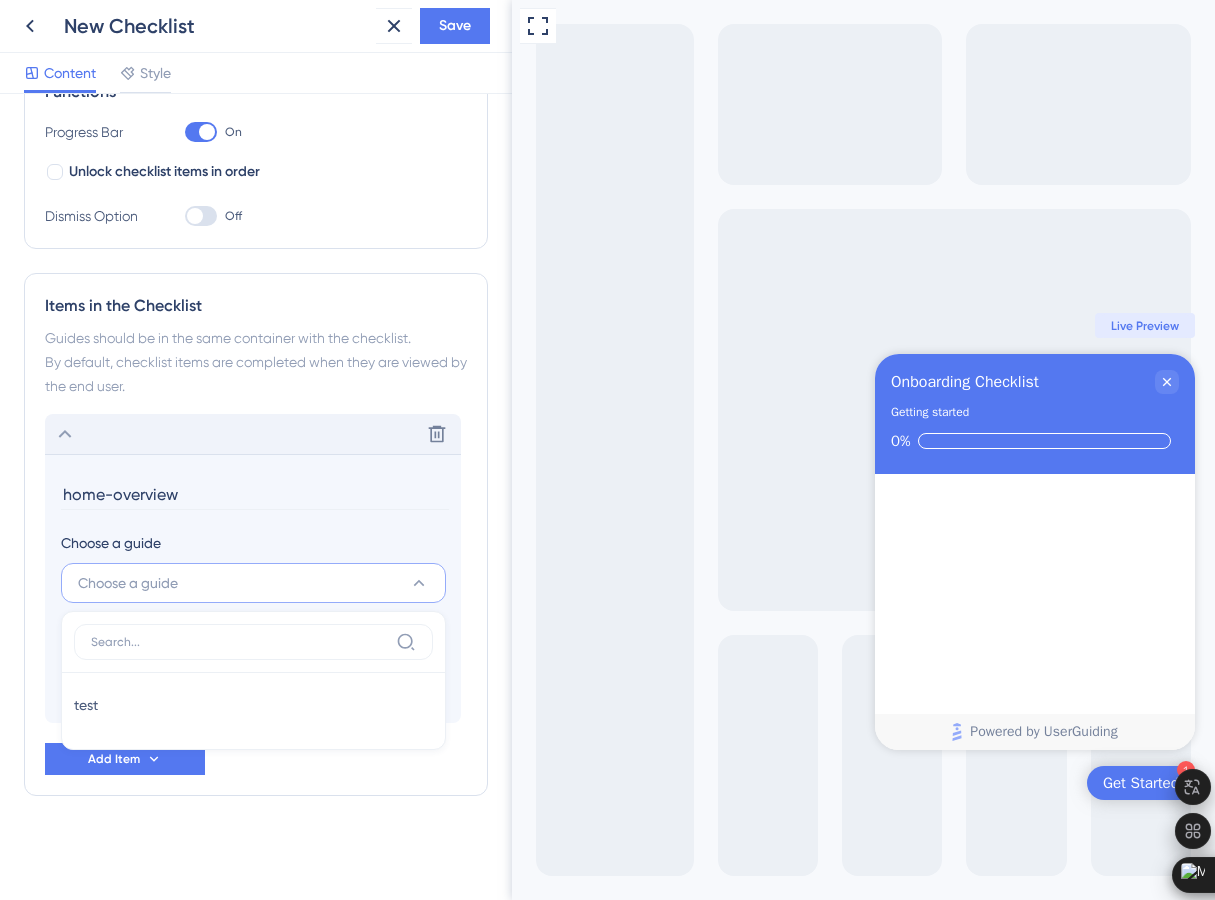 click on "Choose a guide" at bounding box center [253, 543] 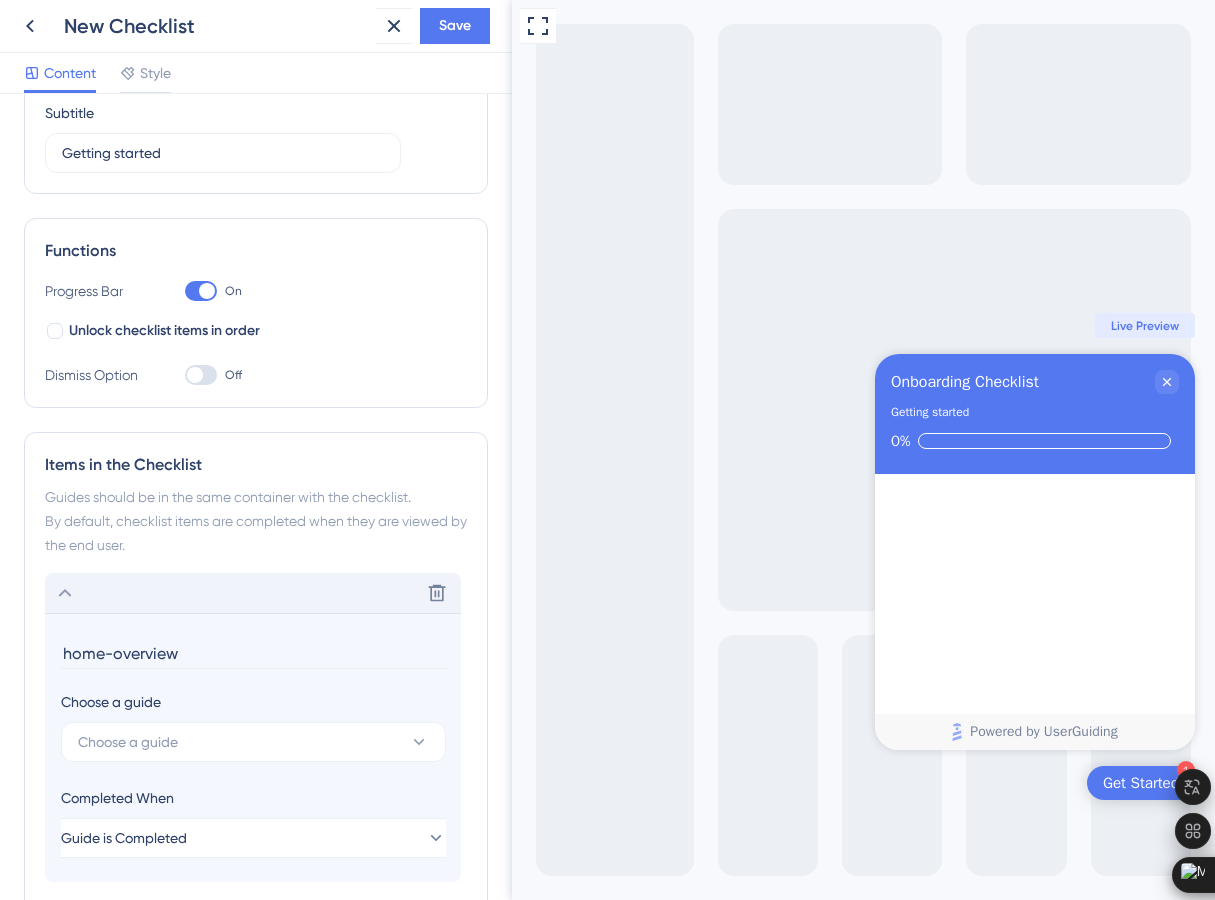 scroll, scrollTop: 0, scrollLeft: 0, axis: both 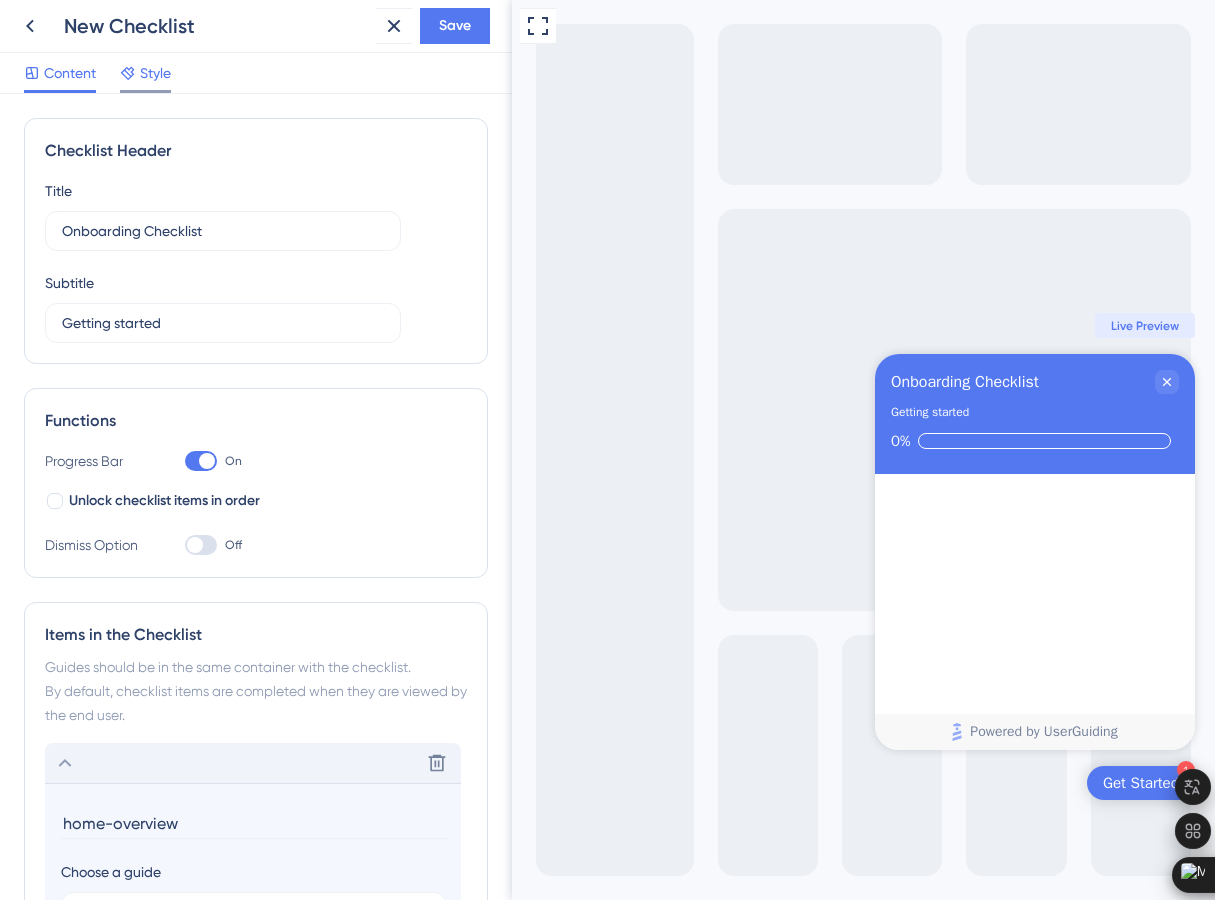 click on "Style" at bounding box center (155, 73) 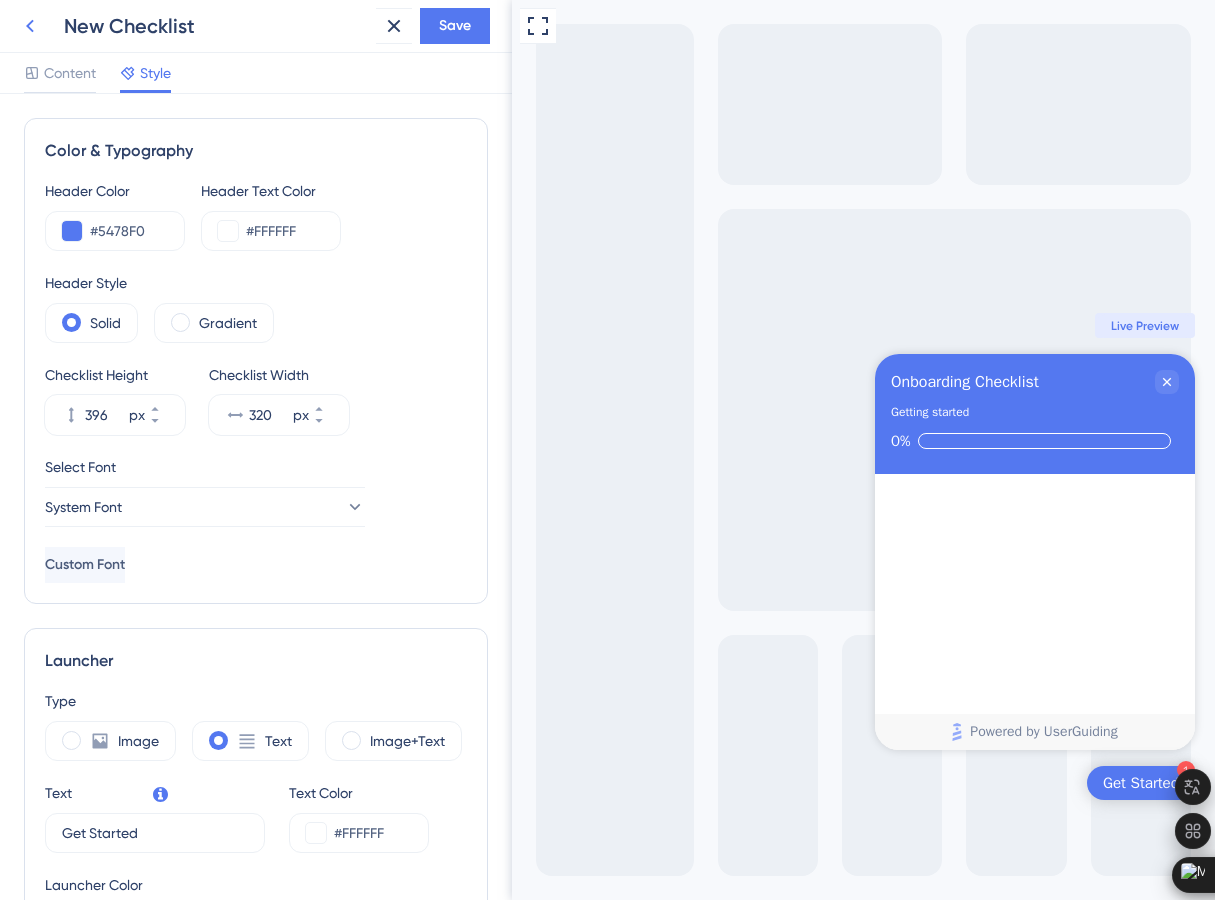 scroll, scrollTop: 0, scrollLeft: 0, axis: both 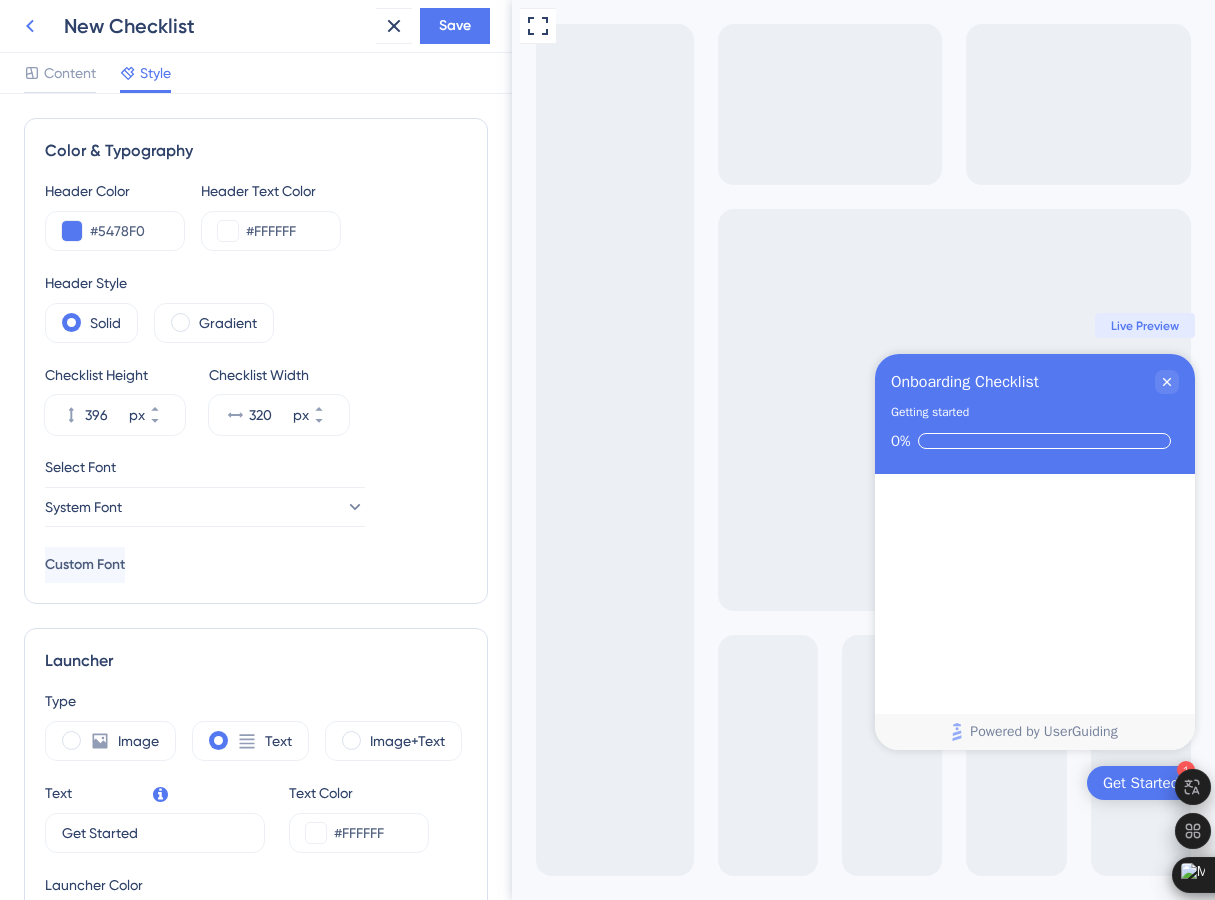 click 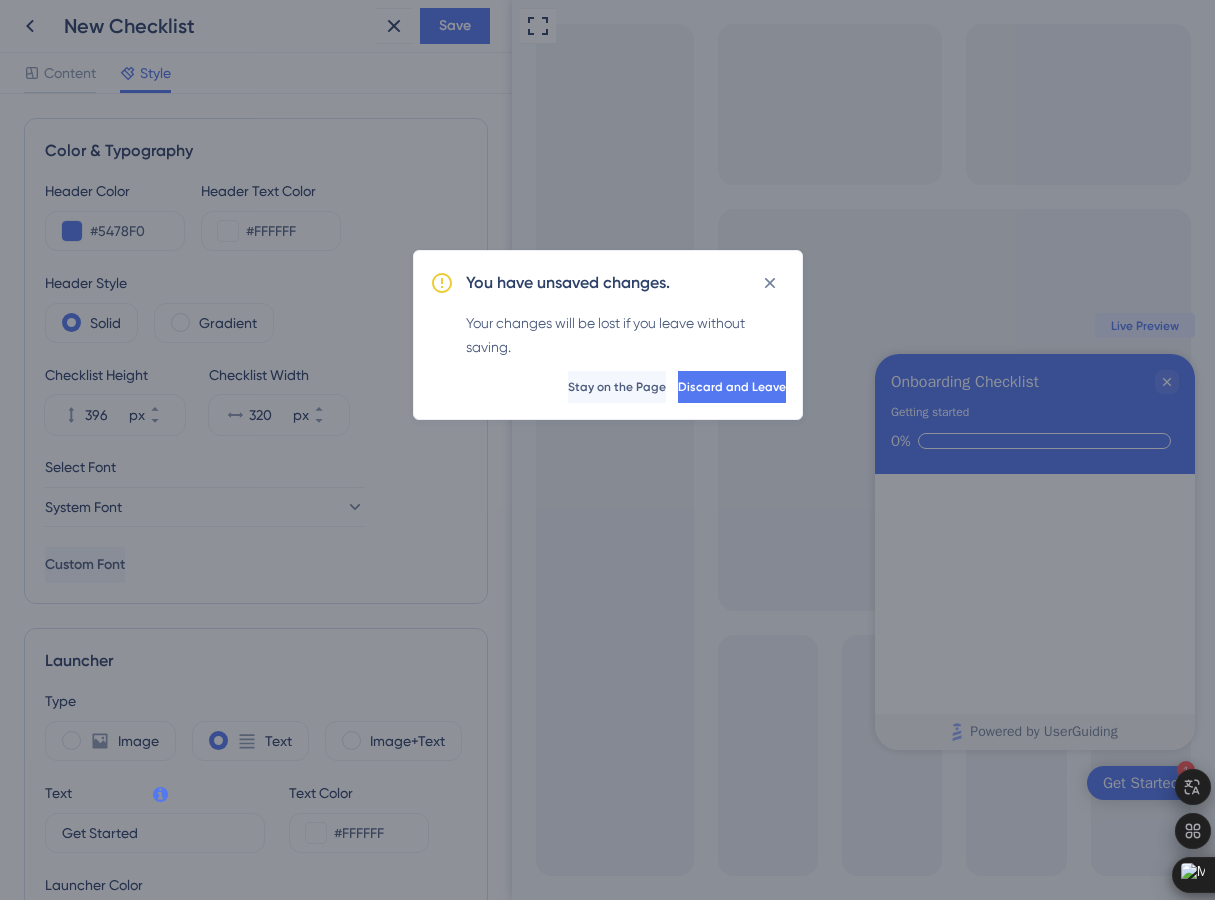 scroll, scrollTop: 0, scrollLeft: 0, axis: both 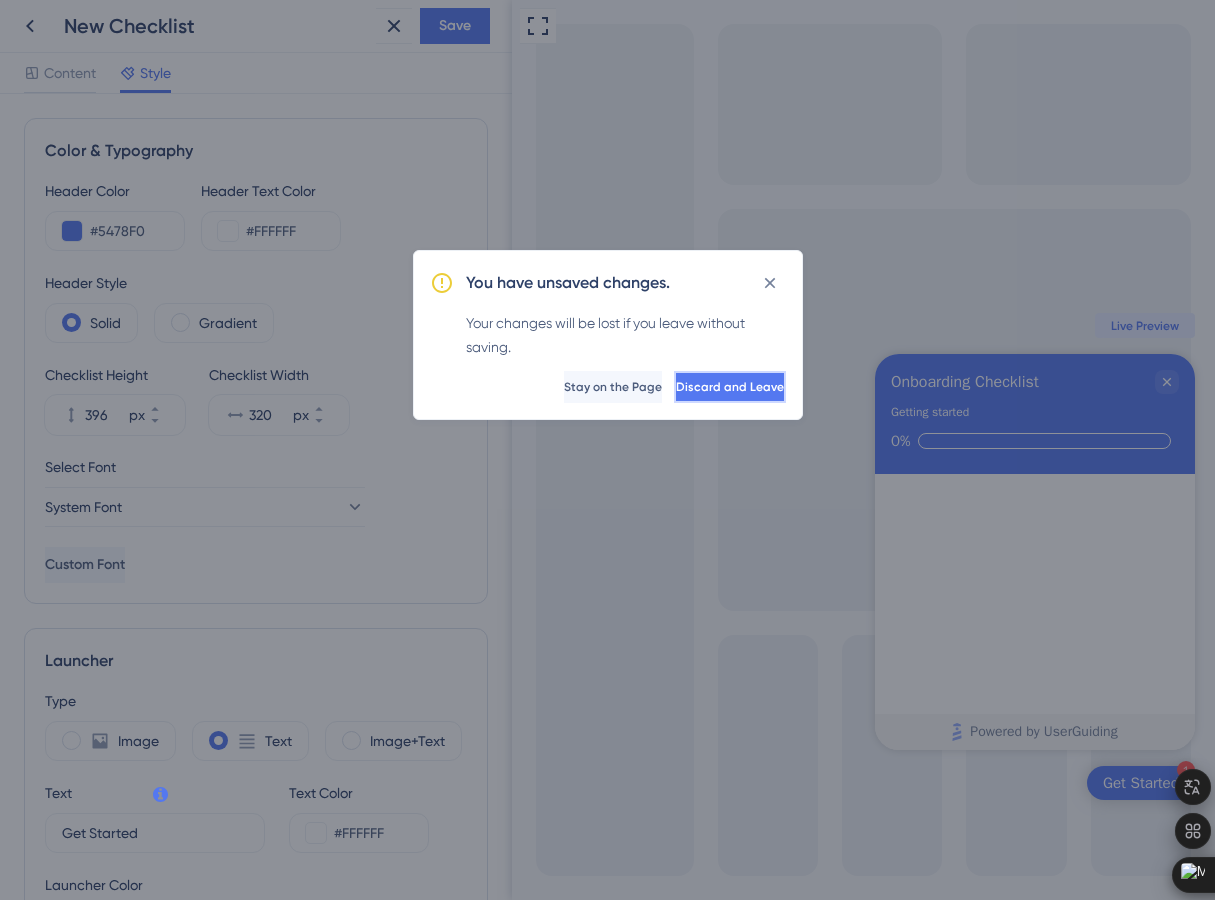 click on "Discard and Leave" at bounding box center [730, 387] 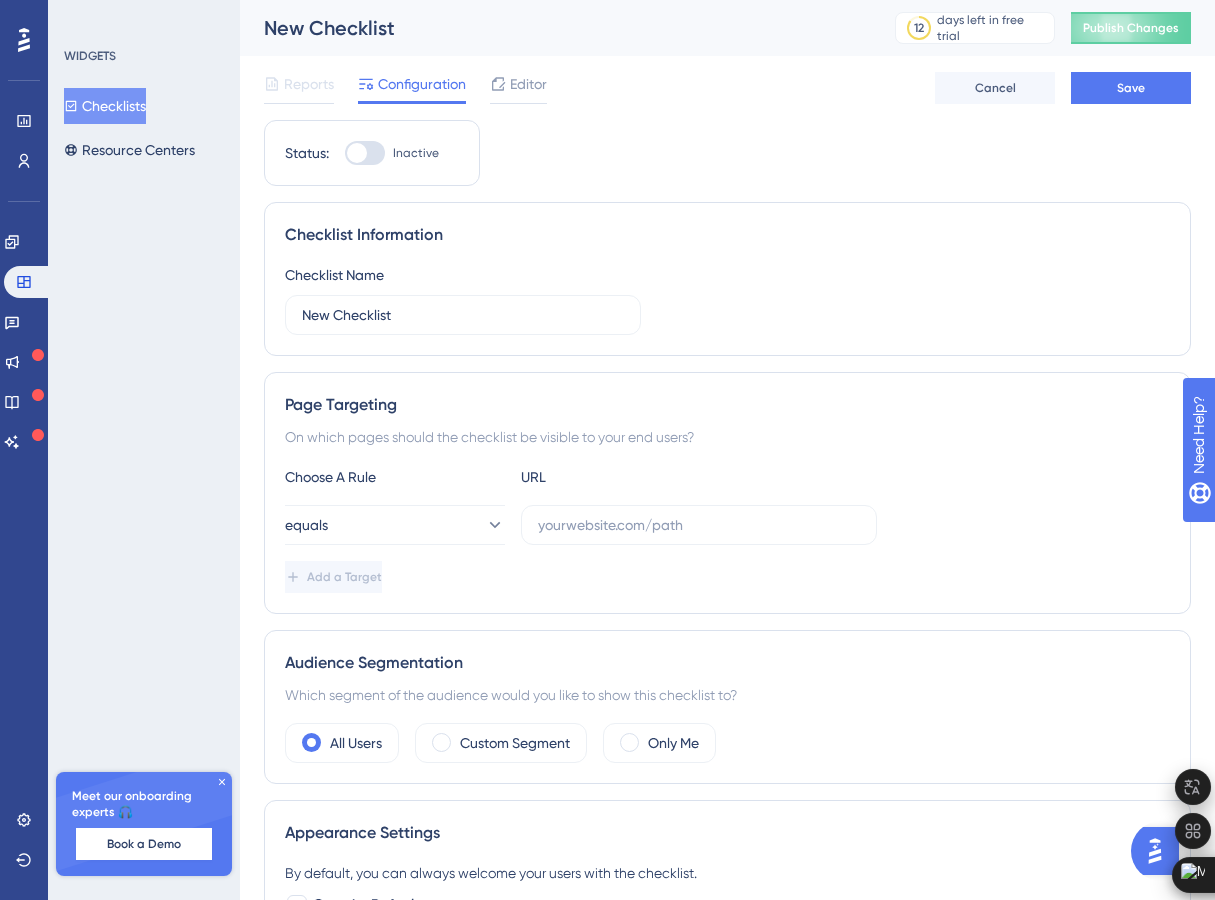 scroll, scrollTop: 0, scrollLeft: 0, axis: both 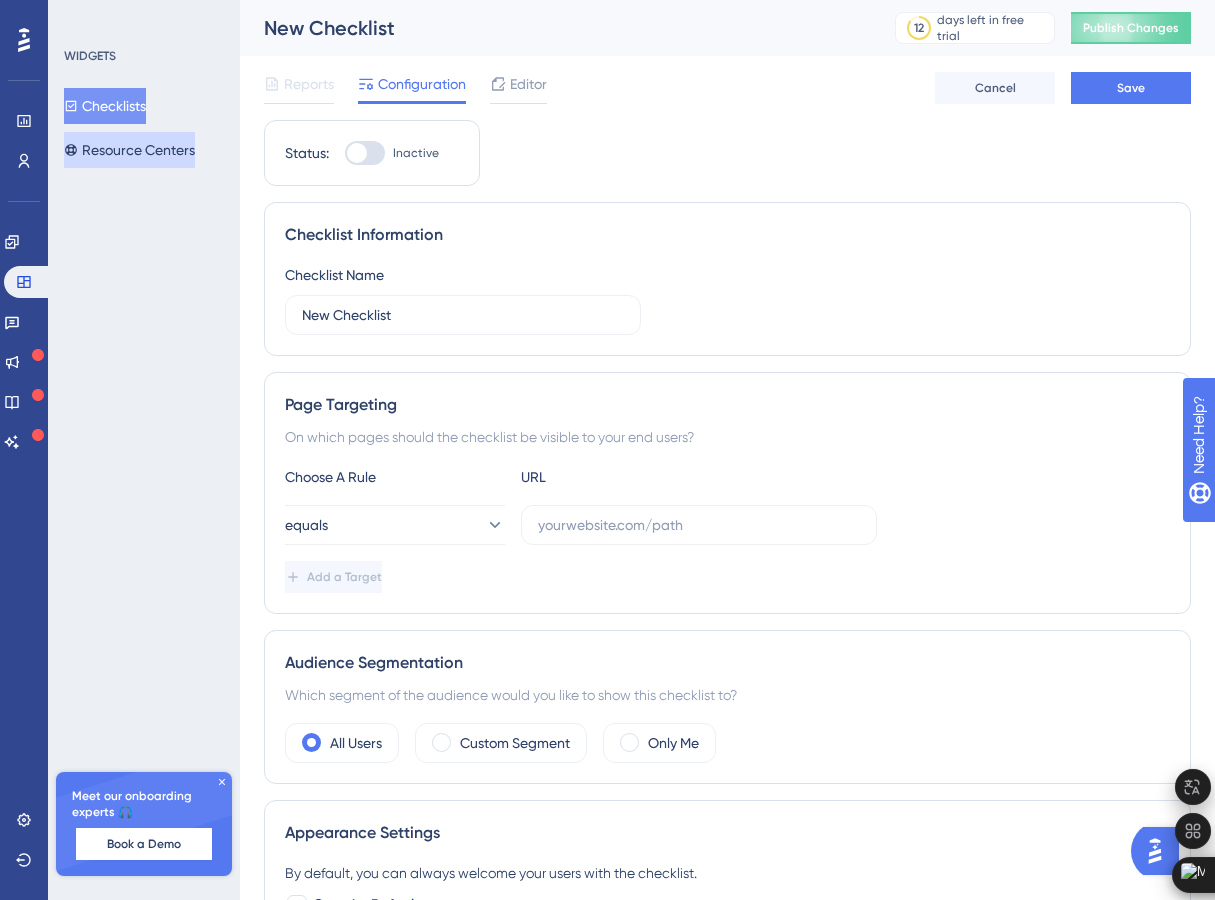 click on "Resource Centers" at bounding box center (129, 150) 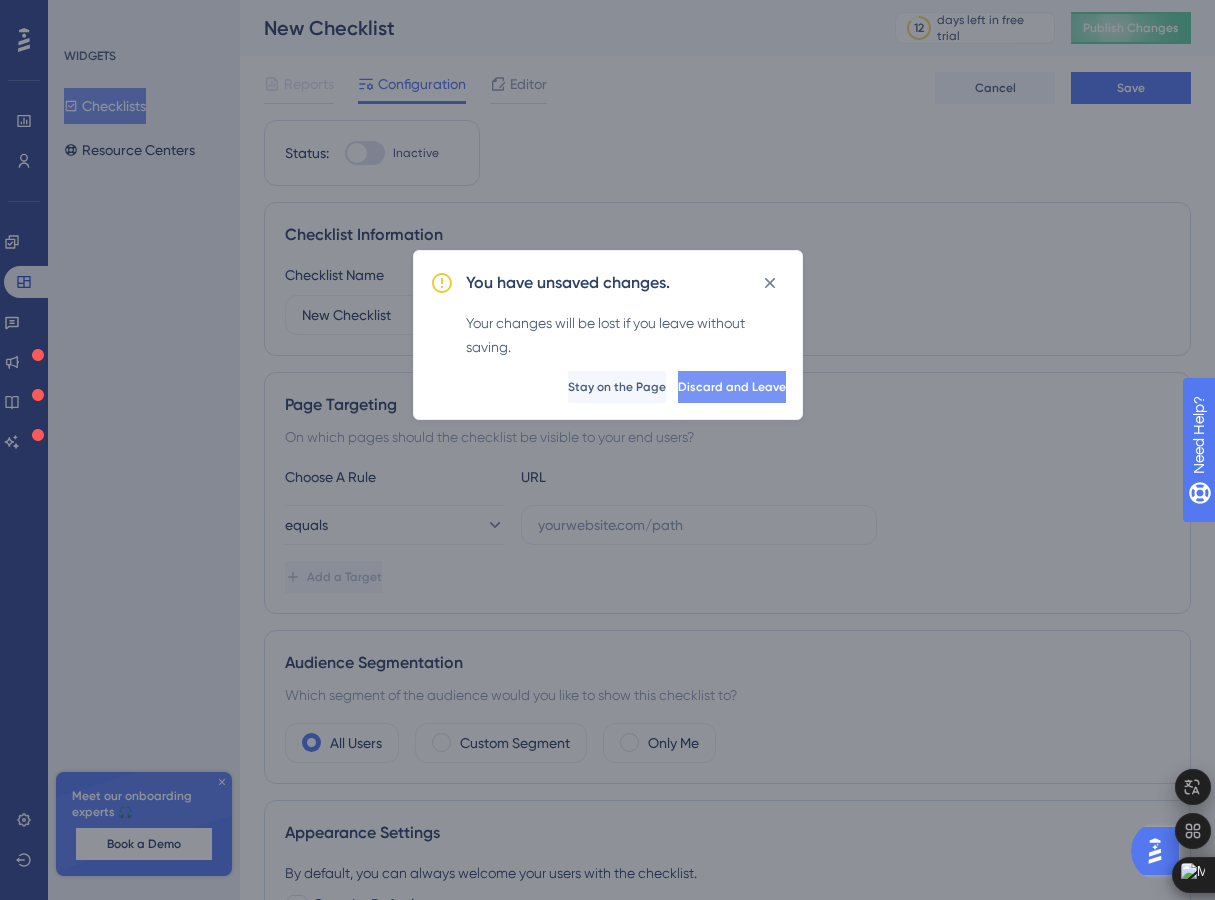 click on "Discard and Leave" at bounding box center [732, 387] 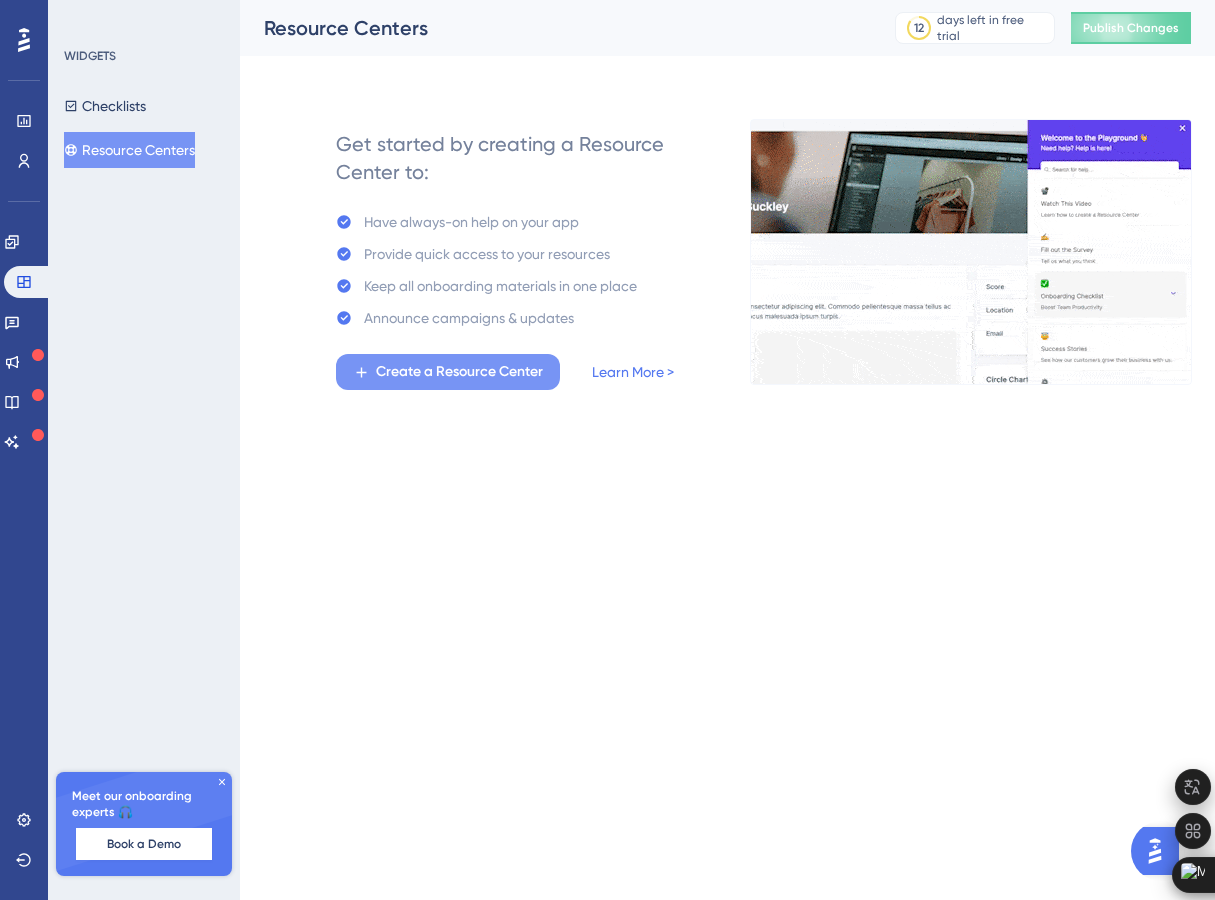 click on "Create a Resource Center" at bounding box center [459, 372] 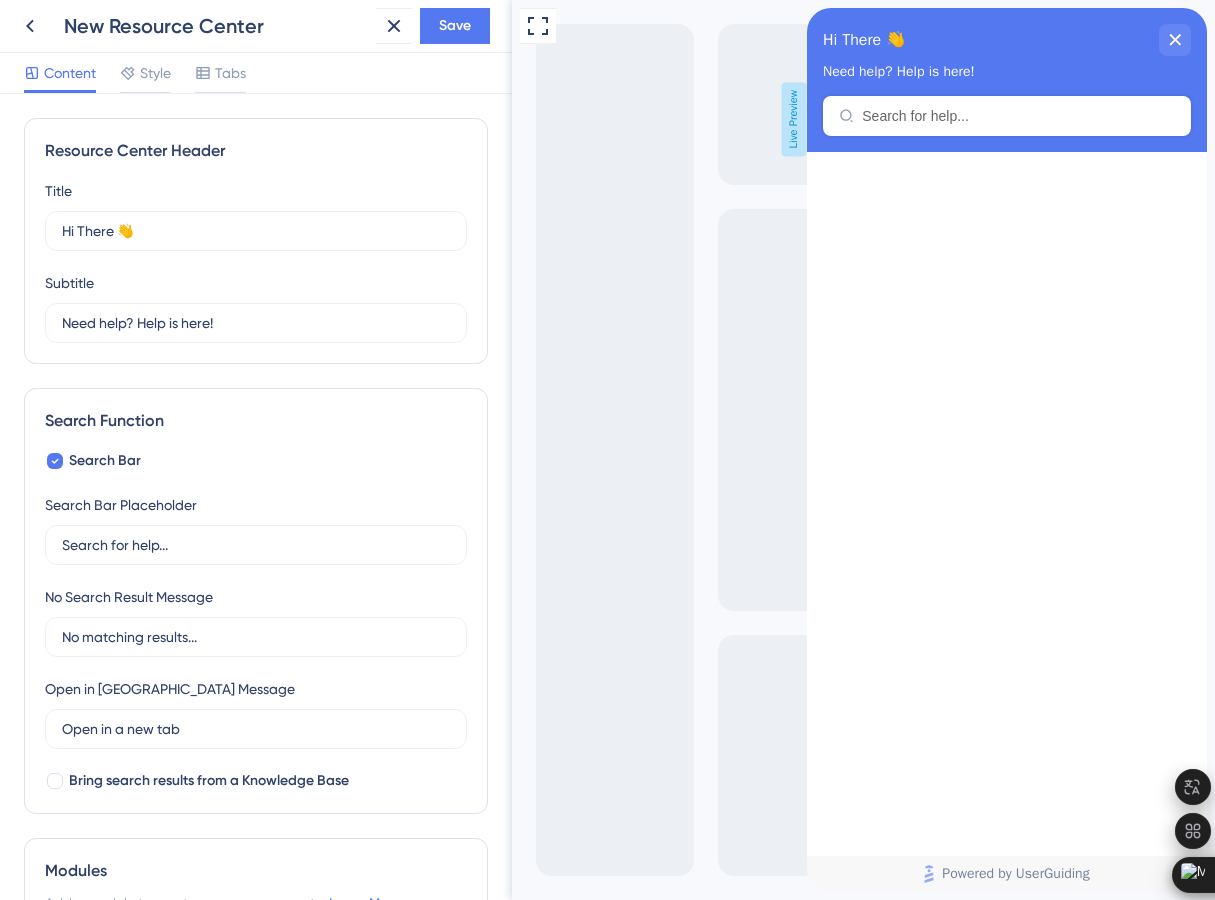 scroll, scrollTop: 0, scrollLeft: 0, axis: both 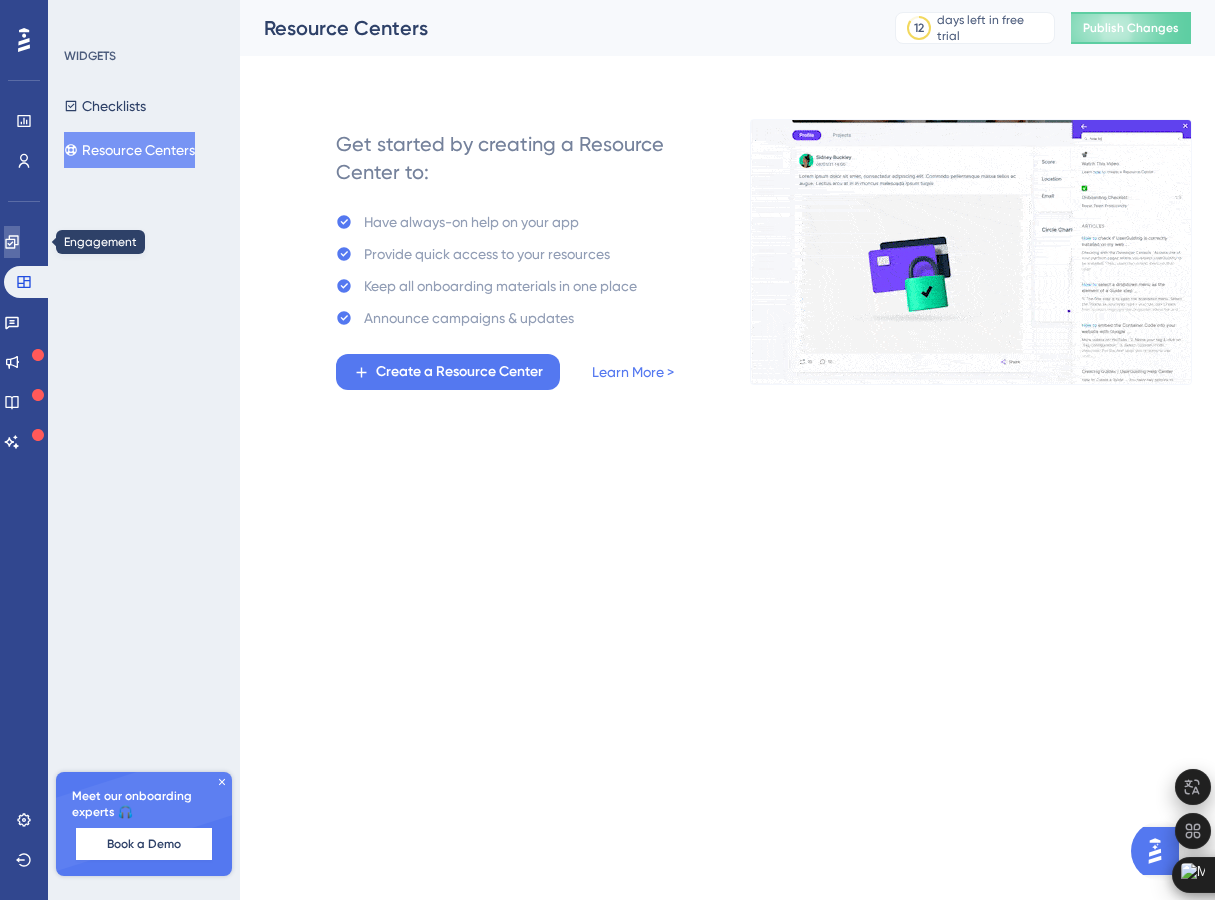 click at bounding box center [12, 242] 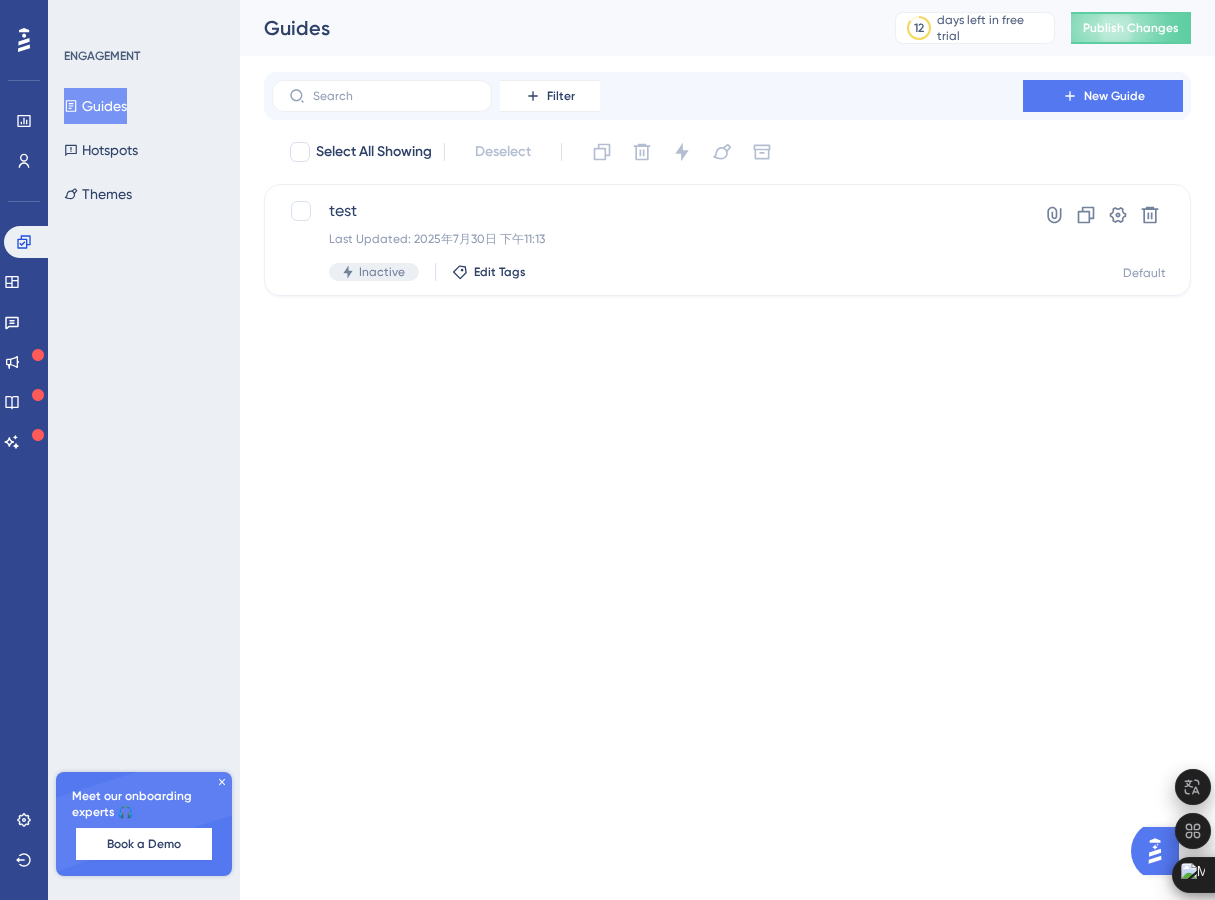 scroll, scrollTop: 0, scrollLeft: 0, axis: both 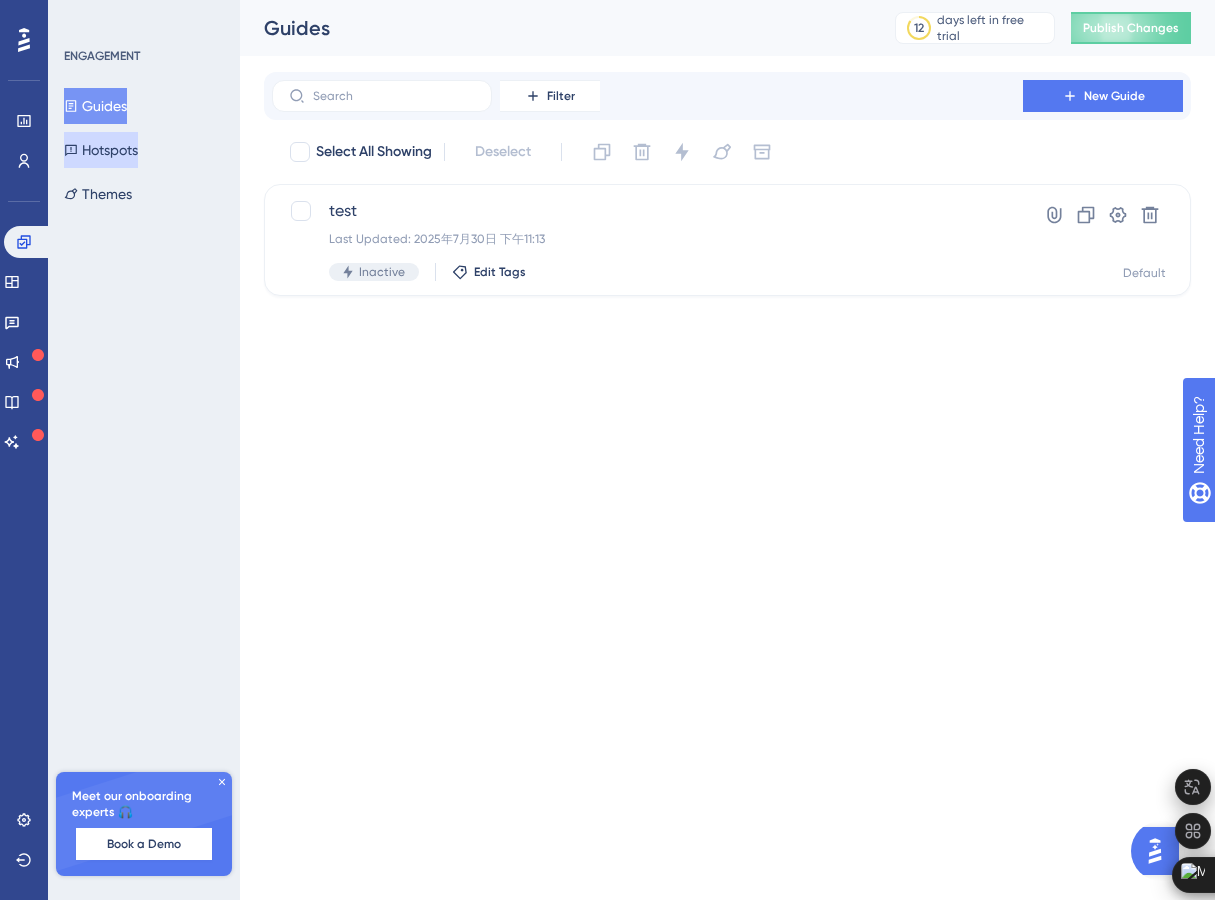 click on "Hotspots" at bounding box center (101, 150) 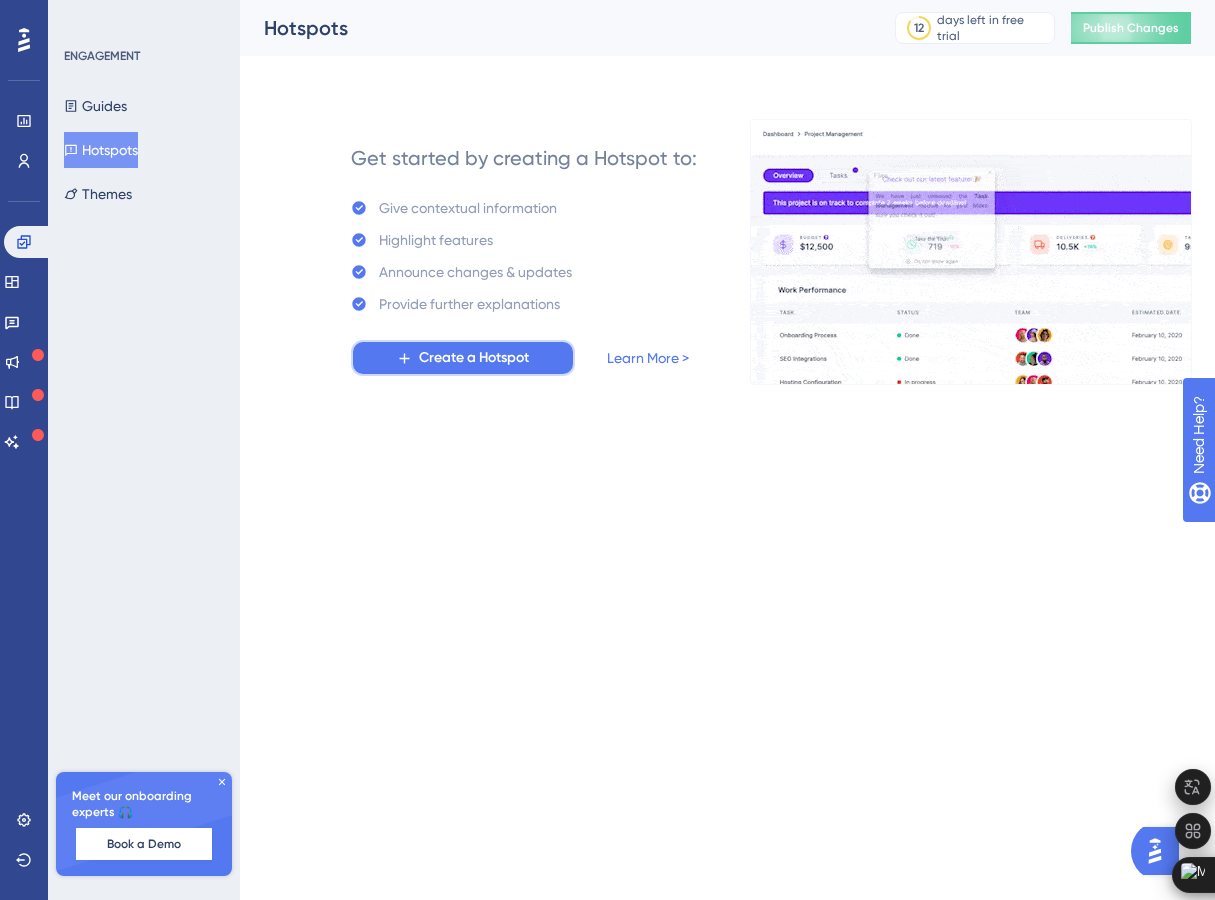 click on "Create a Hotspot" at bounding box center (474, 358) 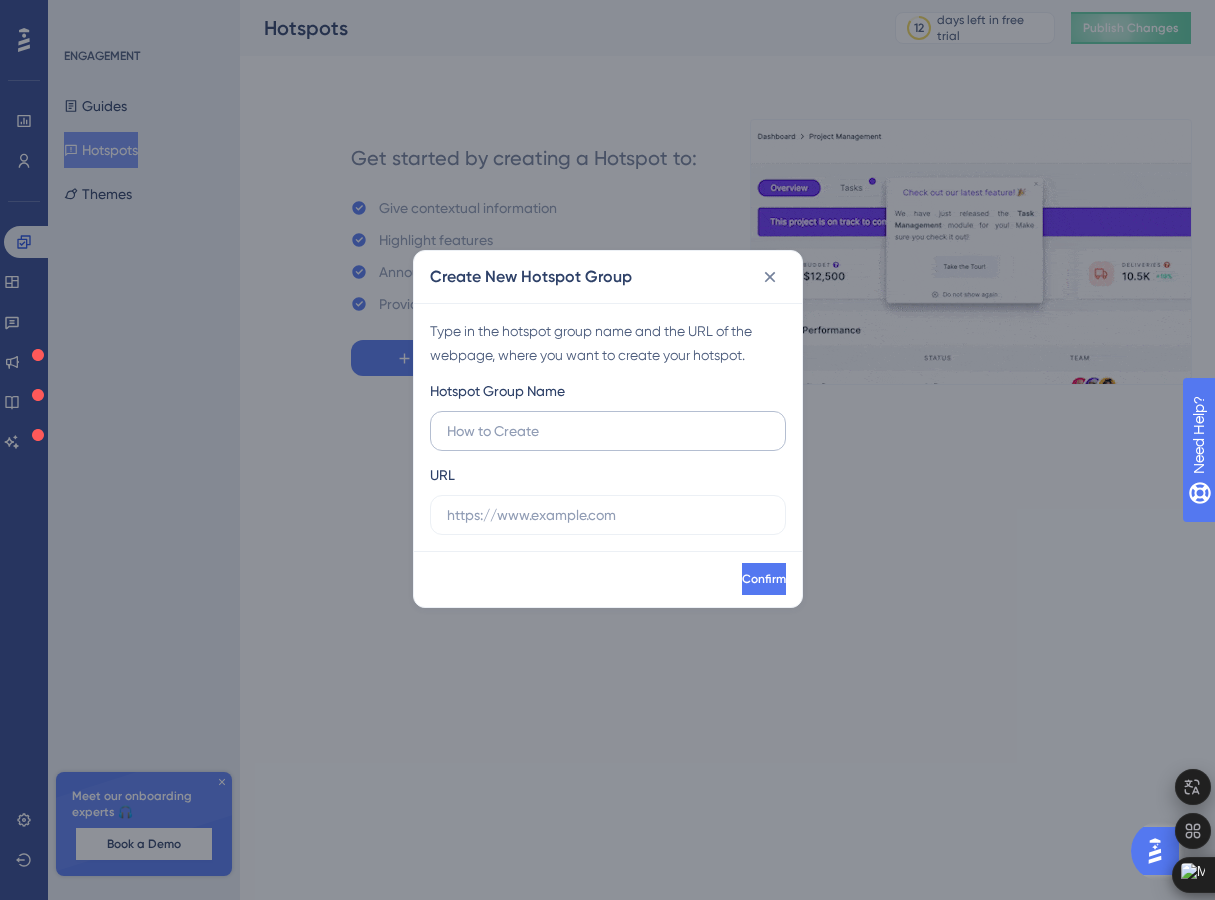 click at bounding box center (608, 431) 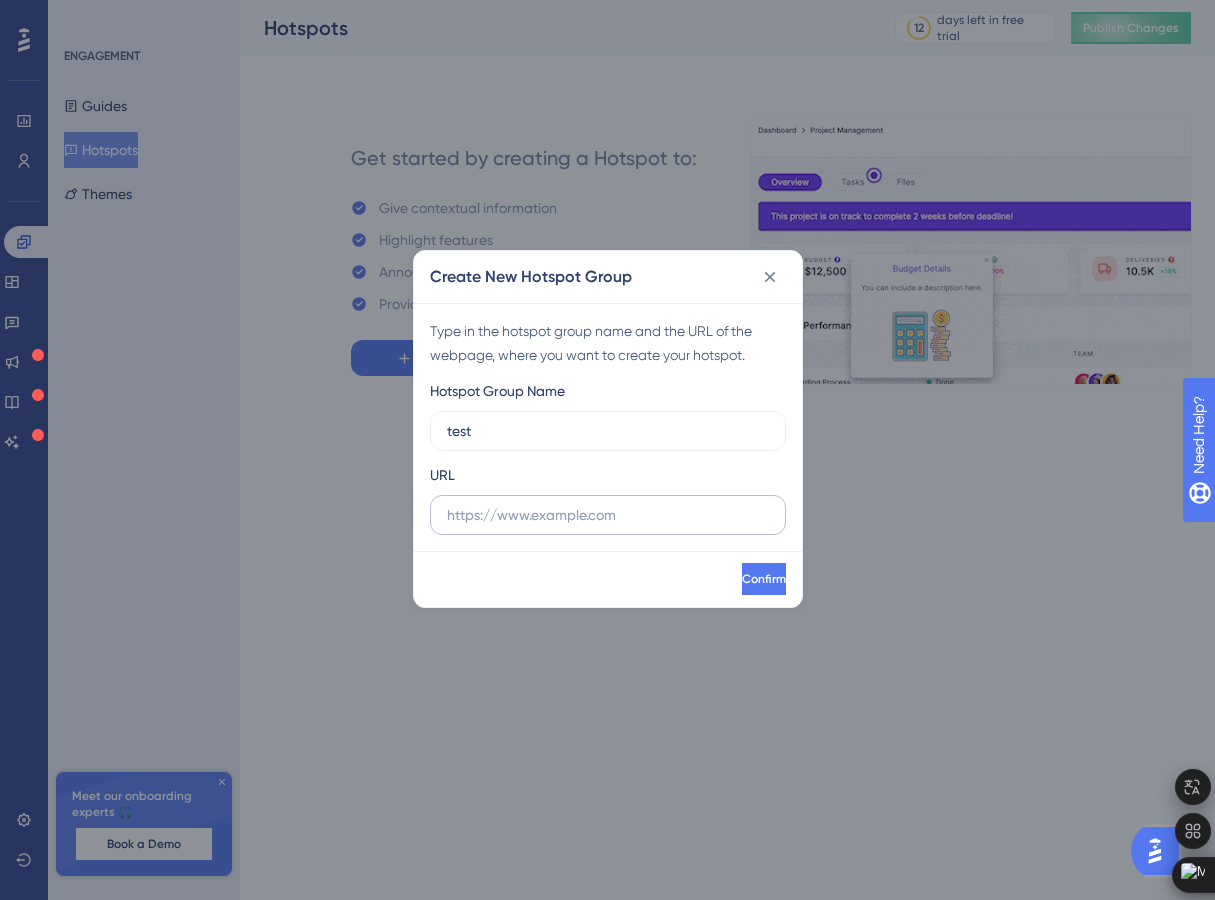 type on "test" 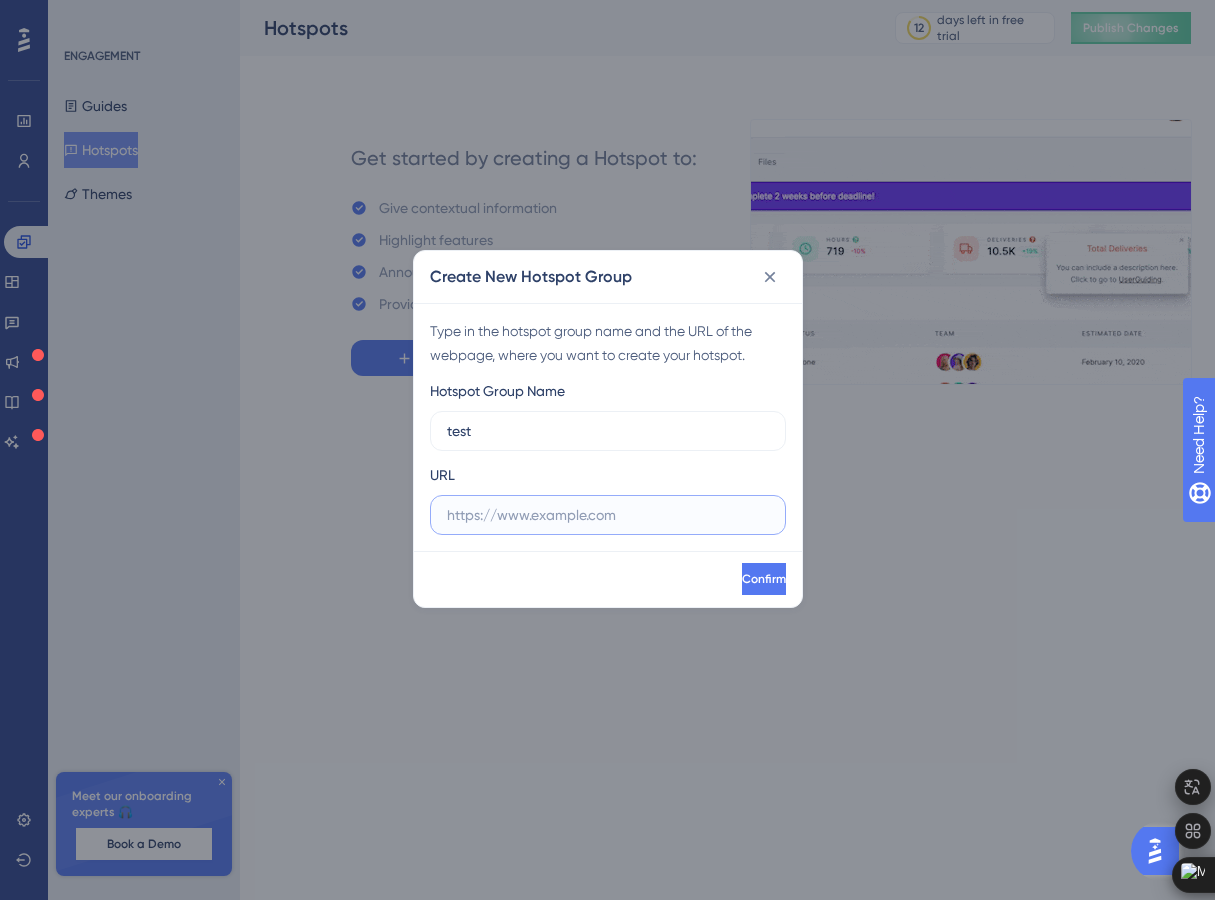 click at bounding box center (608, 515) 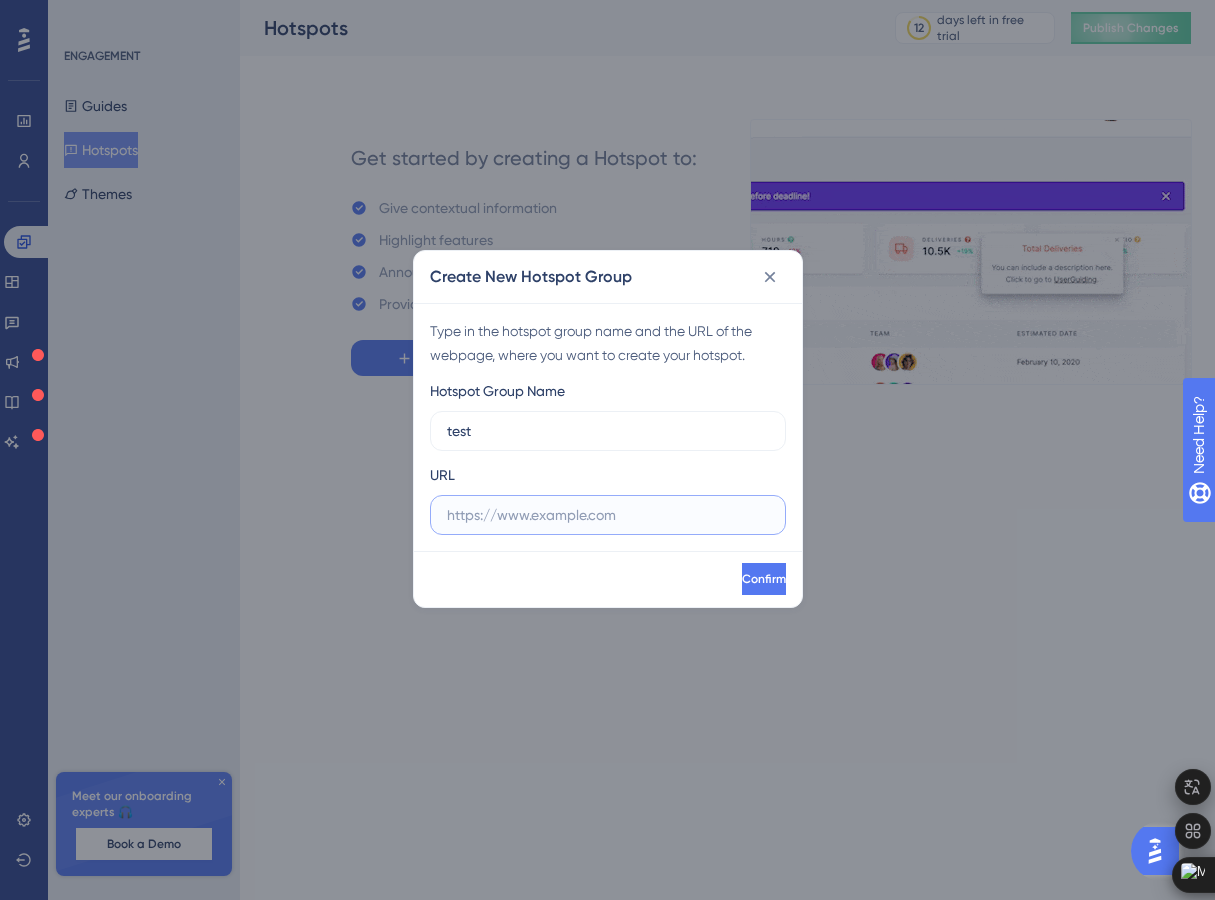 paste on "[URL][TECHNICAL_ID]" 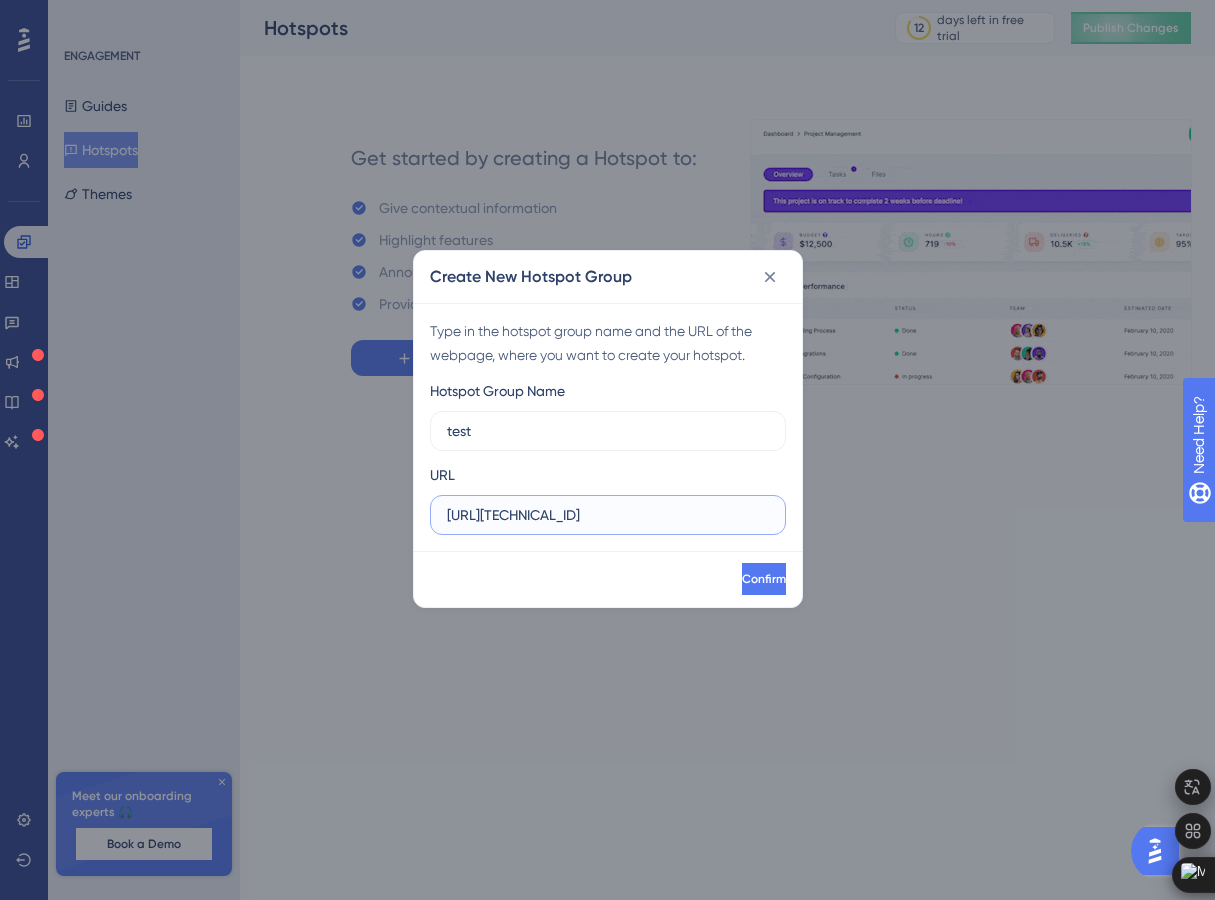 type on "[URL][TECHNICAL_ID]" 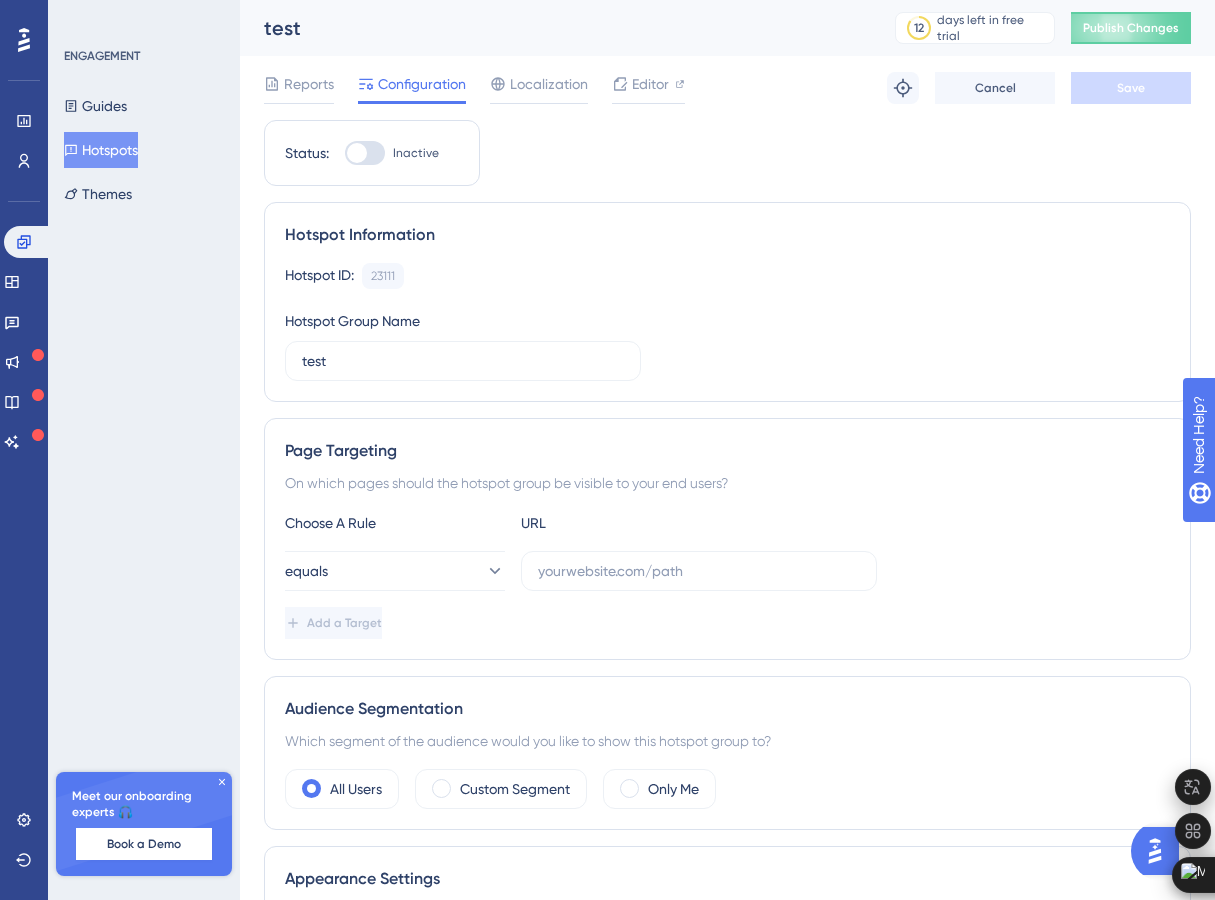 scroll, scrollTop: 0, scrollLeft: 0, axis: both 